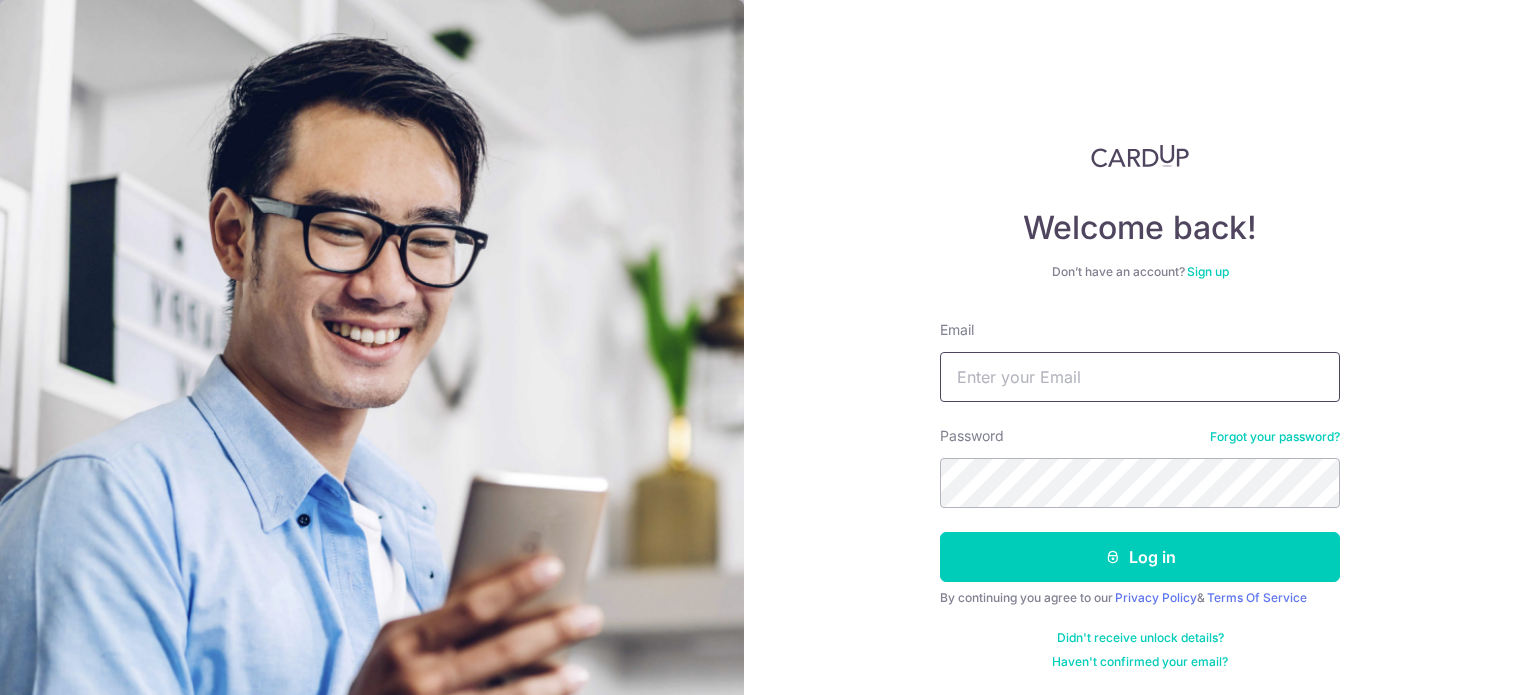 scroll, scrollTop: 0, scrollLeft: 0, axis: both 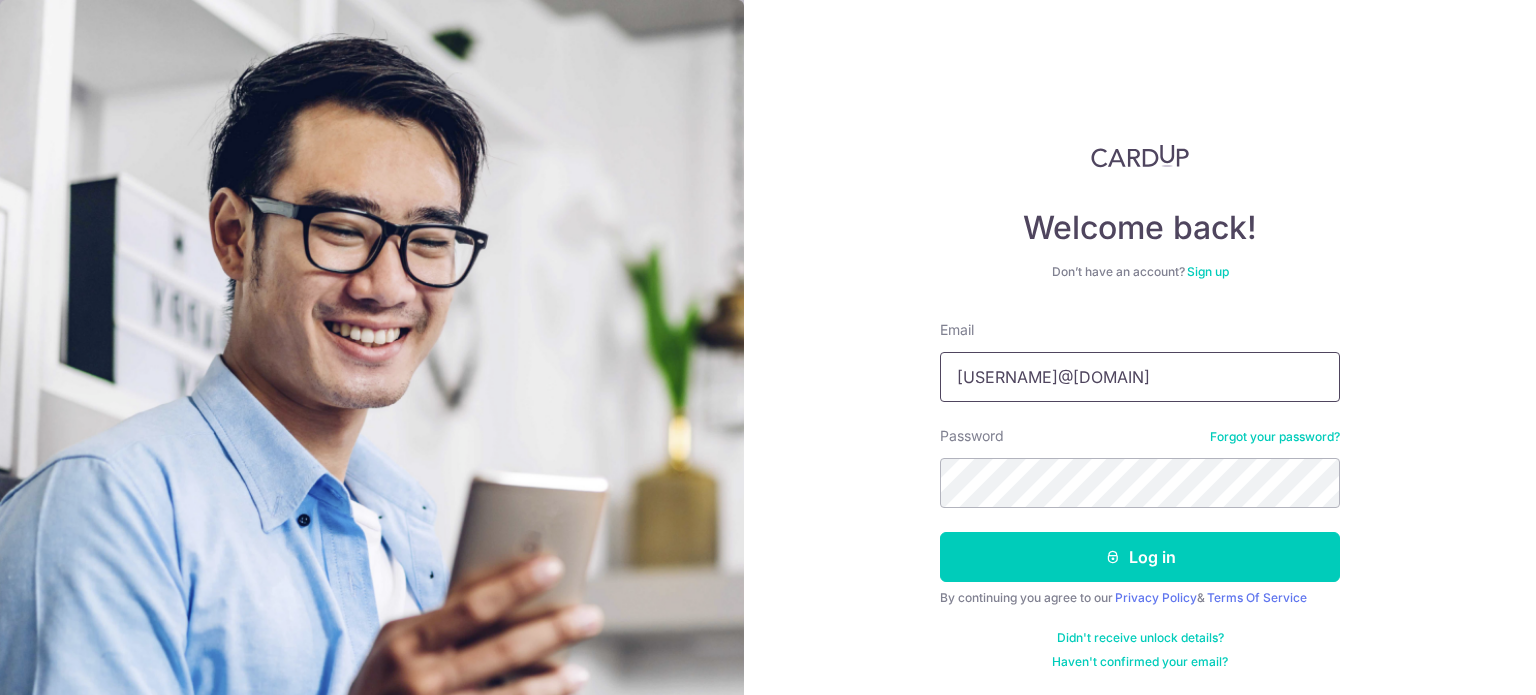 type on "[USERNAME]@[DOMAIN]" 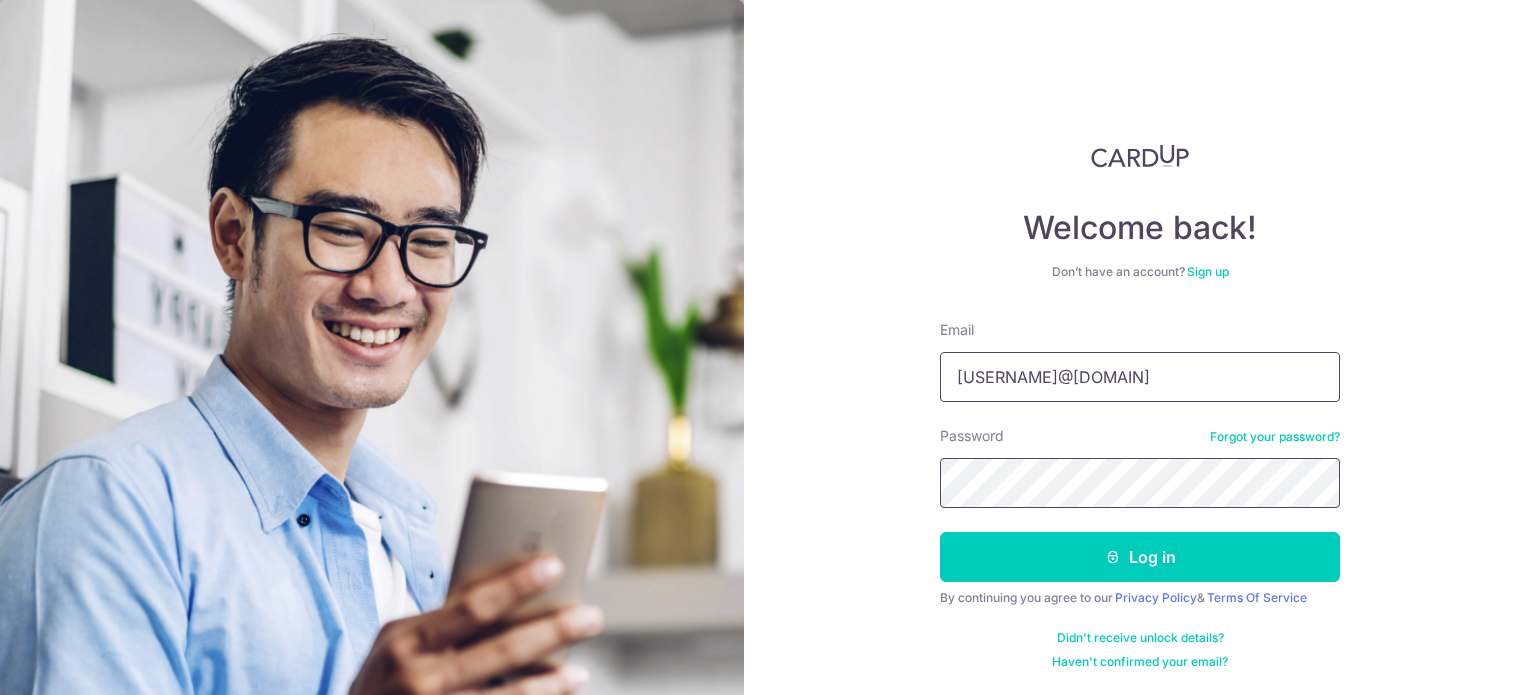 click on "Log in" at bounding box center (1140, 557) 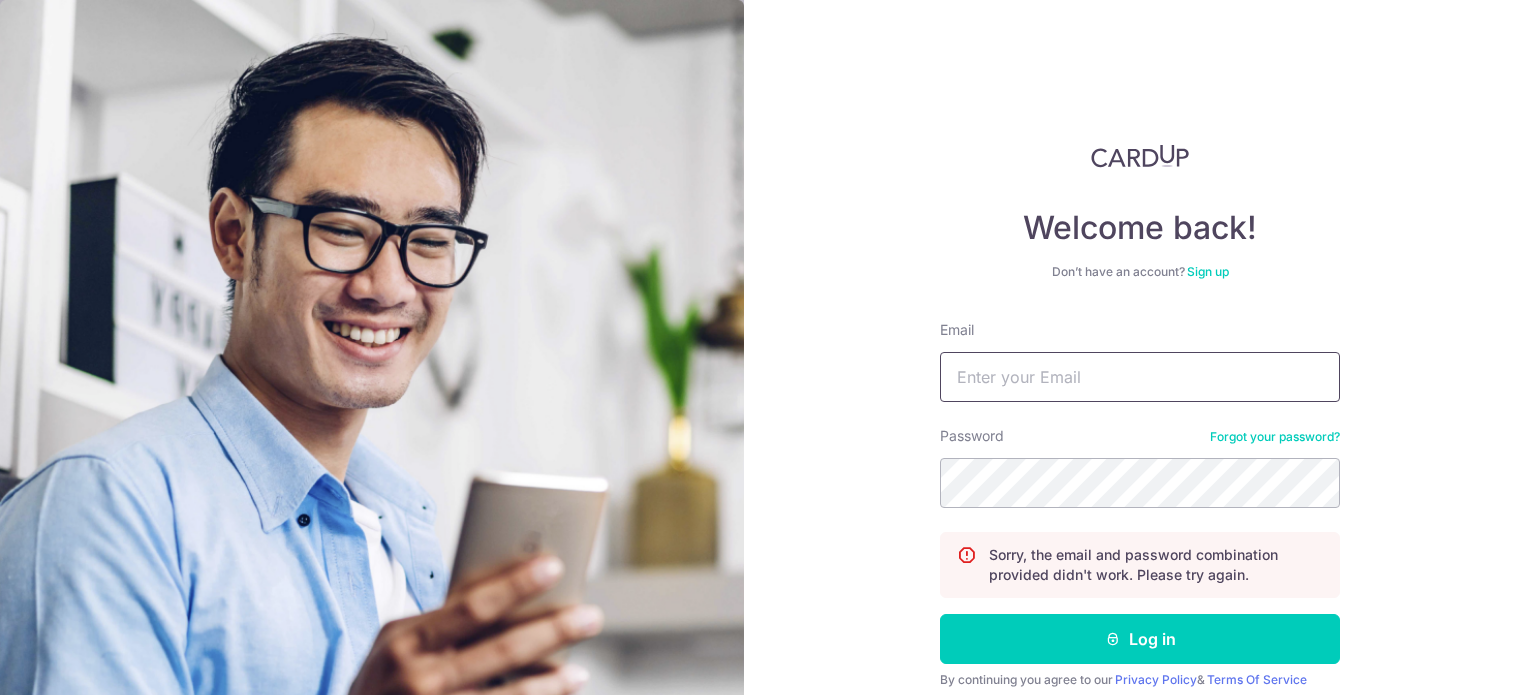 scroll, scrollTop: 0, scrollLeft: 0, axis: both 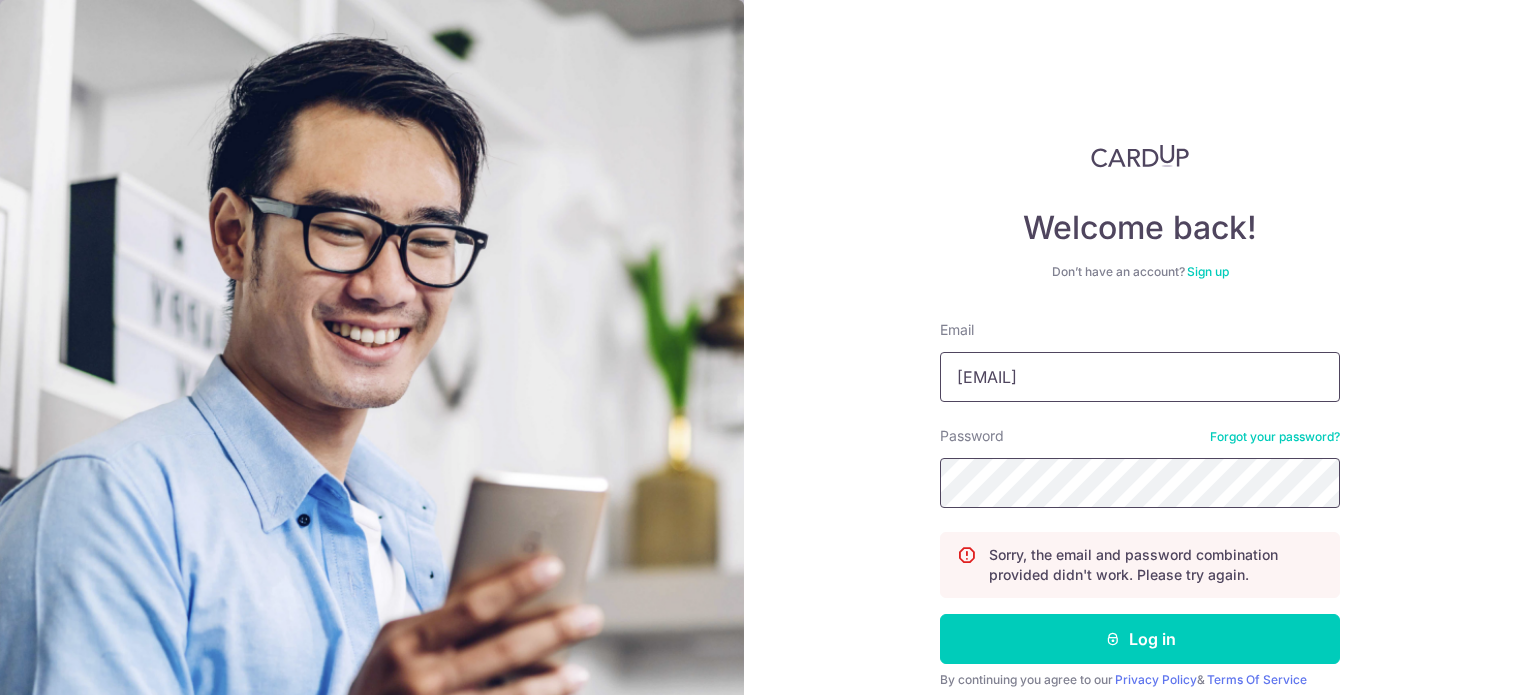 click on "Log in" at bounding box center (1140, 639) 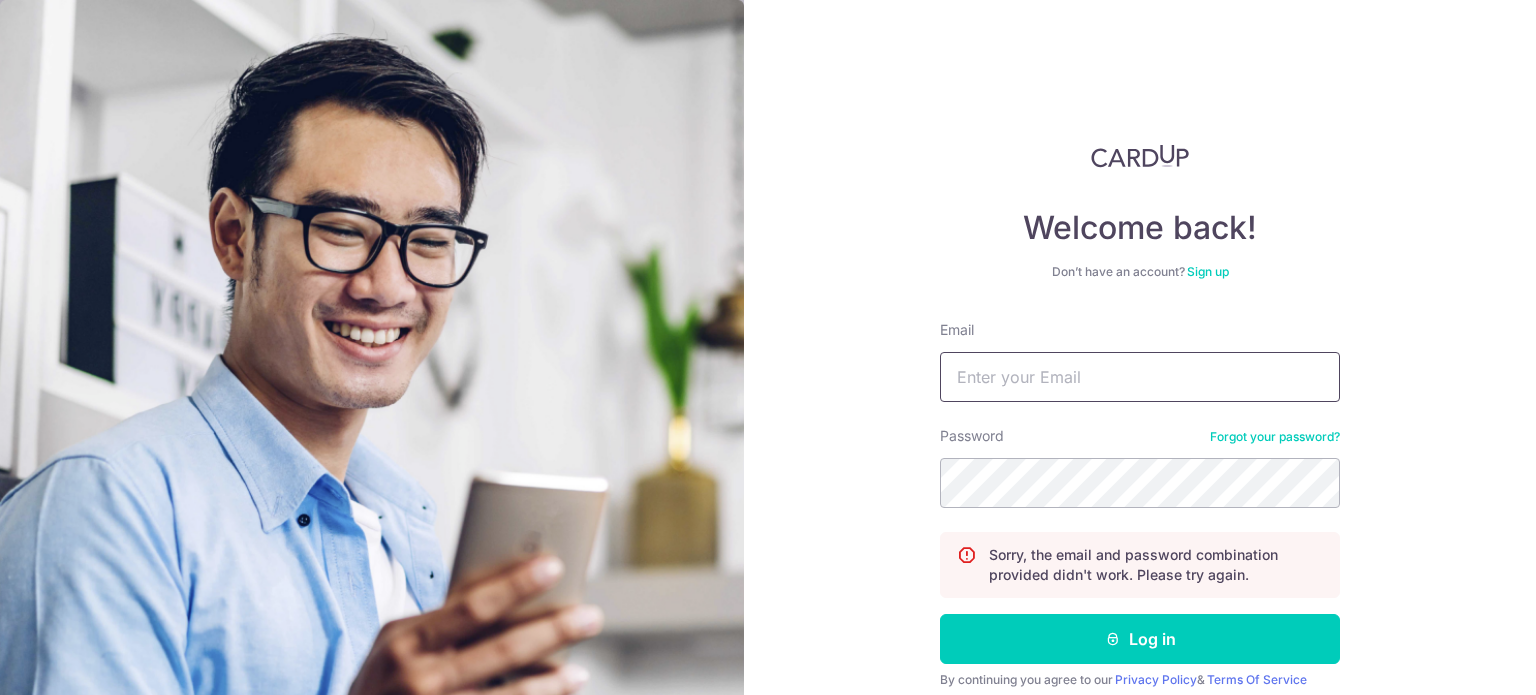 scroll, scrollTop: 0, scrollLeft: 0, axis: both 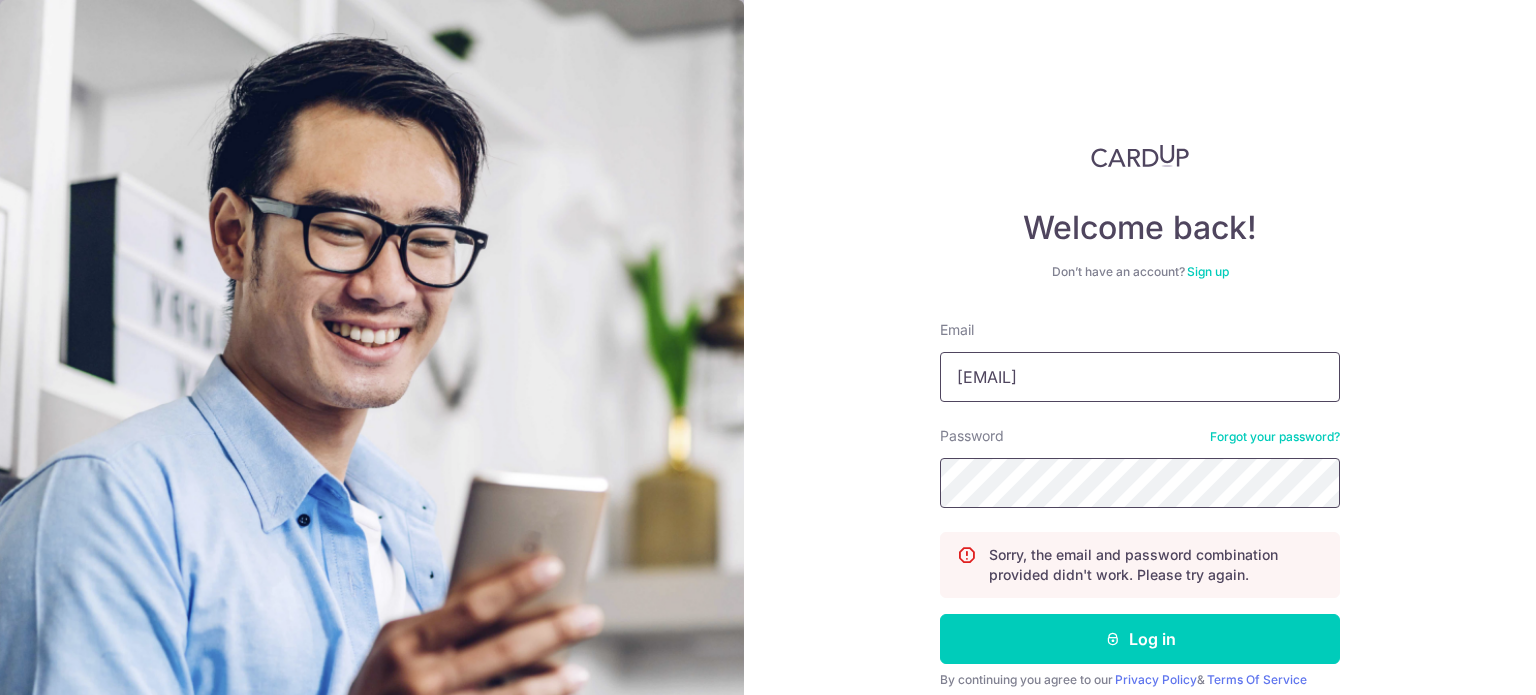 click on "Log in" at bounding box center [1140, 639] 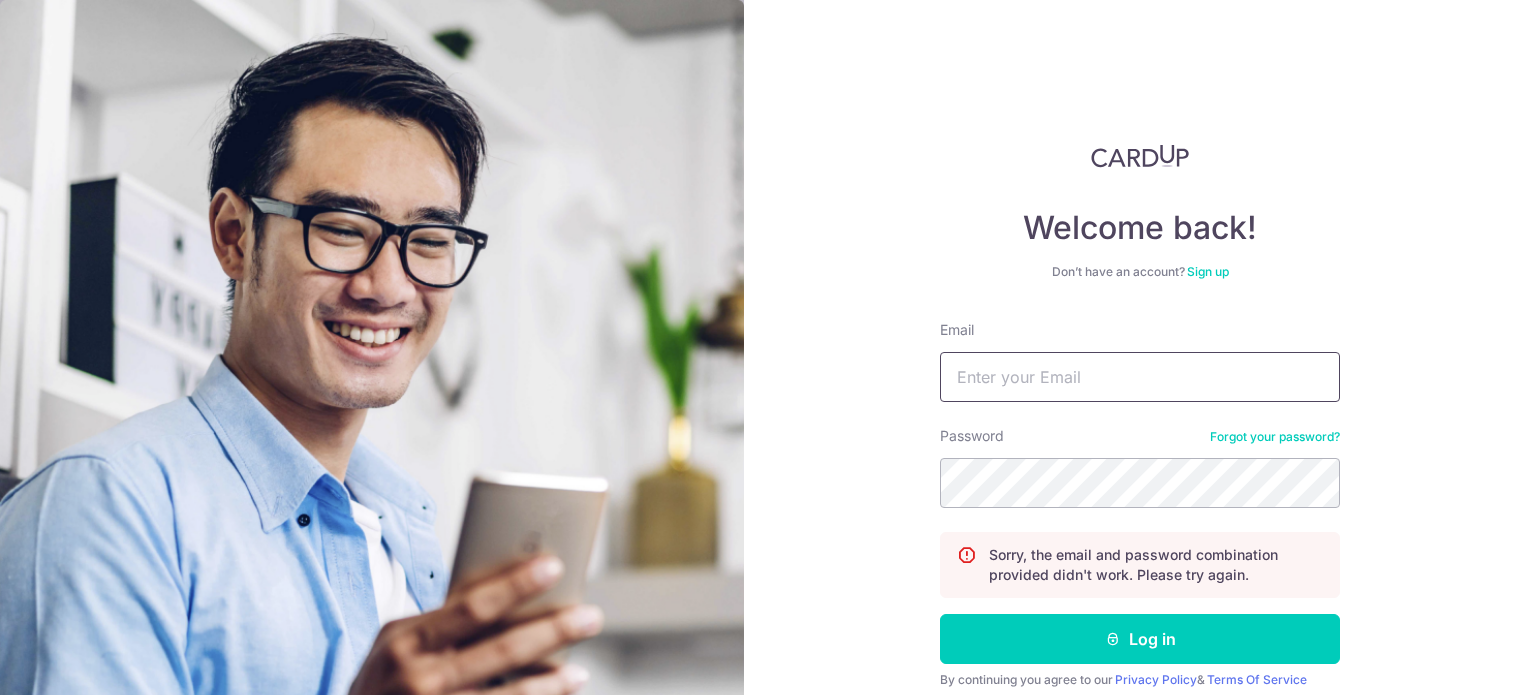 scroll, scrollTop: 0, scrollLeft: 0, axis: both 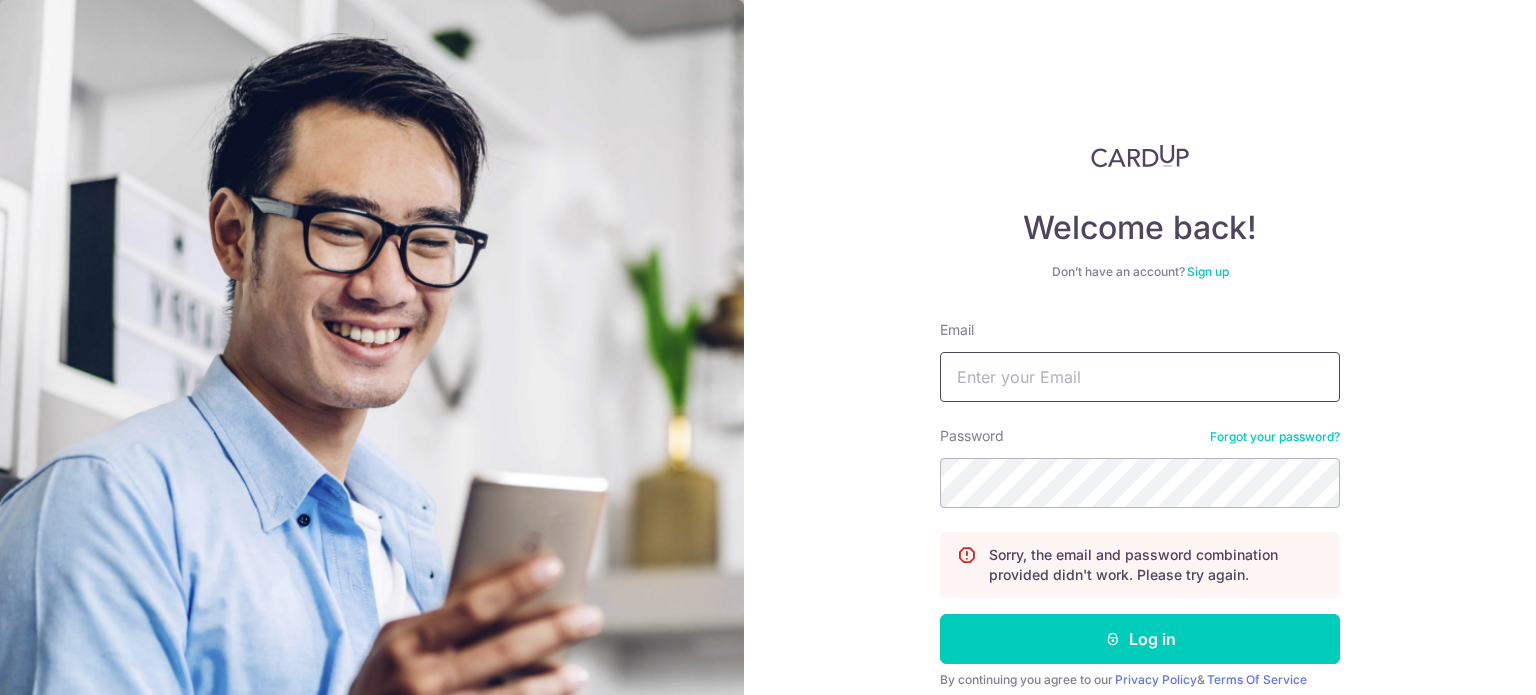 click on "Email" at bounding box center [1140, 377] 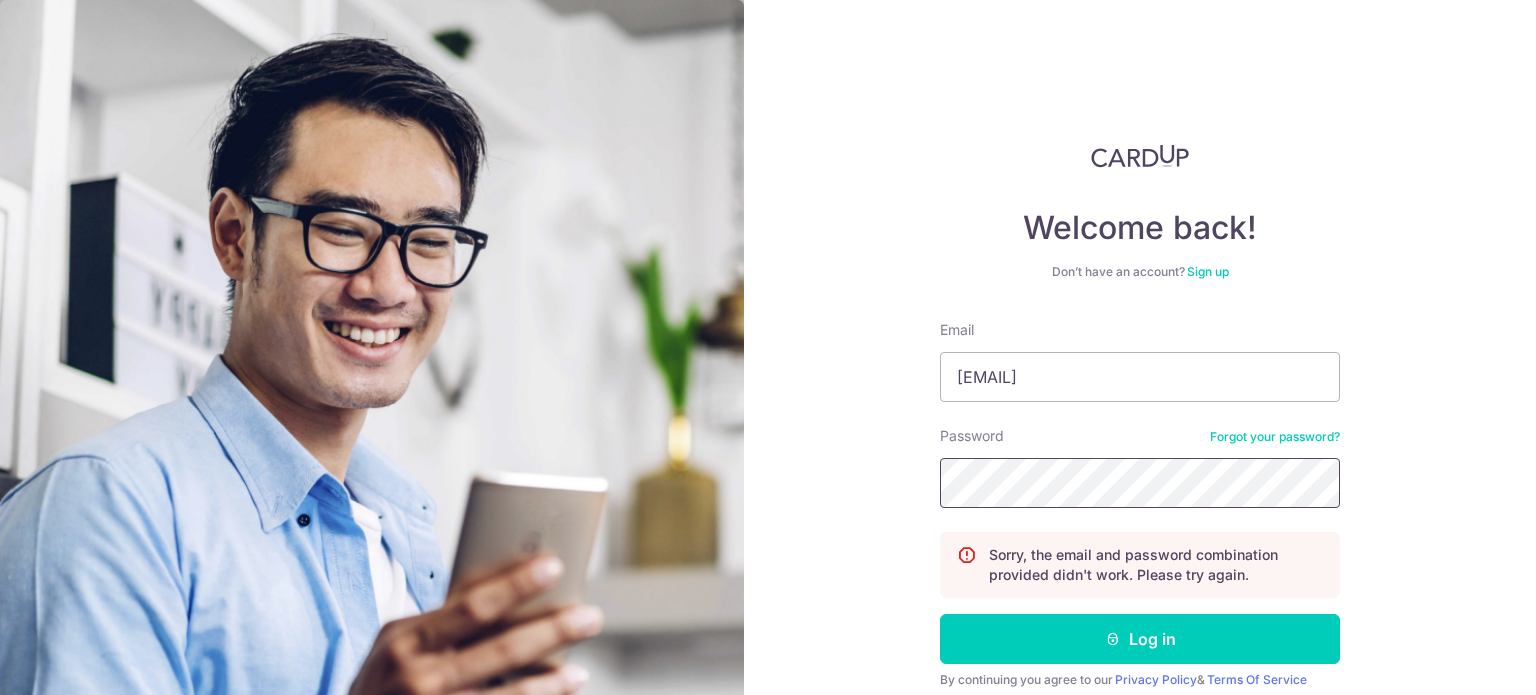 click on "Log in" at bounding box center [1140, 639] 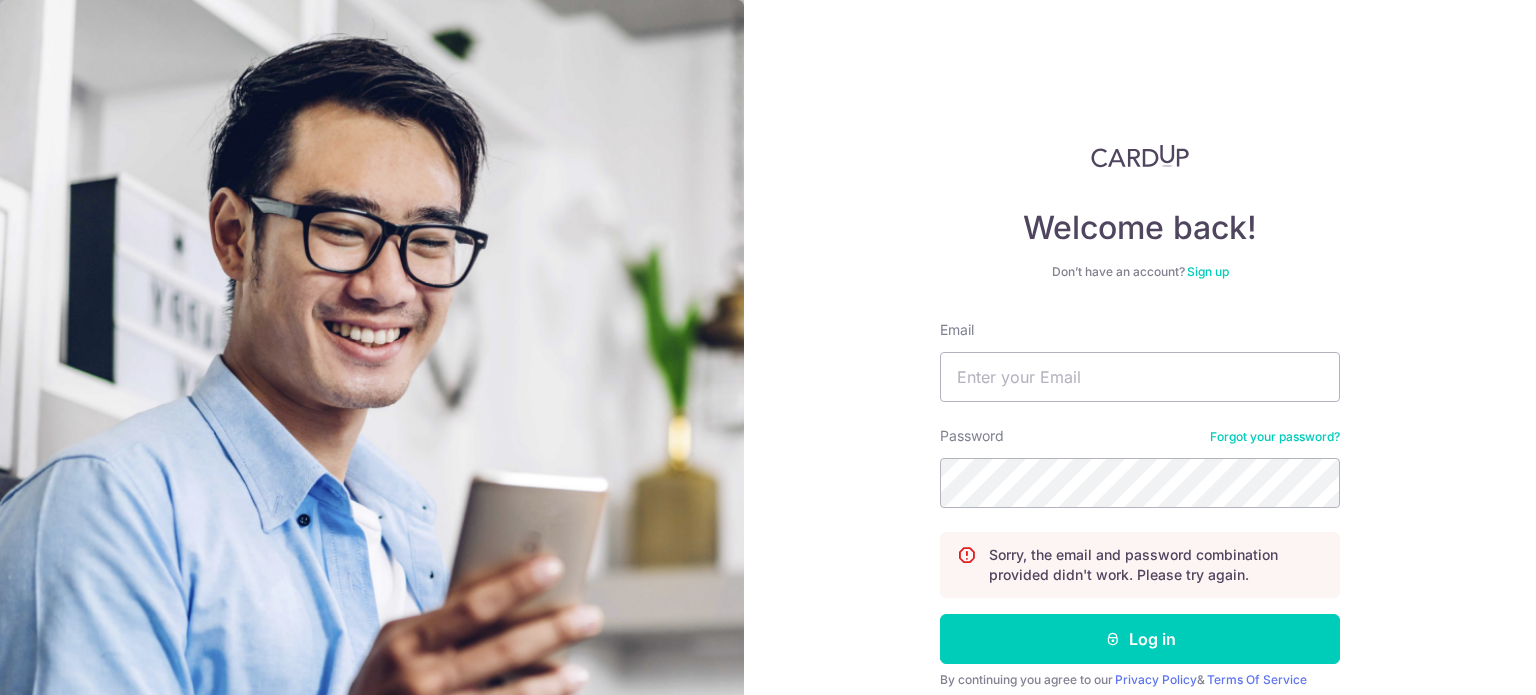 scroll, scrollTop: 0, scrollLeft: 0, axis: both 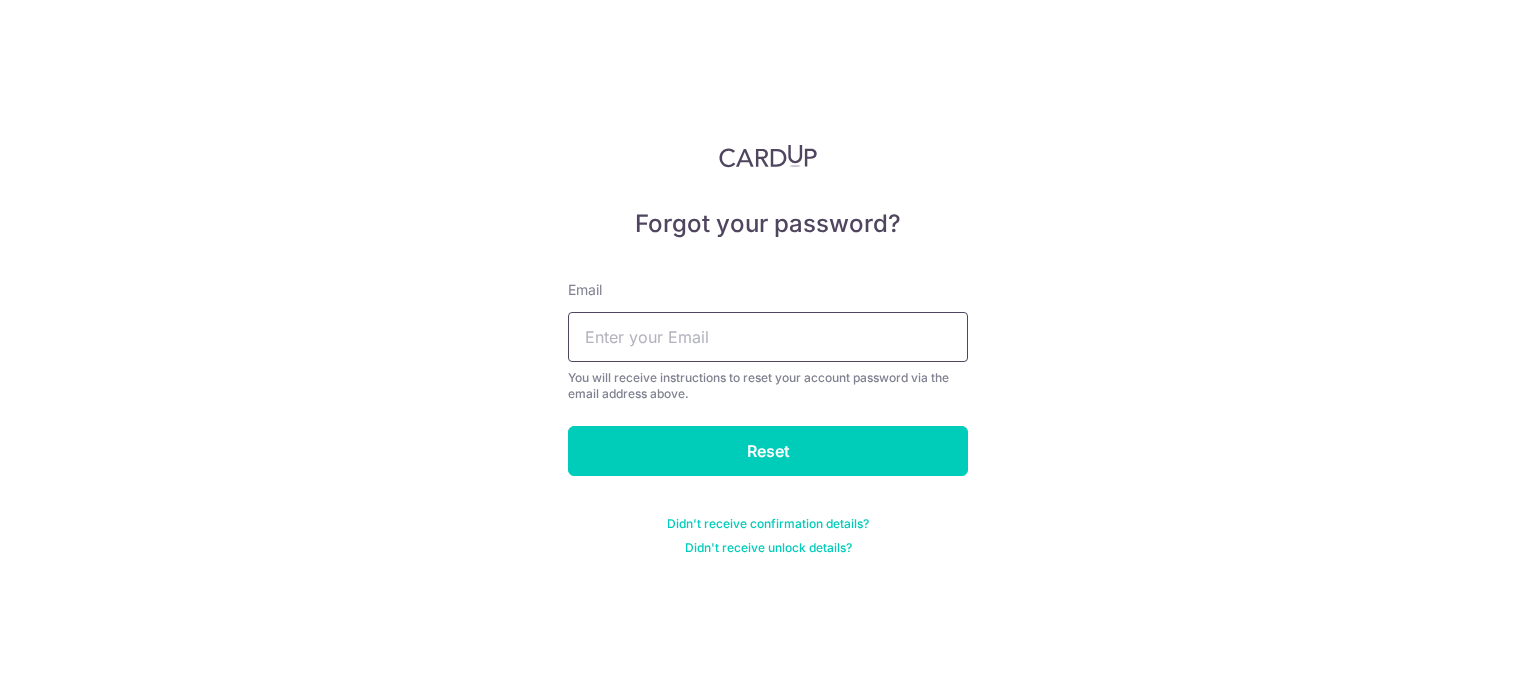 click at bounding box center [768, 337] 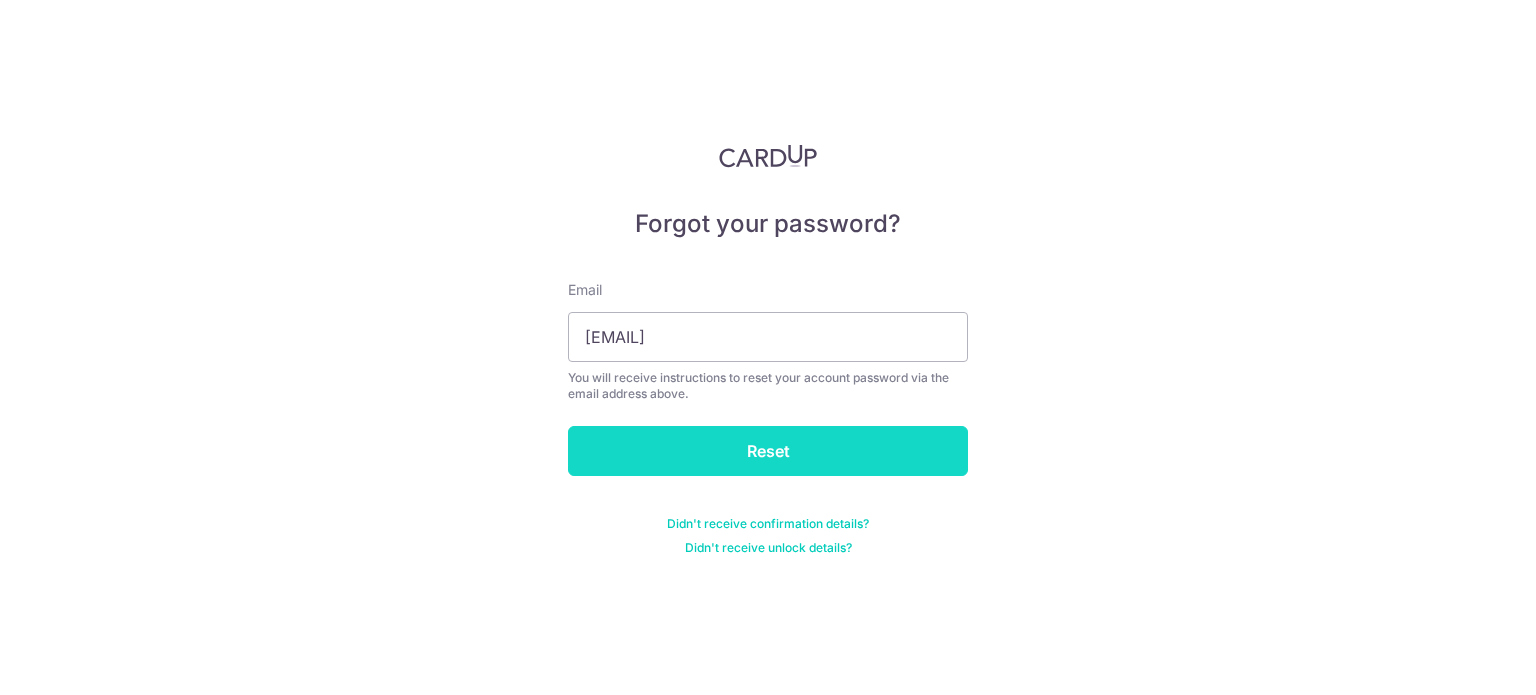 click on "Reset" at bounding box center [768, 451] 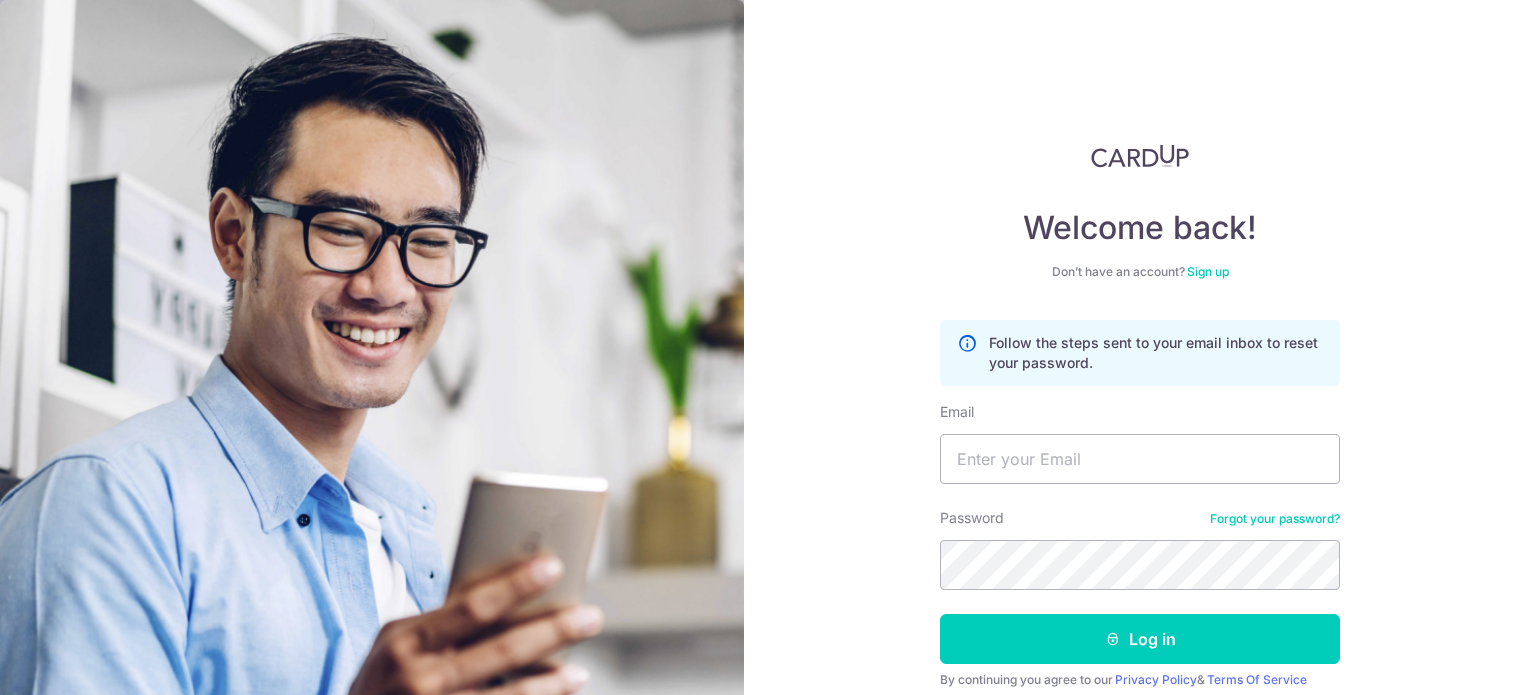 scroll, scrollTop: 0, scrollLeft: 0, axis: both 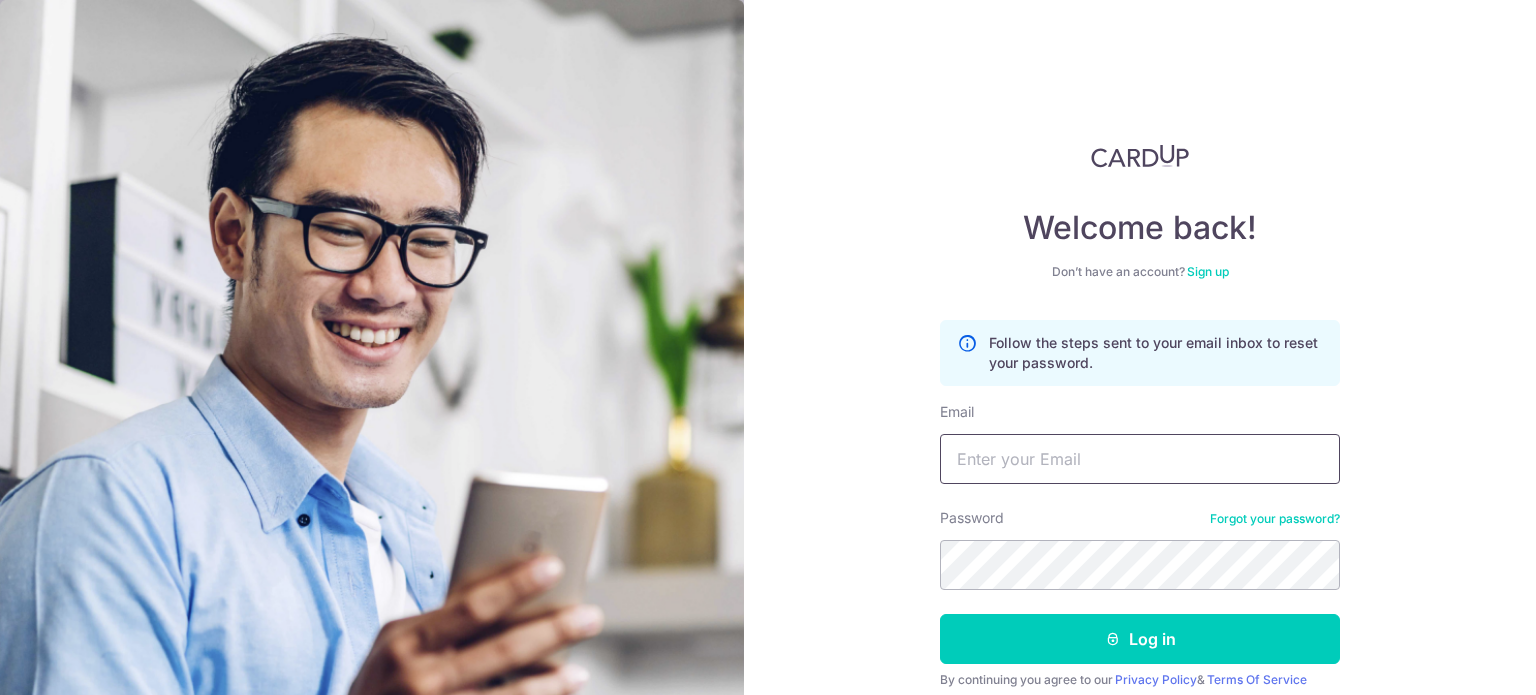 click on "Email" at bounding box center (1140, 459) 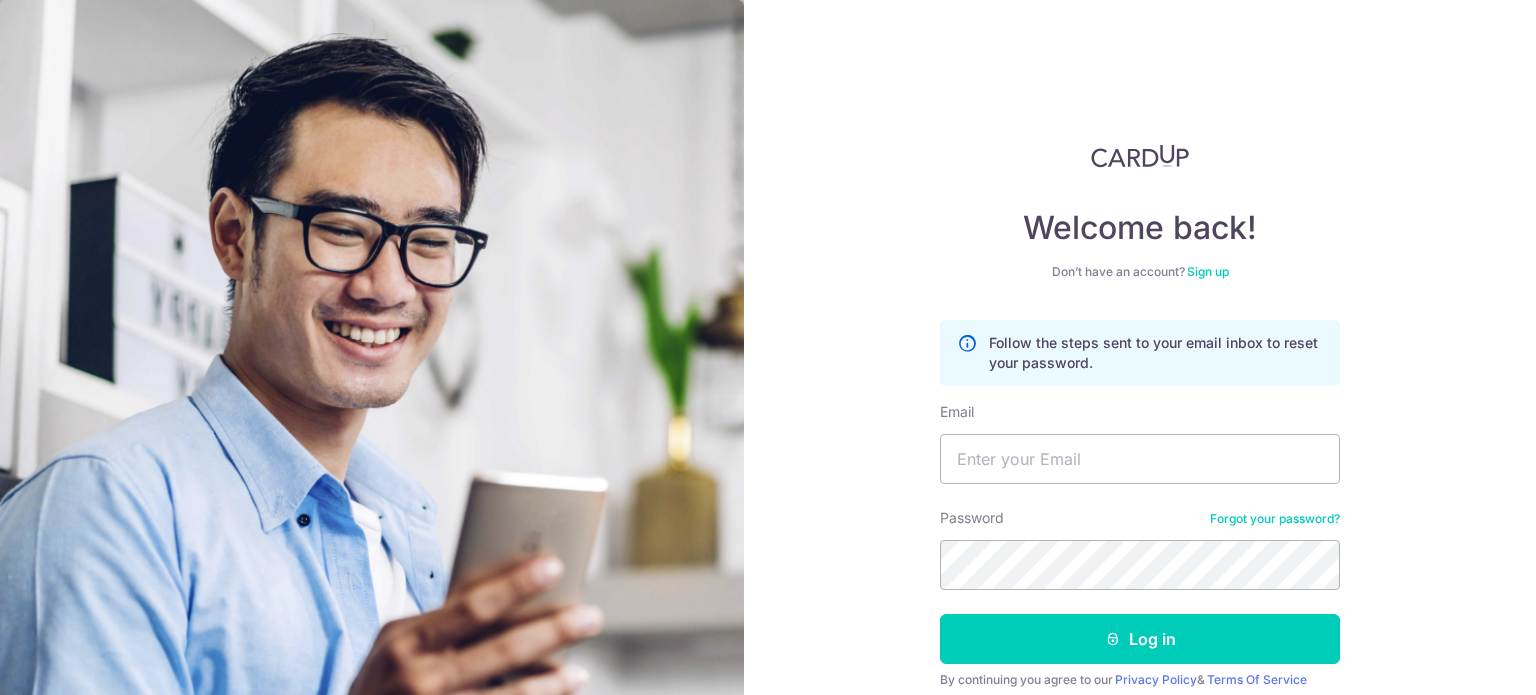 click on "Welcome back!
Don’t have an account?  Sign up
Follow the steps sent to your email inbox to reset your password.
Email
Password
Forgot your password?
Log in
By continuing you agree to our
Privacy Policy
&  Terms Of Service
Didn't receive unlock details?
Haven't confirmed your email?" at bounding box center (1140, 347) 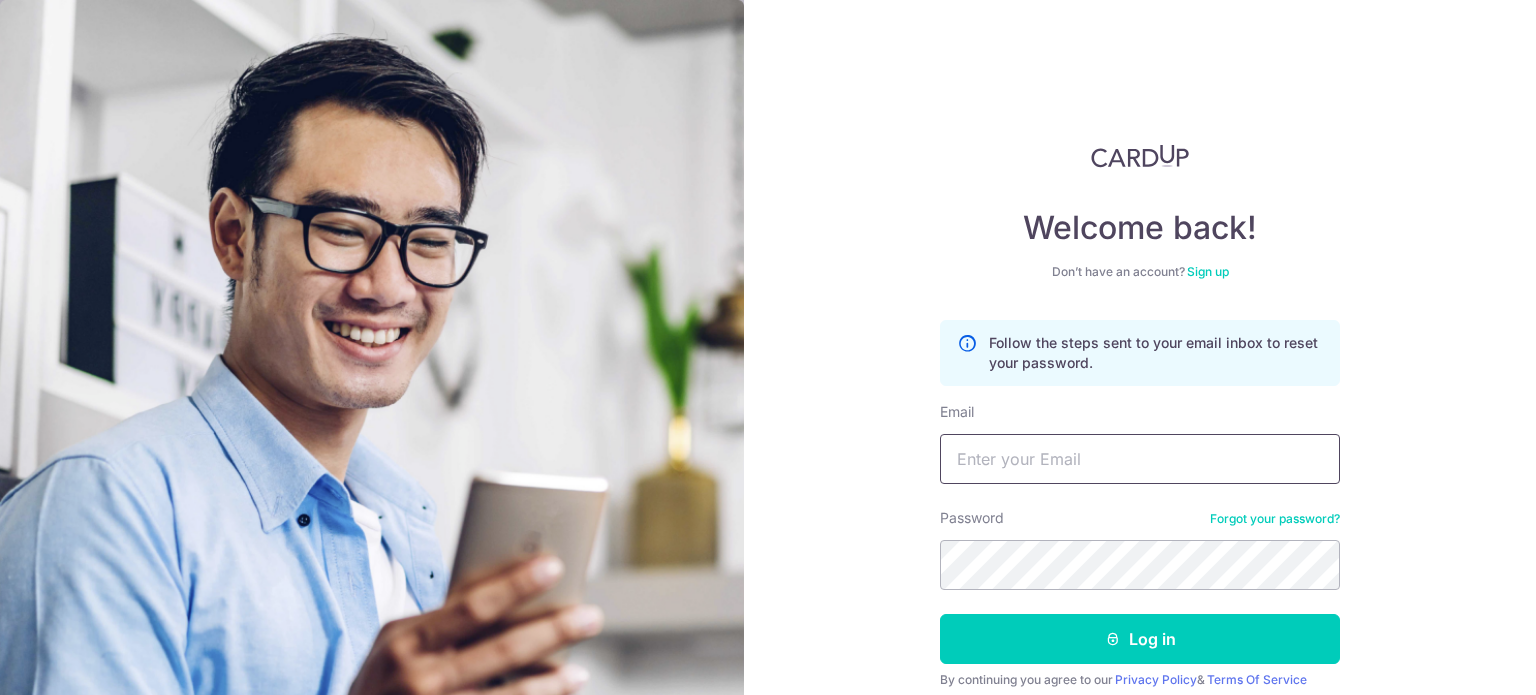click on "Email" at bounding box center [1140, 459] 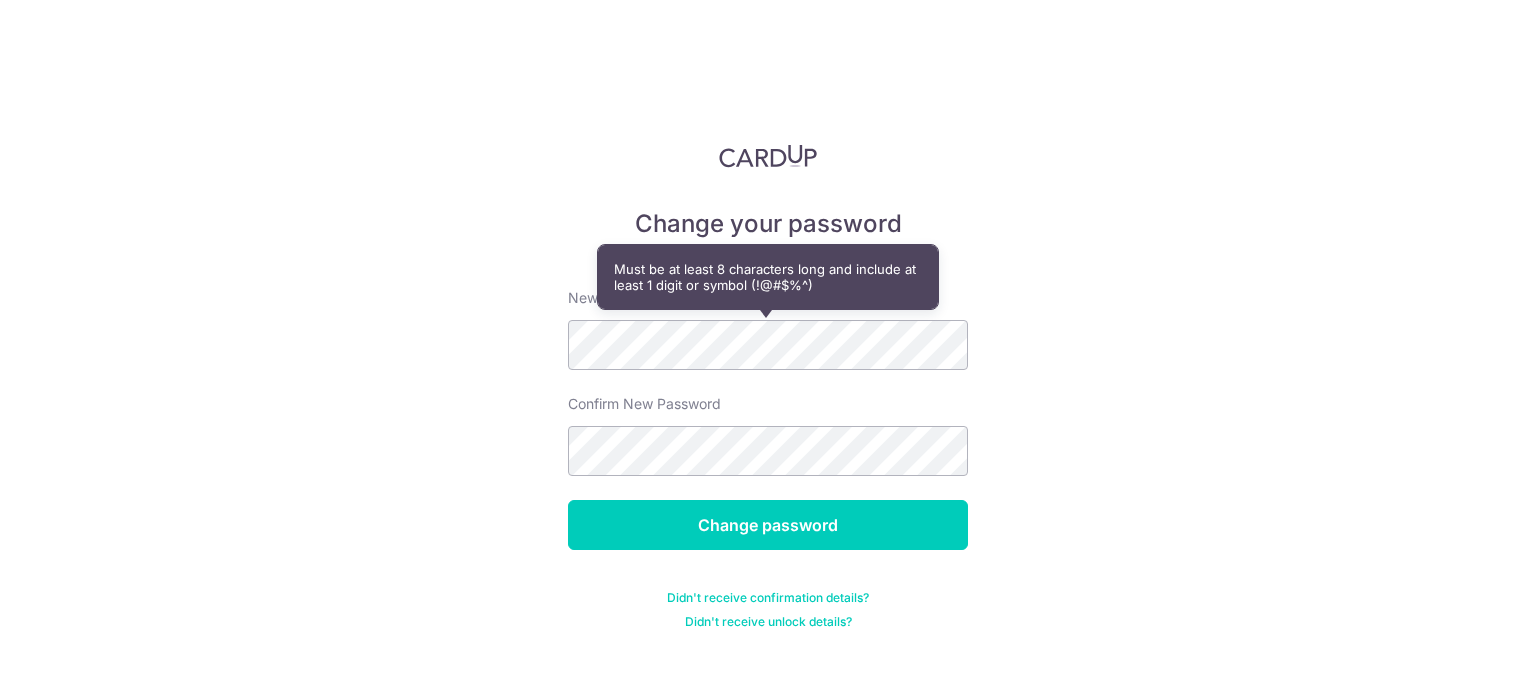 scroll, scrollTop: 0, scrollLeft: 0, axis: both 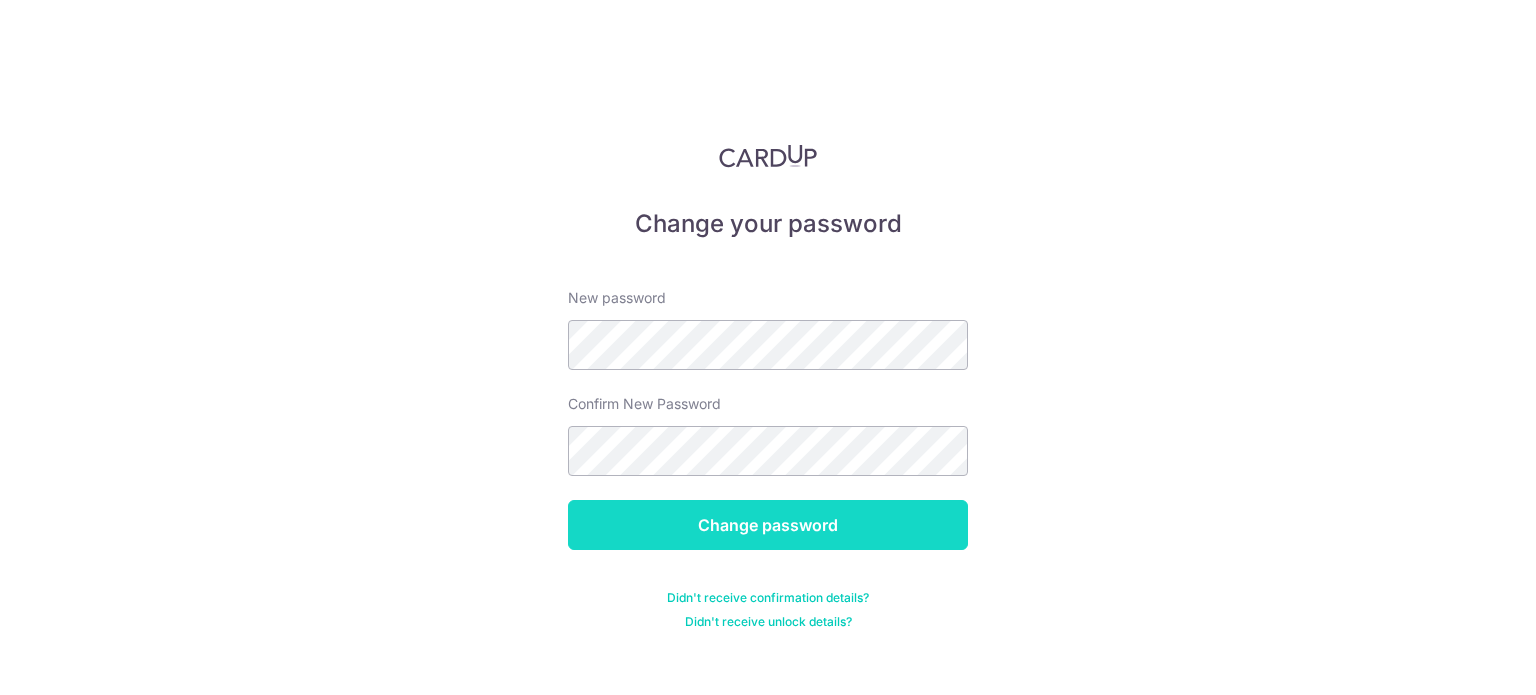 click on "Change password" at bounding box center [768, 525] 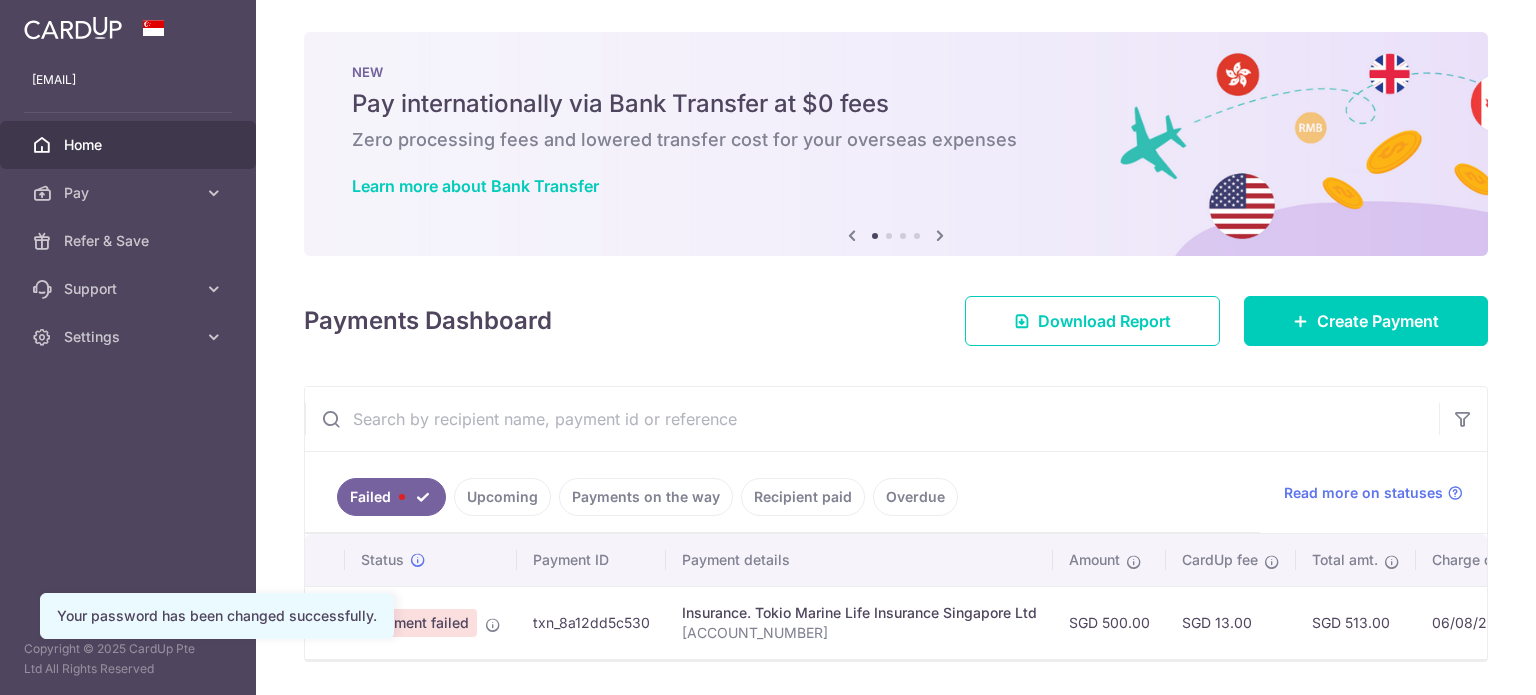 scroll, scrollTop: 0, scrollLeft: 0, axis: both 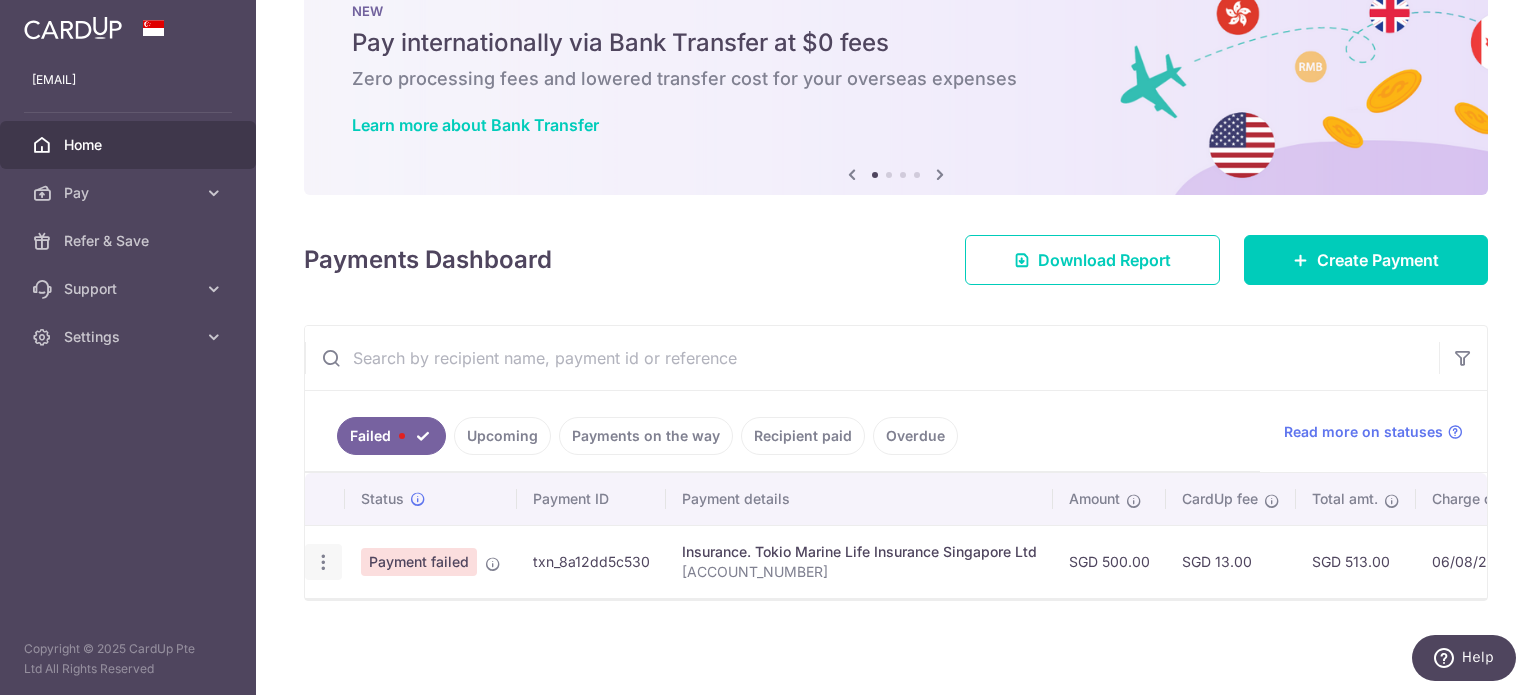 click at bounding box center [323, 562] 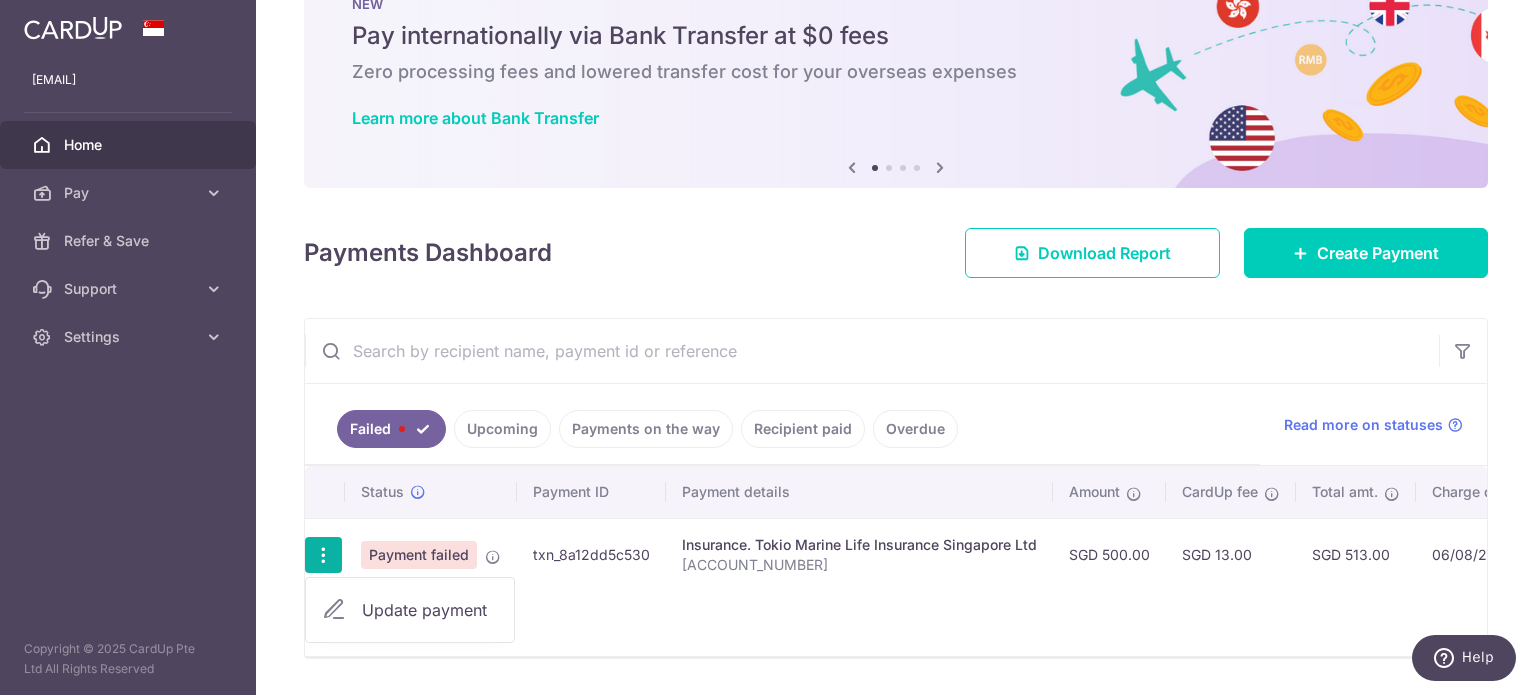 click on "Update payment" at bounding box center [430, 610] 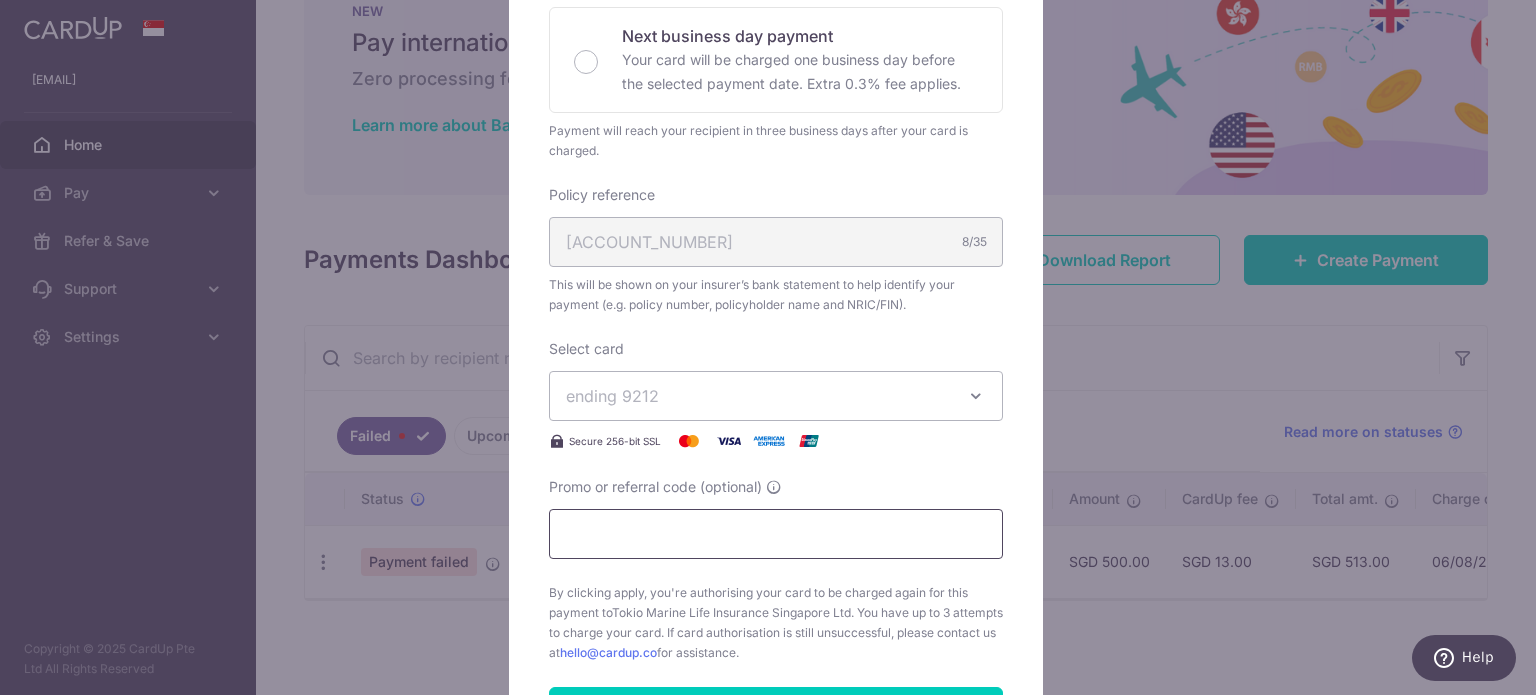 scroll, scrollTop: 600, scrollLeft: 0, axis: vertical 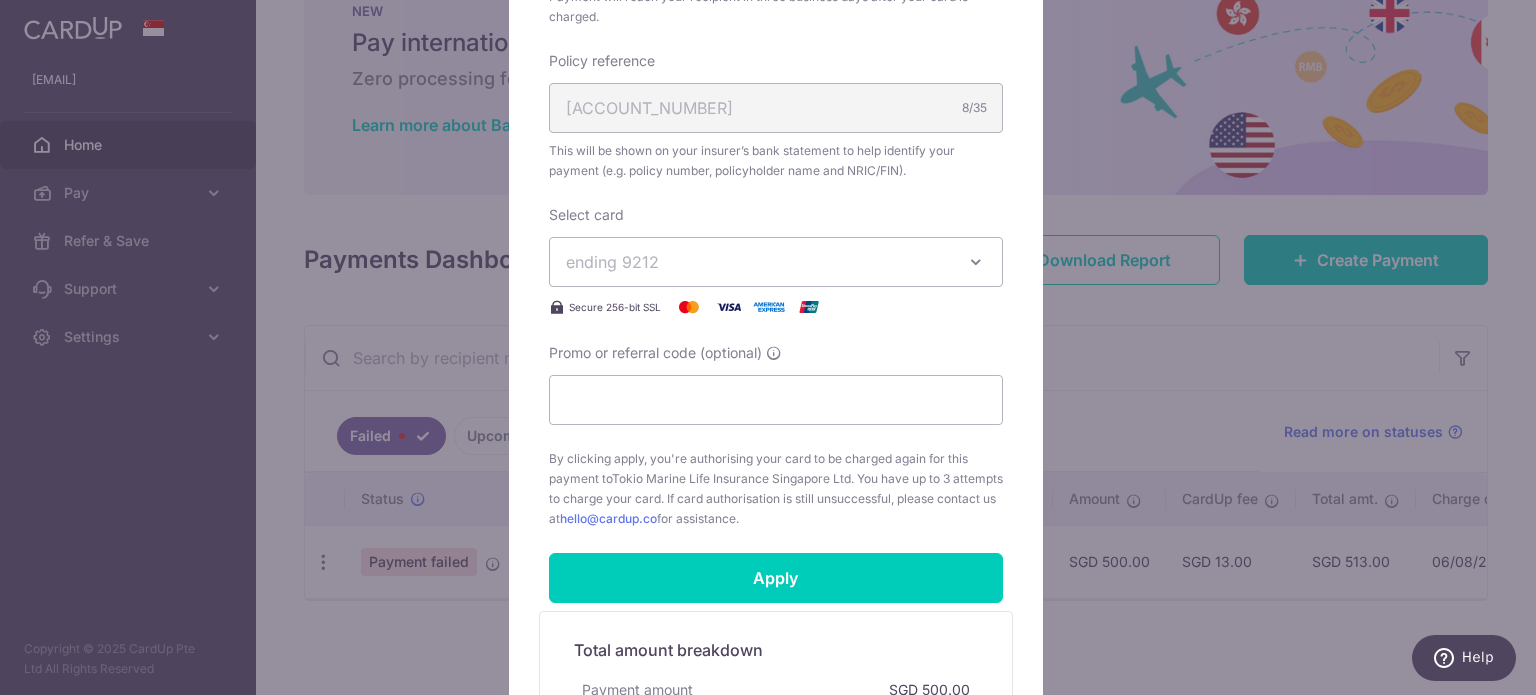 click on "00332114
8/35" at bounding box center (776, 108) 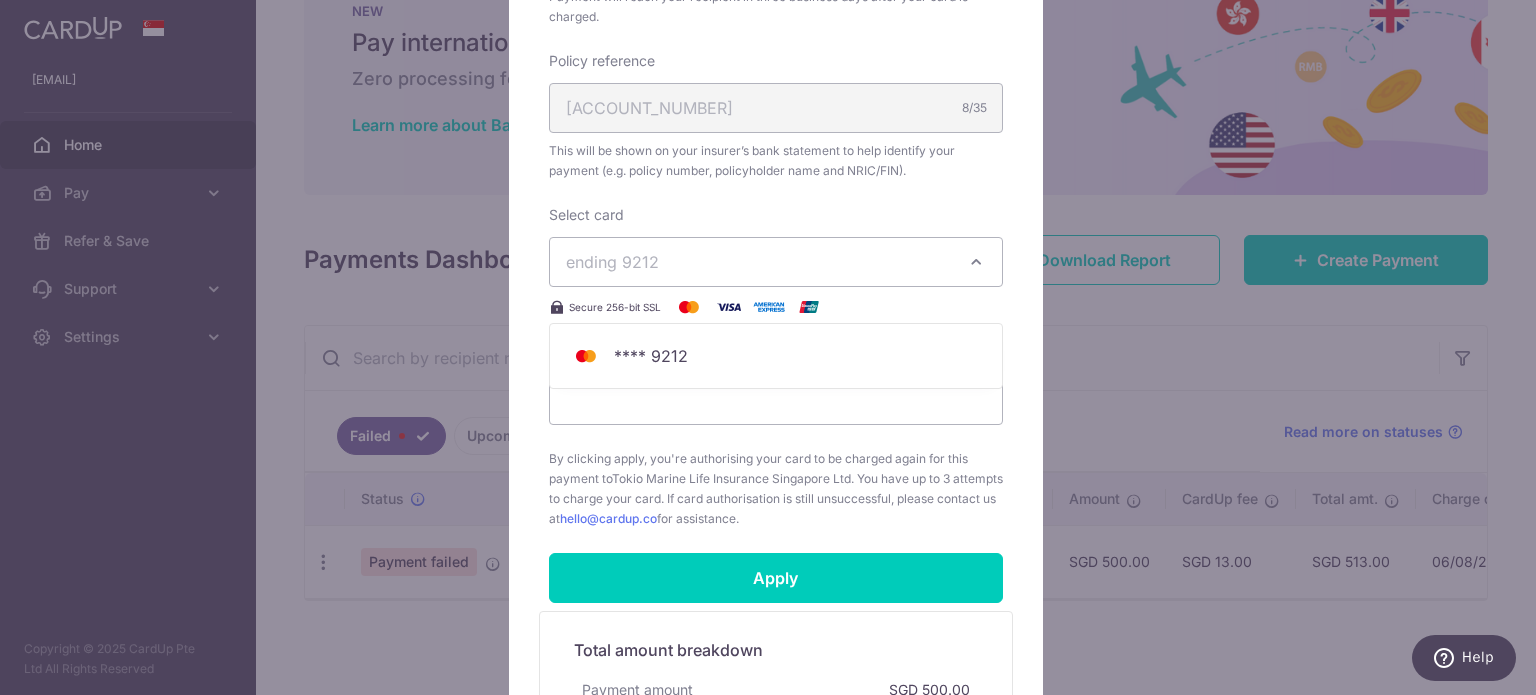 click on "Enter payment amount
500.00
500.00
SGD
To change the payment amount, please cancel this payment and create a new payment with updated supporting documents.
As the payment amount is large, for your account security we will send you a notification via SMS and email on the payment charge date requiring your response to confirm the charge.
Select payment plan
Standard payment
here" at bounding box center [776, 77] 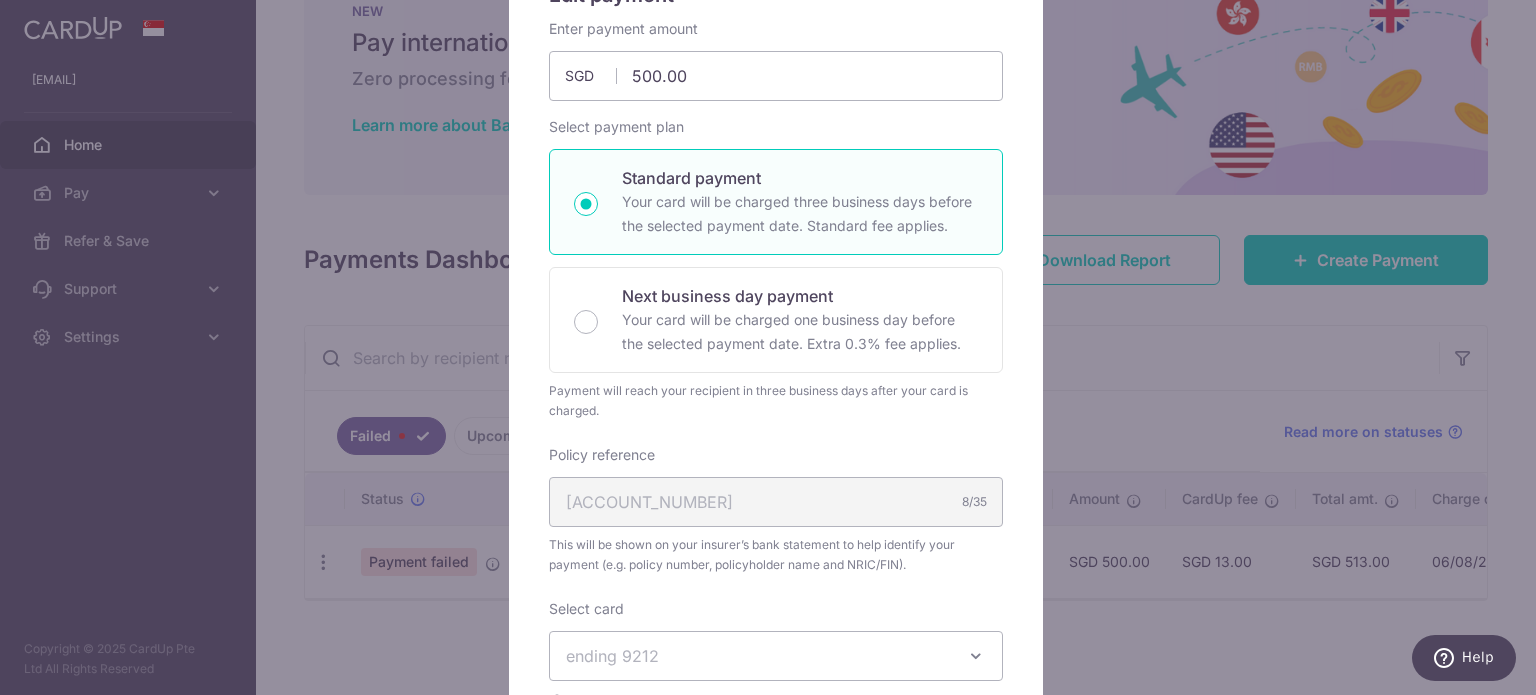 scroll, scrollTop: 100, scrollLeft: 0, axis: vertical 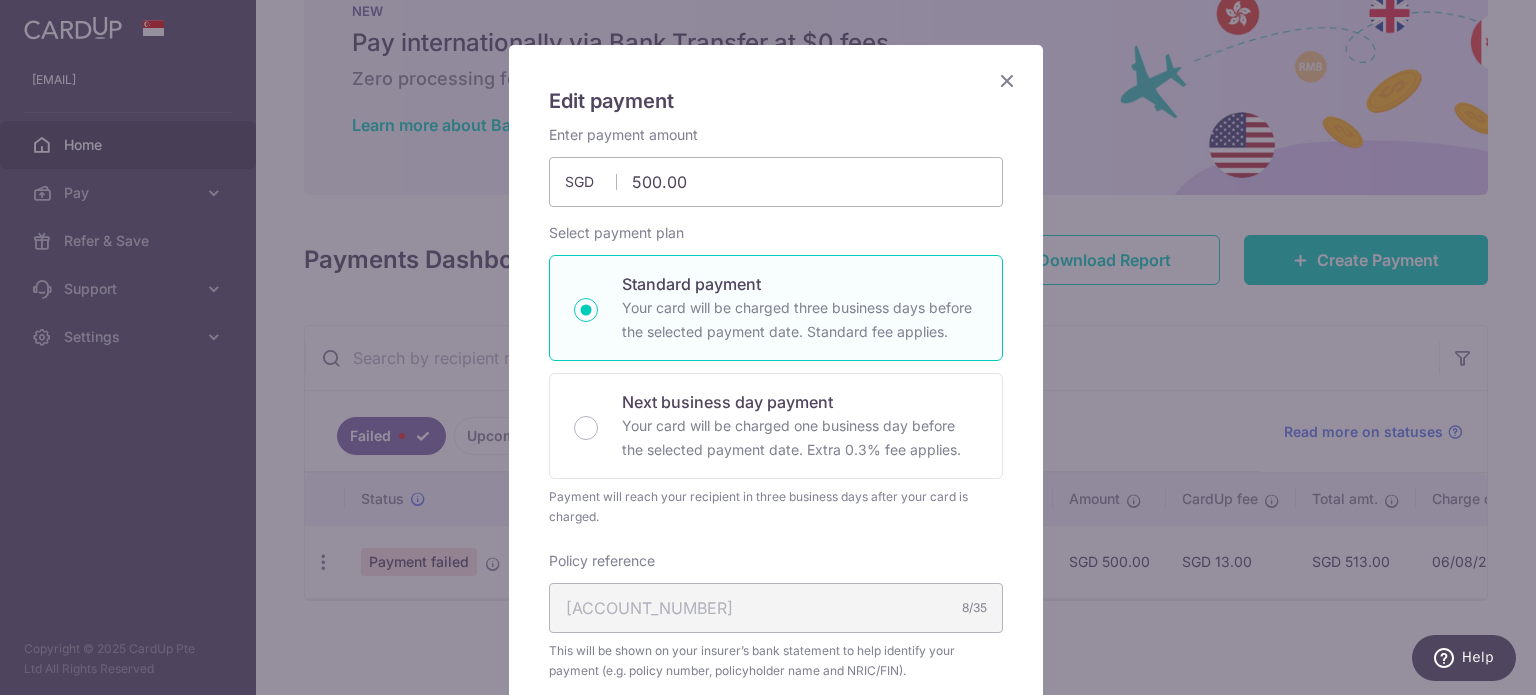 click at bounding box center (1007, 80) 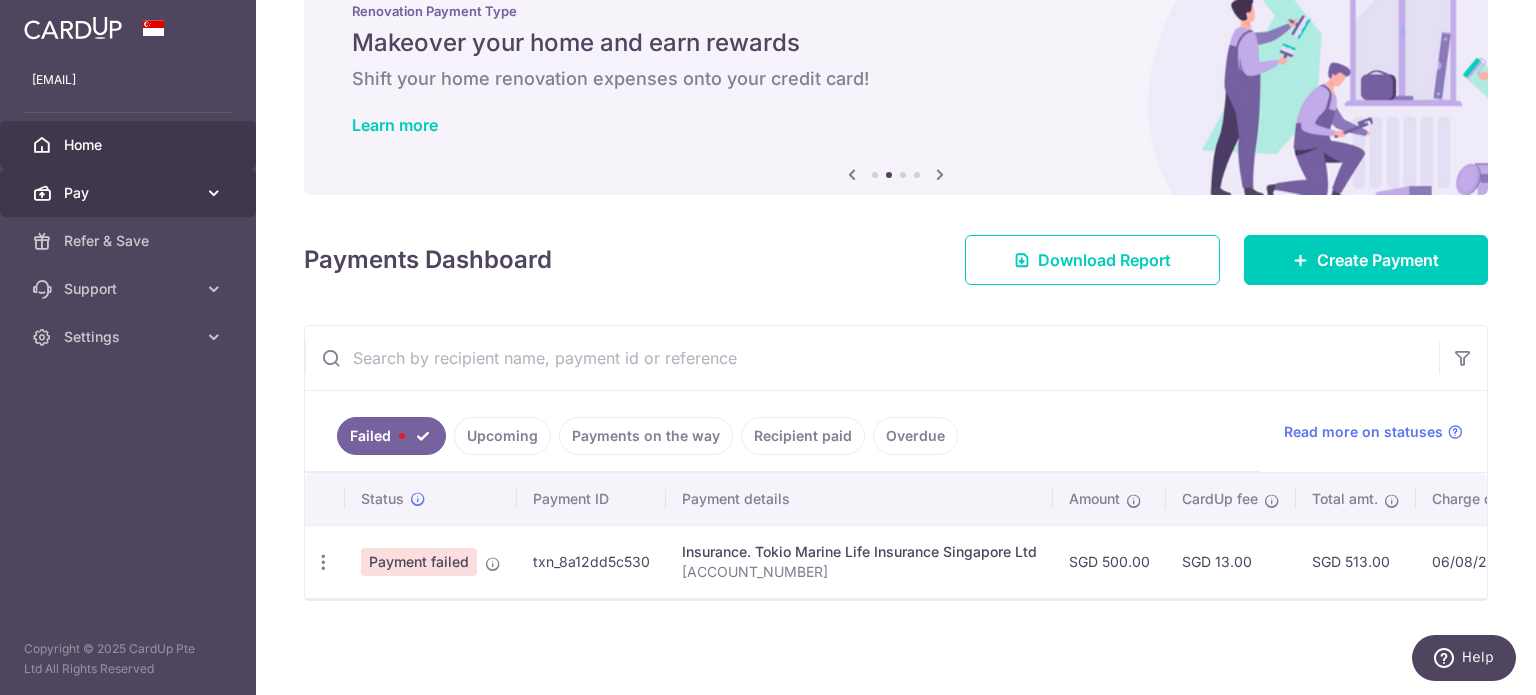 click on "Pay" at bounding box center [130, 193] 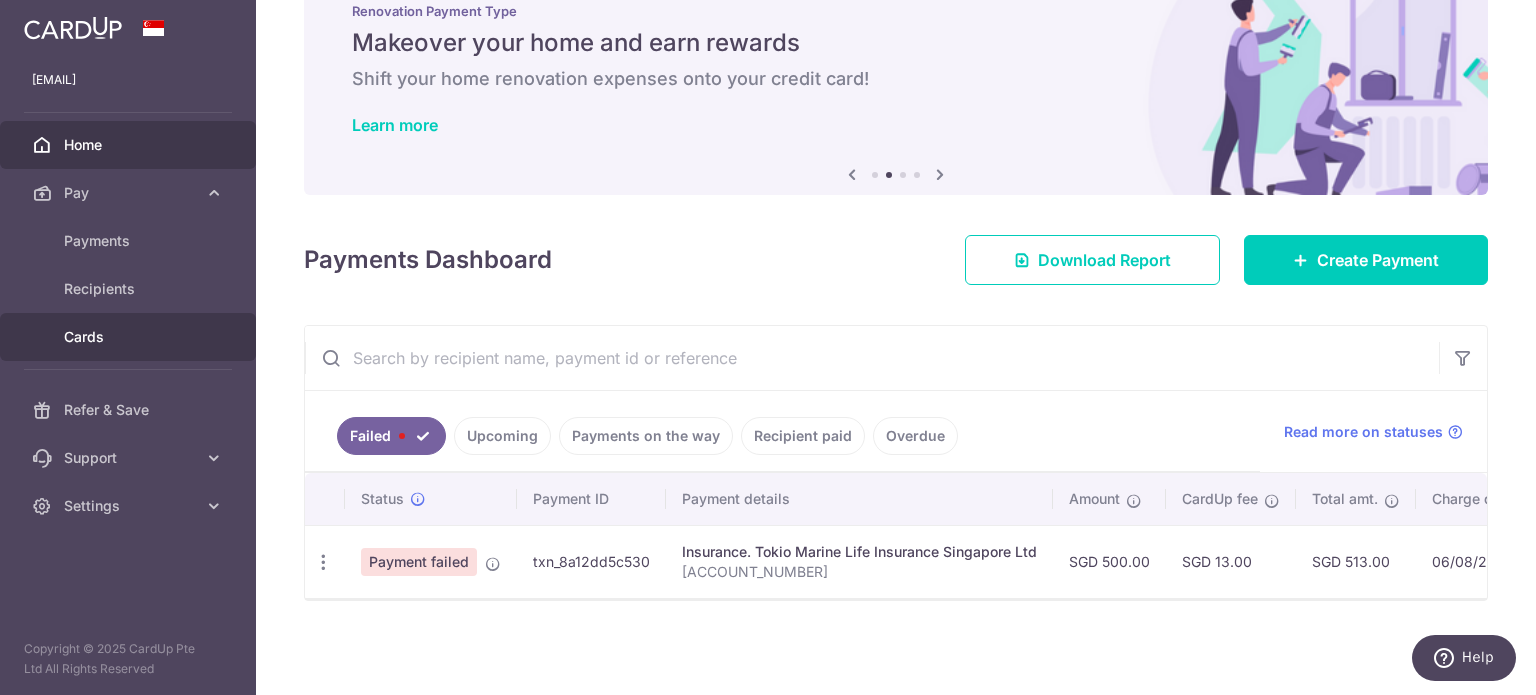 click on "Cards" at bounding box center (130, 337) 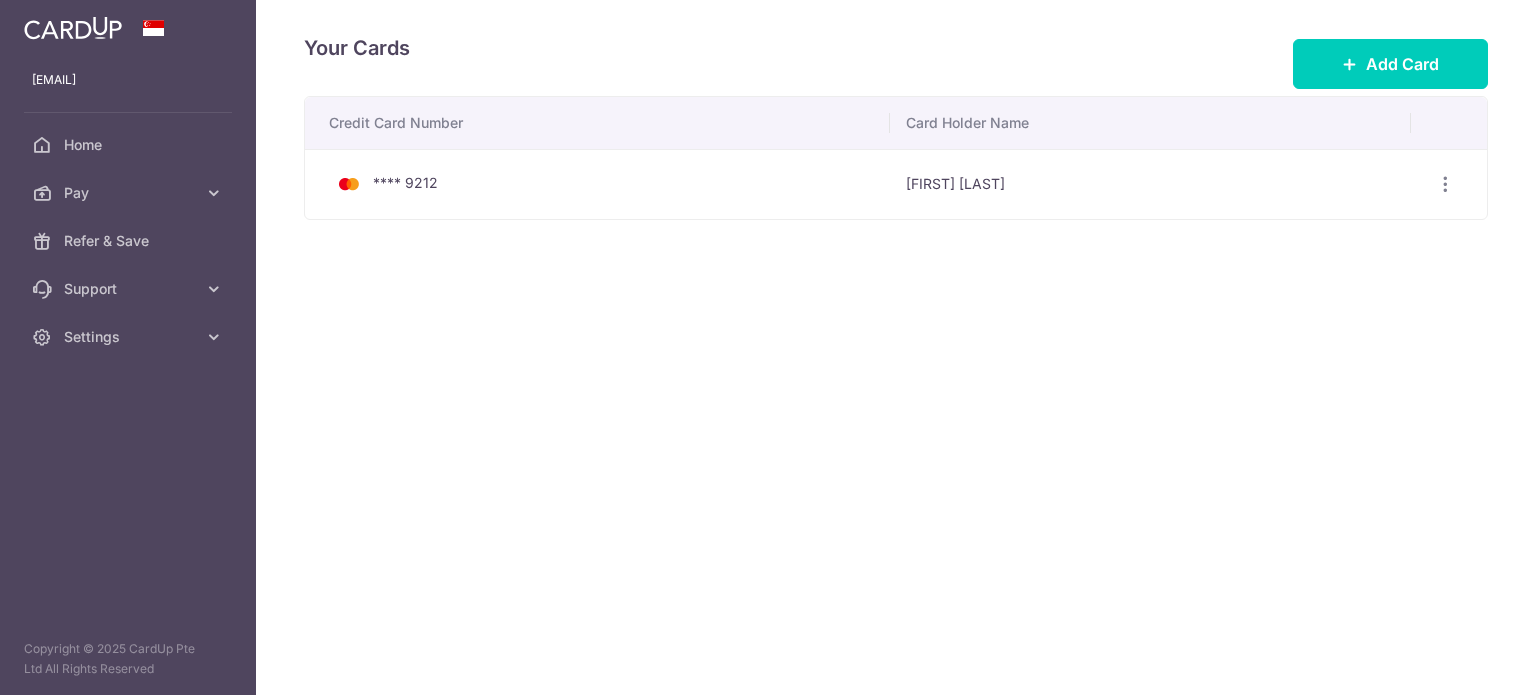 scroll, scrollTop: 0, scrollLeft: 0, axis: both 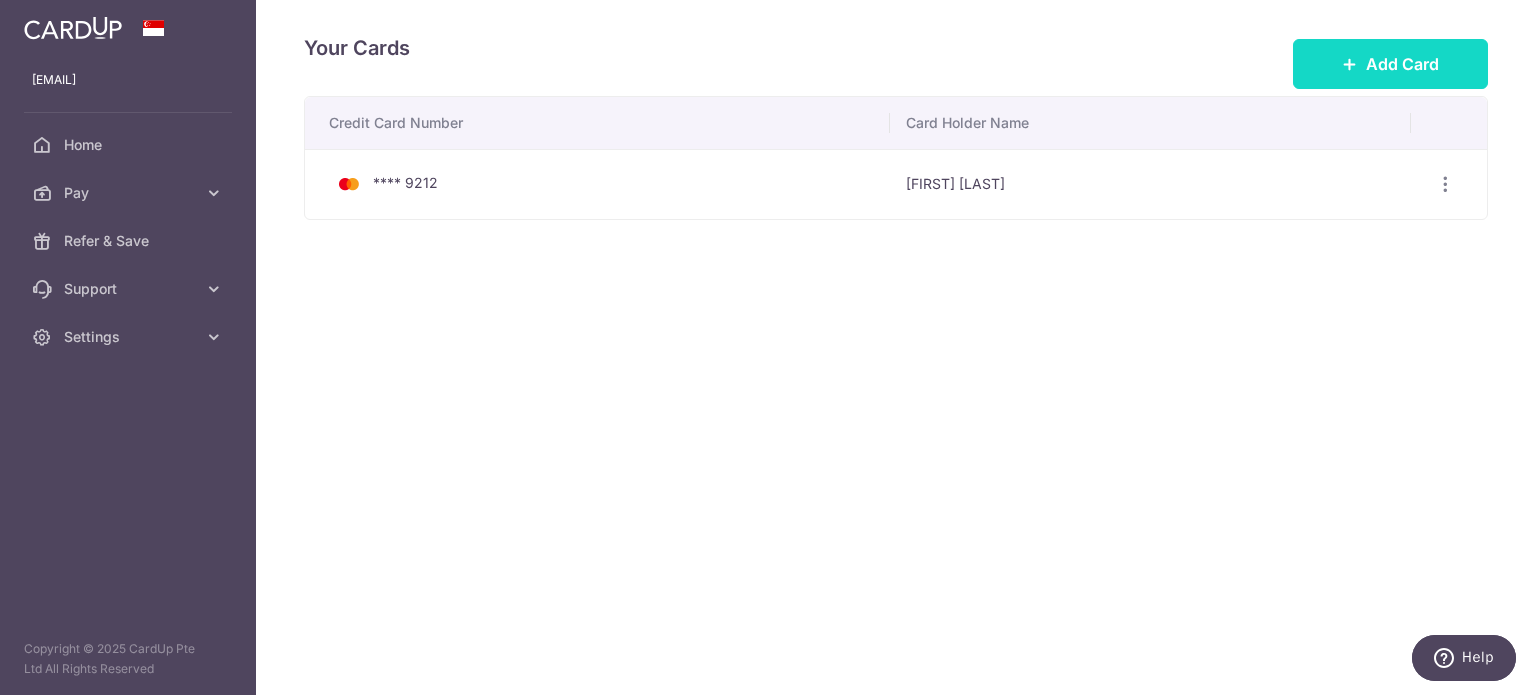 click on "Add Card" at bounding box center [1402, 64] 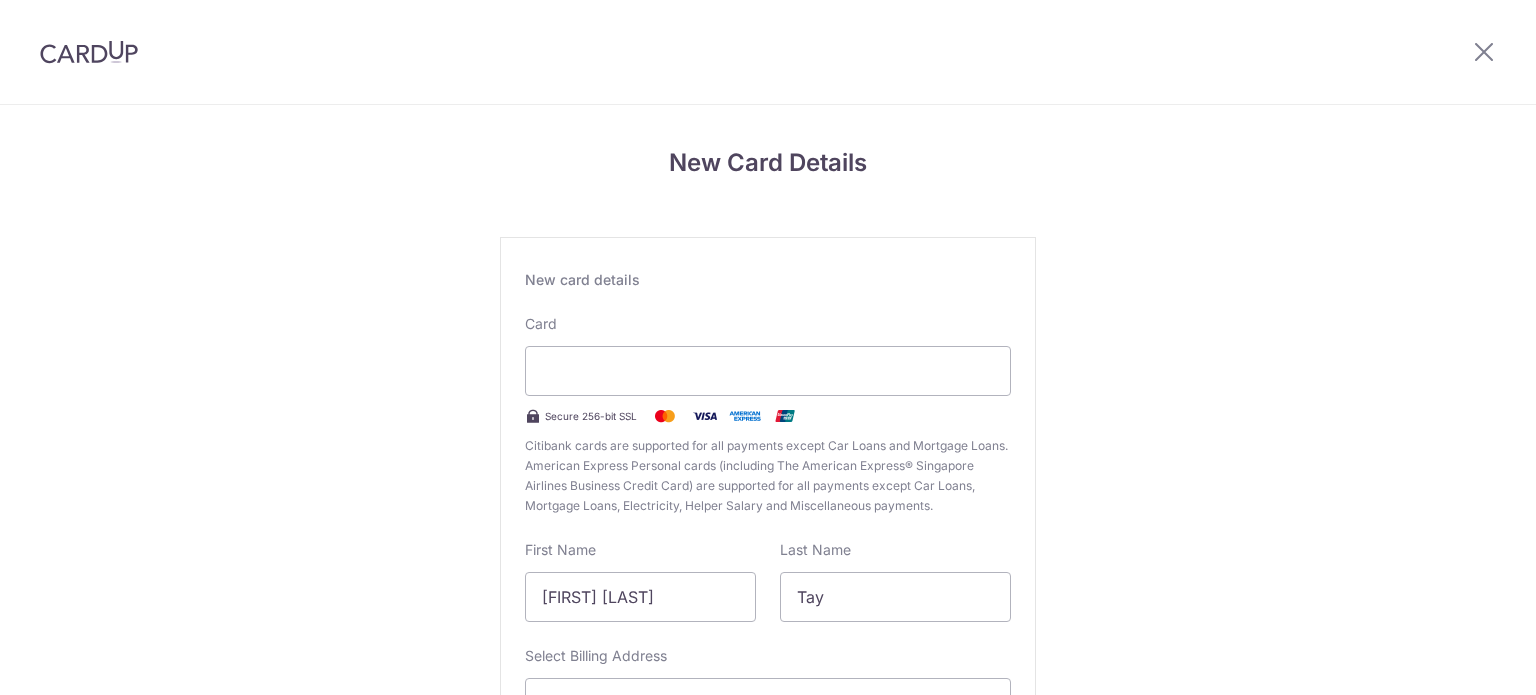 scroll, scrollTop: 0, scrollLeft: 0, axis: both 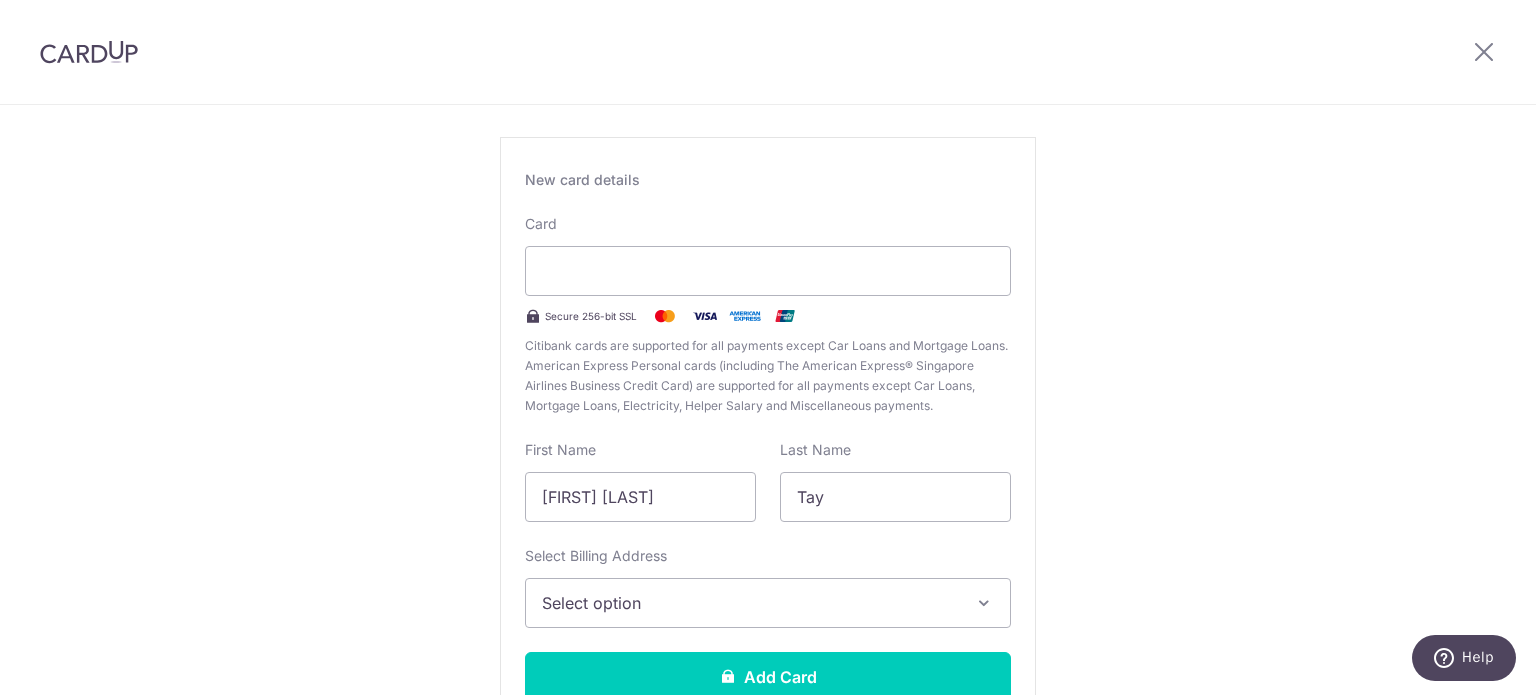 click on "Select option" at bounding box center (750, 603) 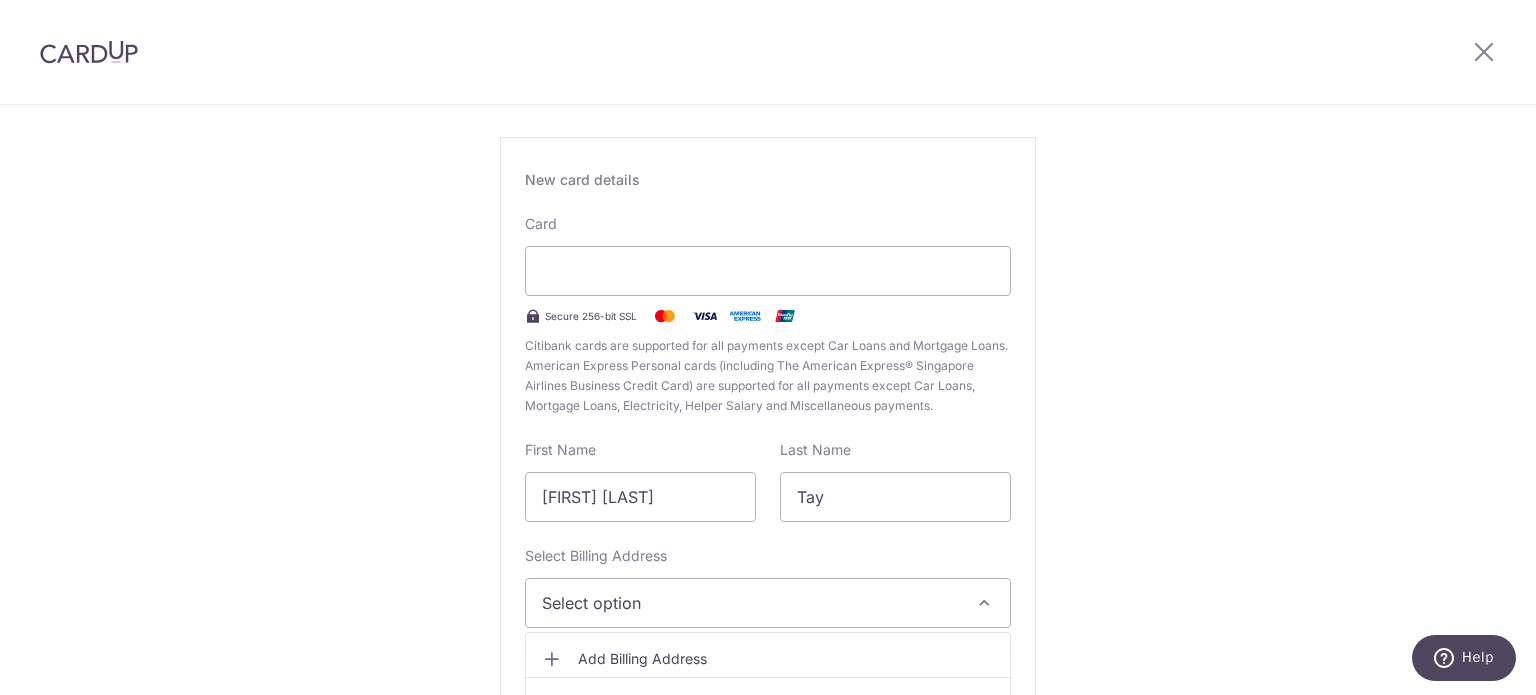 scroll, scrollTop: 248, scrollLeft: 0, axis: vertical 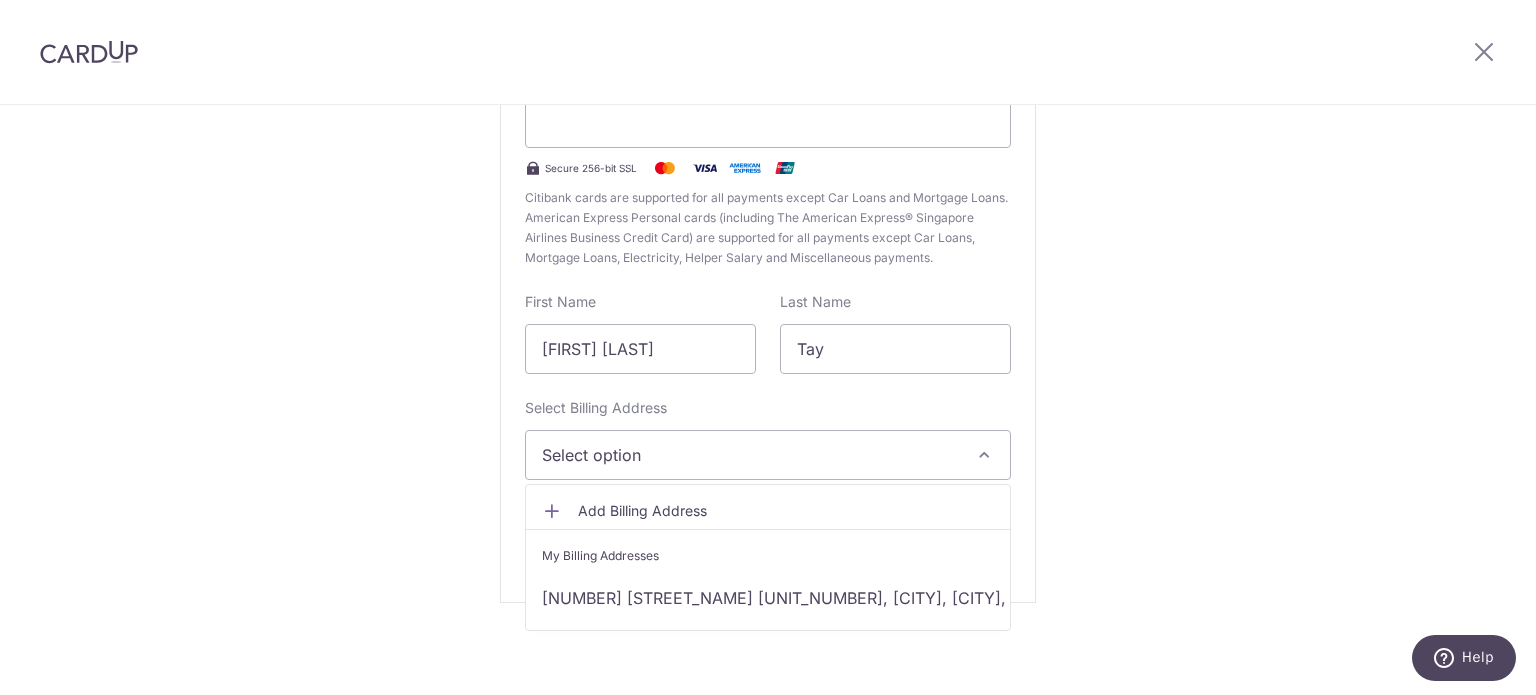 click on "My Billing Addresses" at bounding box center (600, 556) 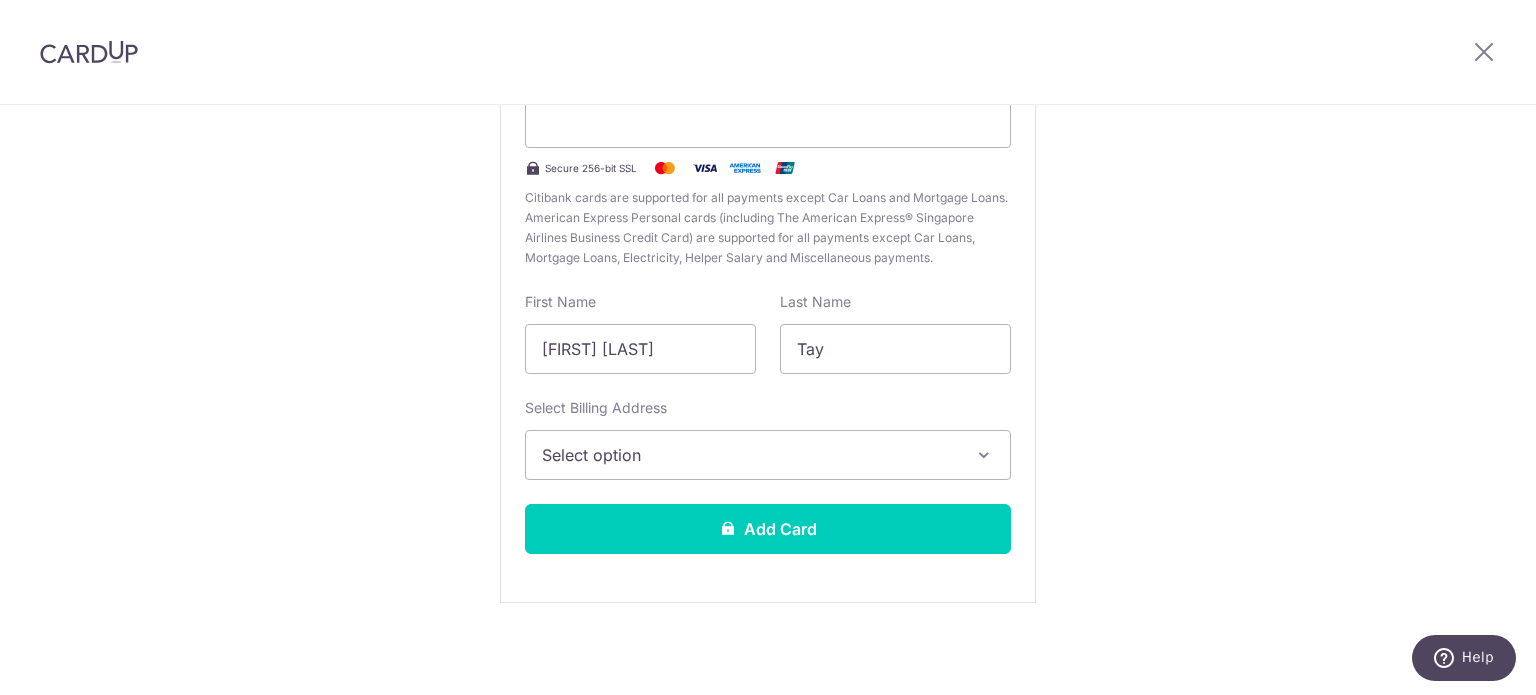 click on "Select option" at bounding box center (750, 455) 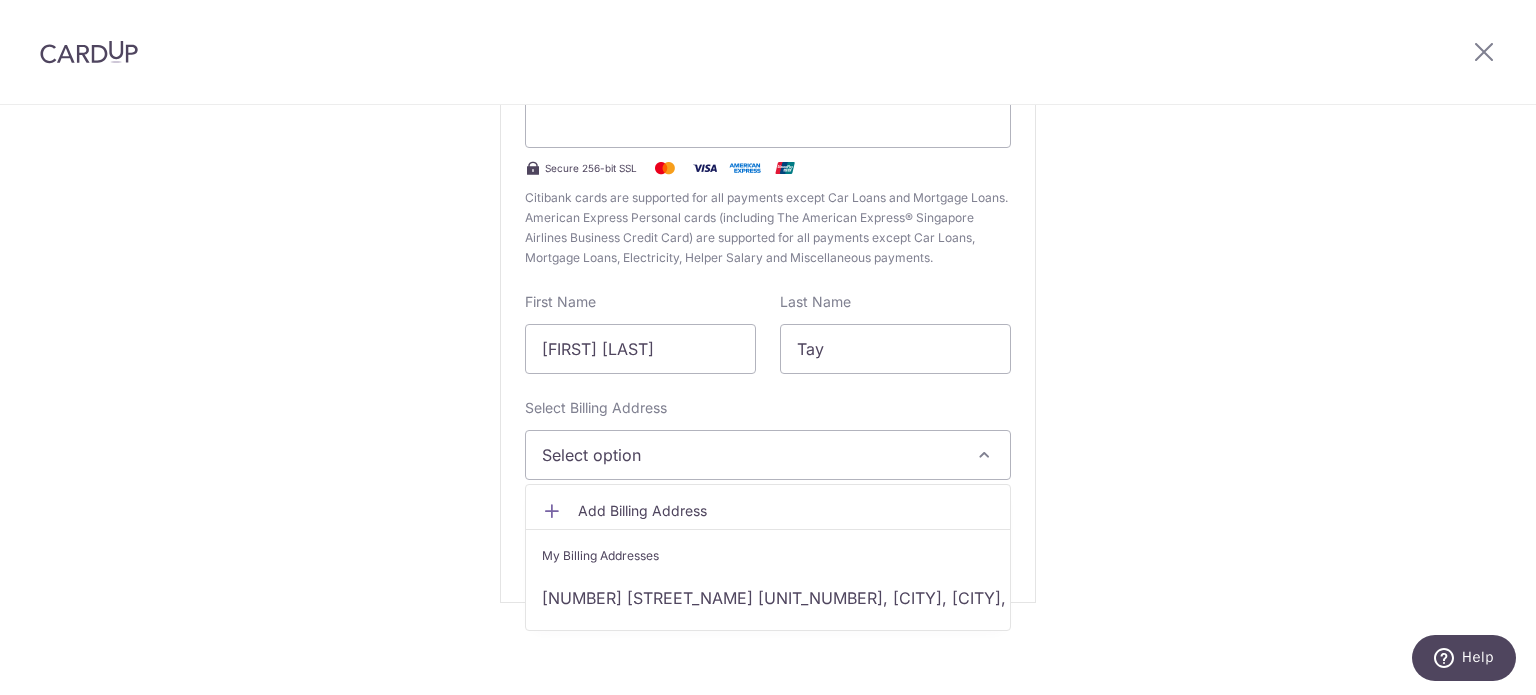 click on "Add Billing Address" at bounding box center [786, 511] 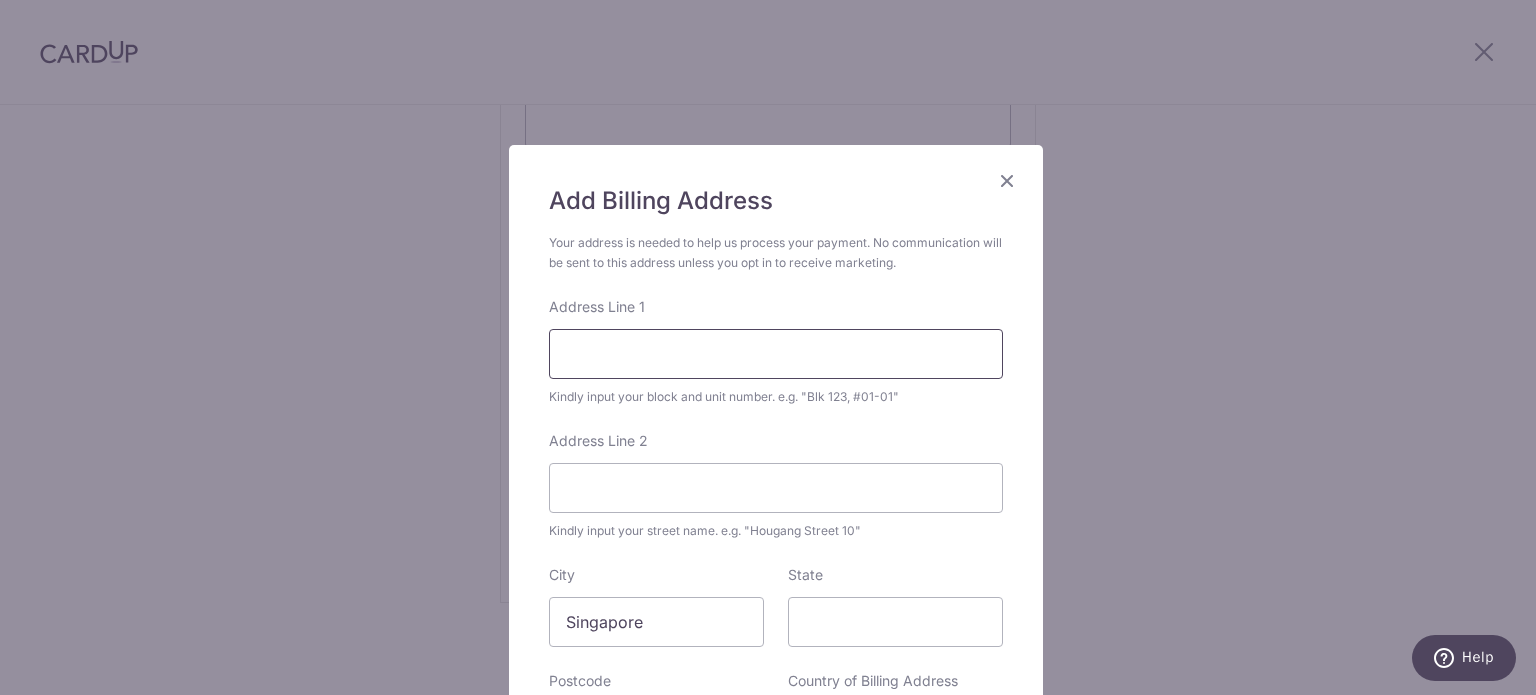 click on "Address Line 1" at bounding box center [776, 354] 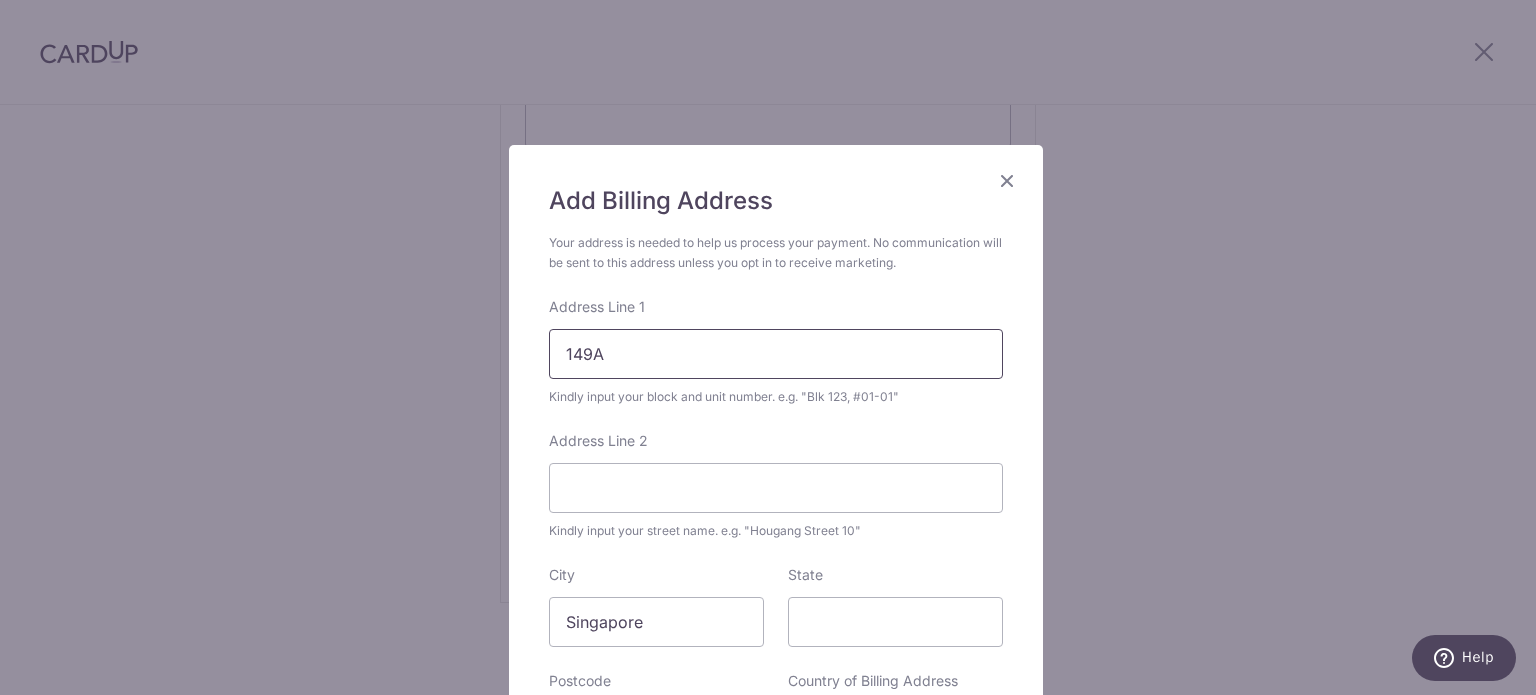 click on "149A" at bounding box center (776, 354) 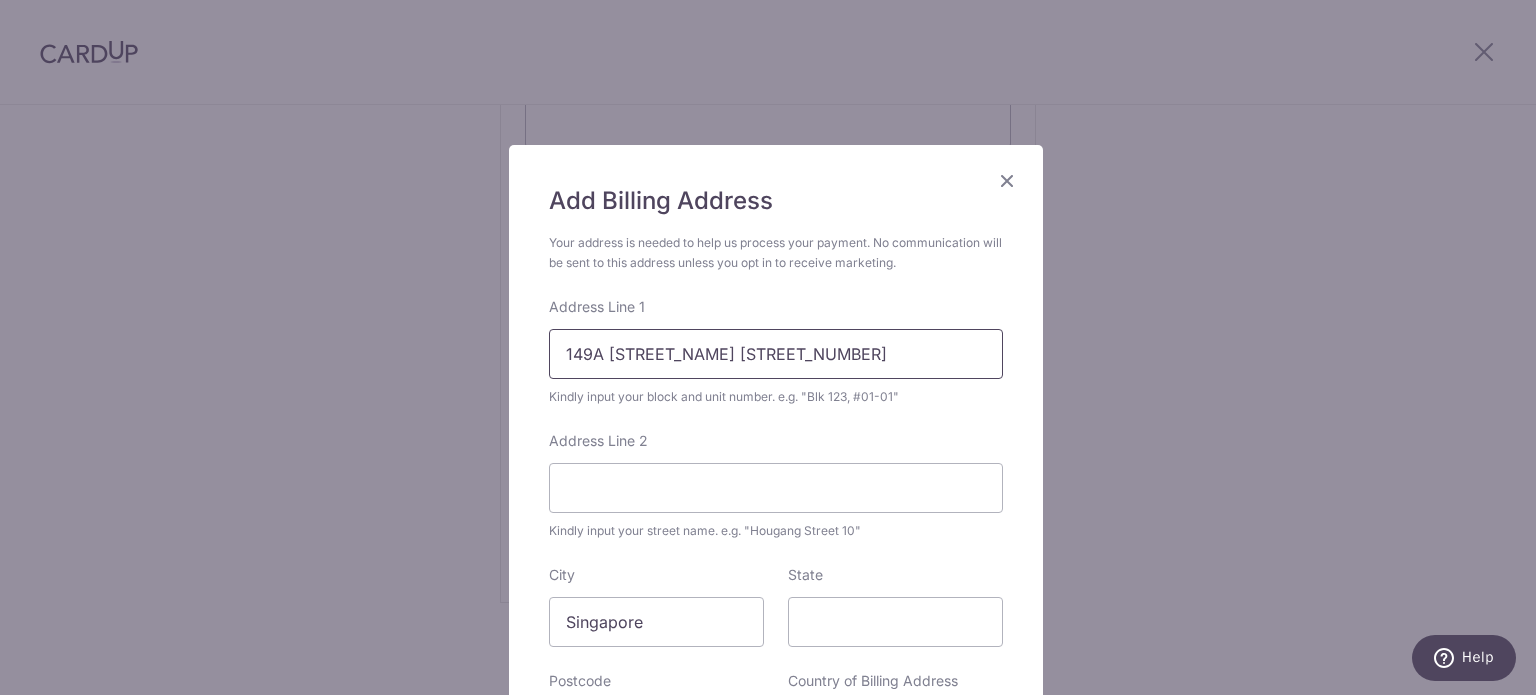 type on "149A TOWNER ROAD 17-23" 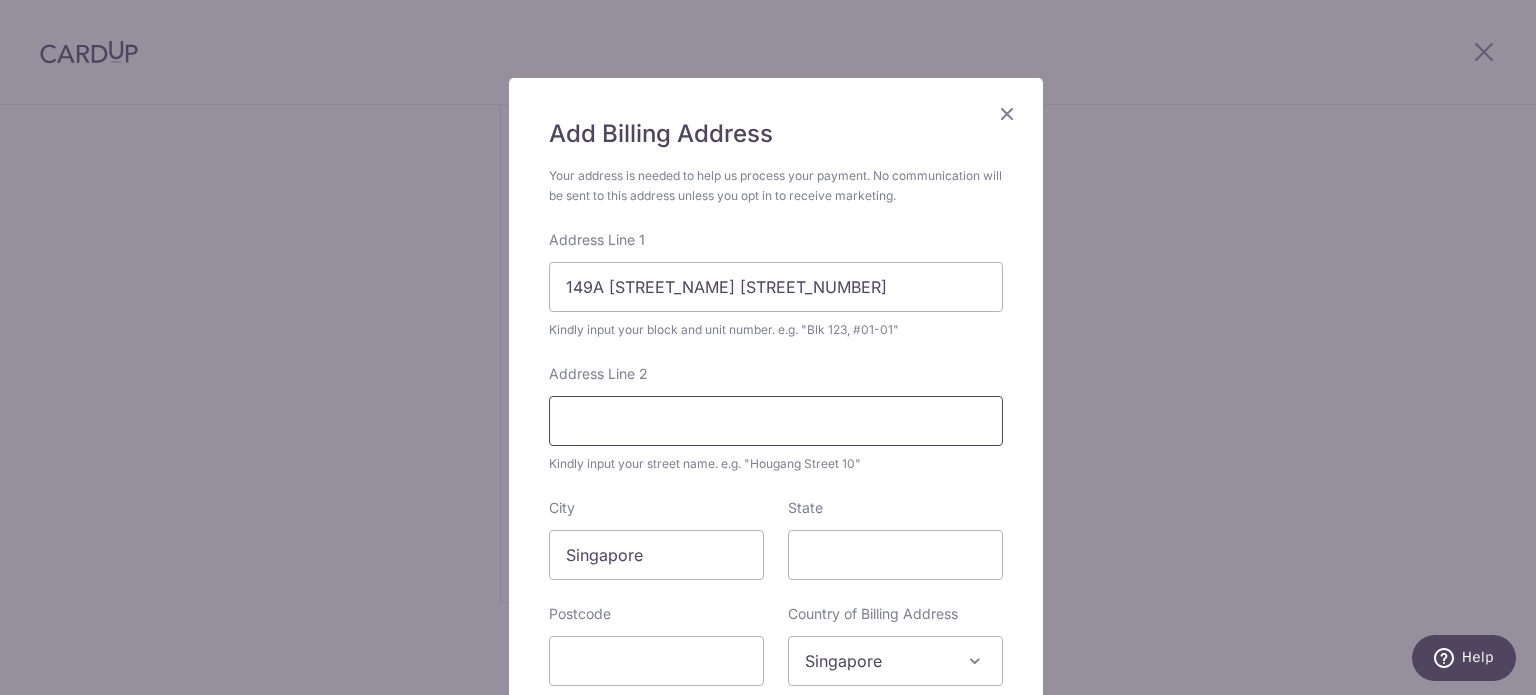scroll, scrollTop: 200, scrollLeft: 0, axis: vertical 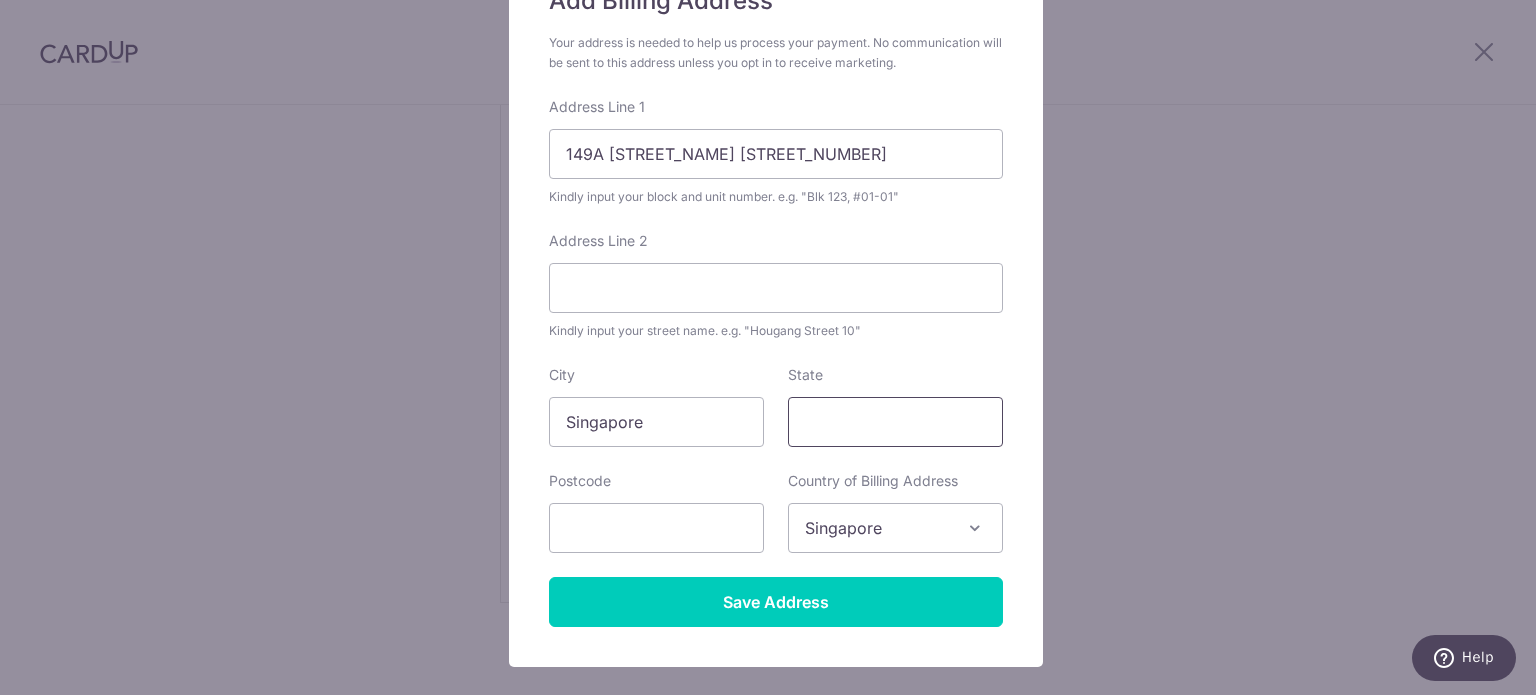 click on "State" at bounding box center (895, 422) 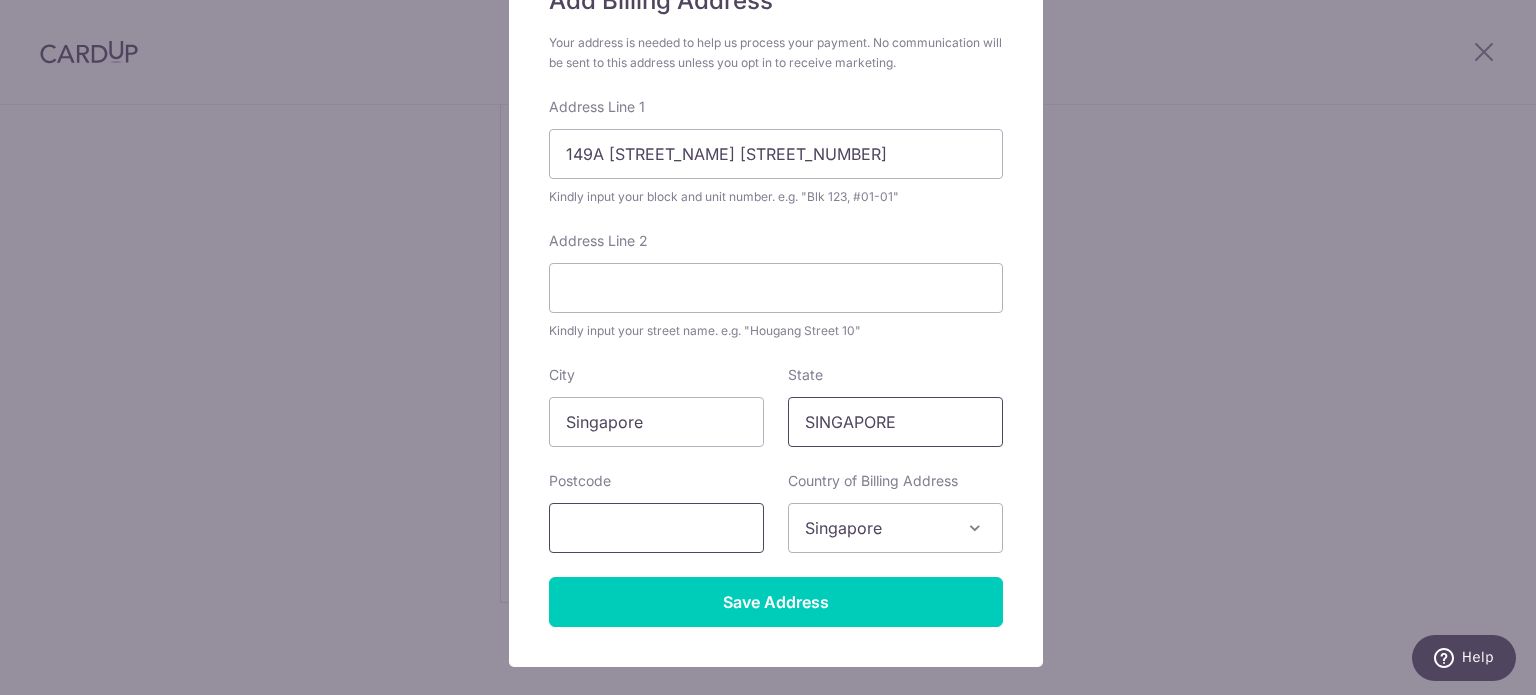 type on "SINGAPORE" 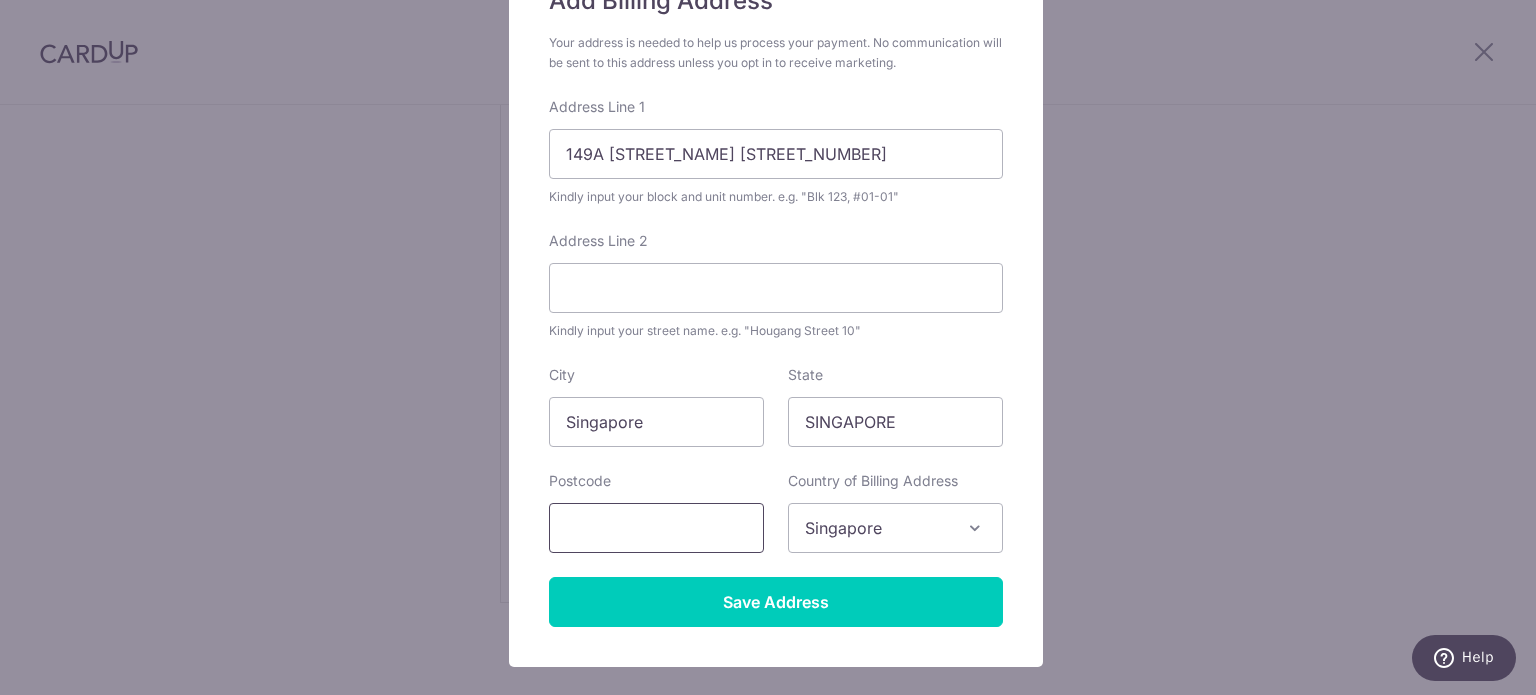 click at bounding box center [656, 528] 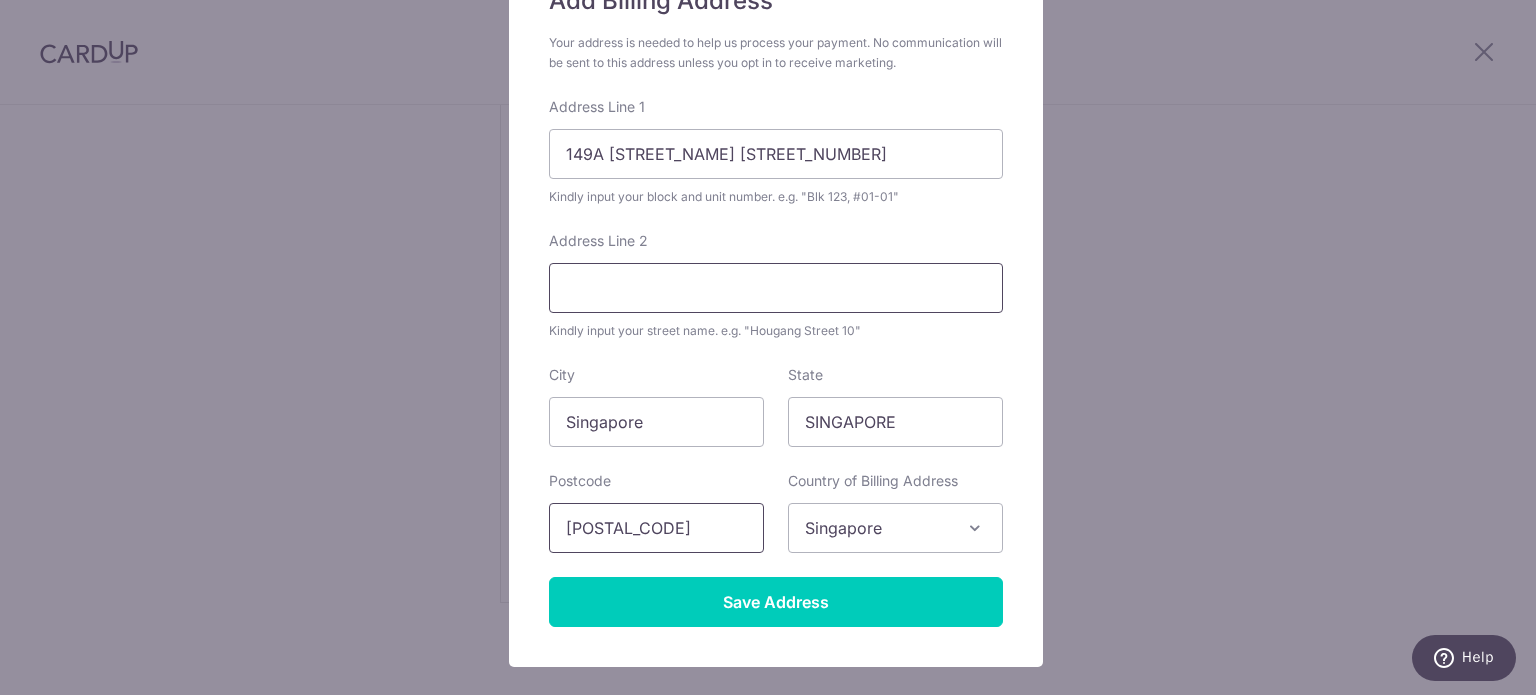 type on "321149" 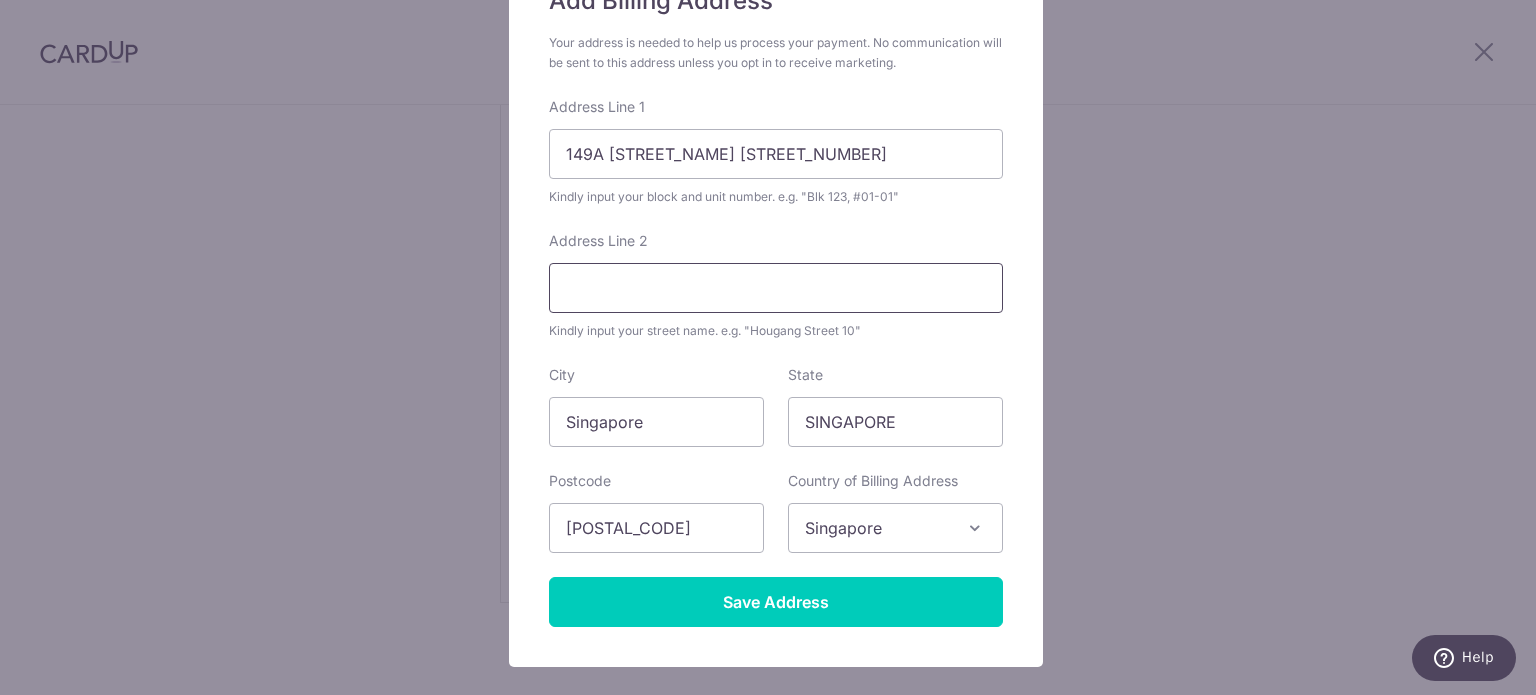 click on "Address Line 2" at bounding box center [776, 288] 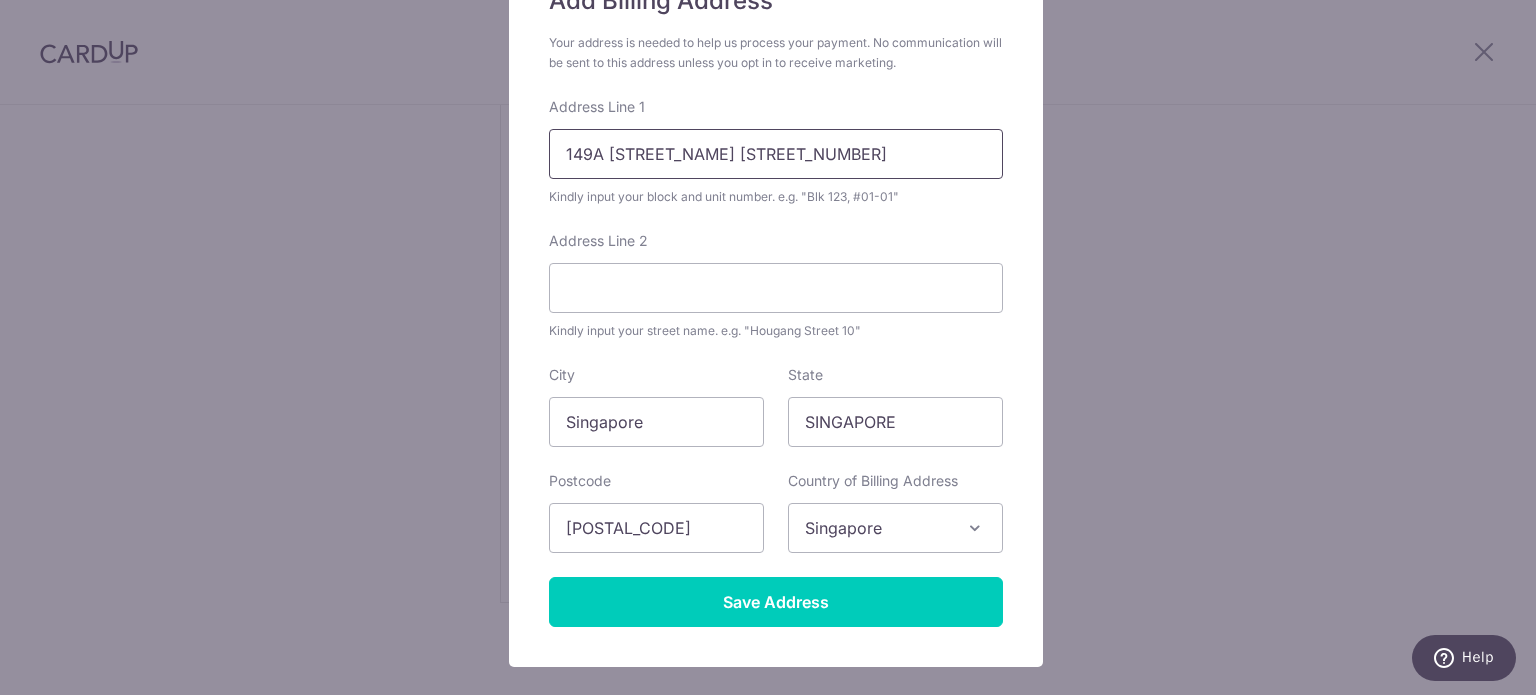 click on "149A TOWNER ROAD 17-23" at bounding box center (776, 154) 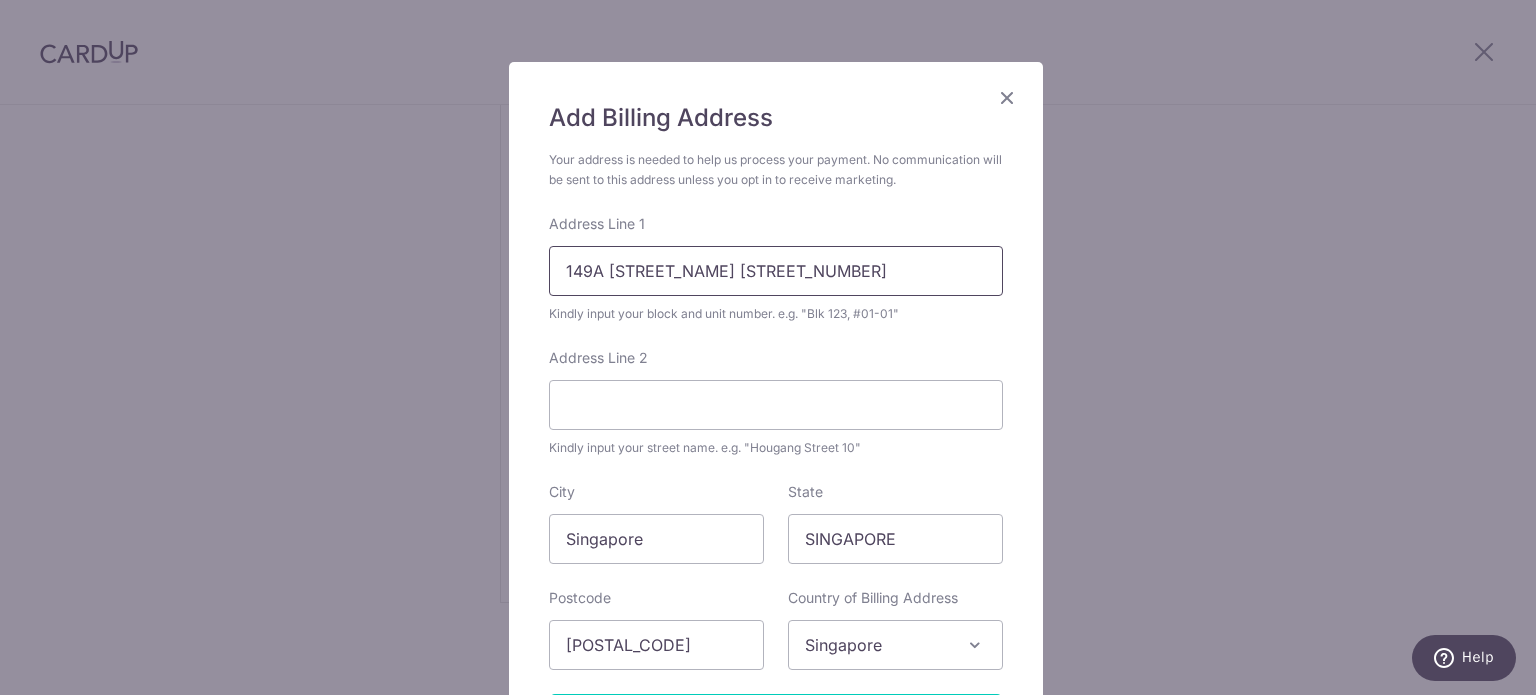 scroll, scrollTop: 200, scrollLeft: 0, axis: vertical 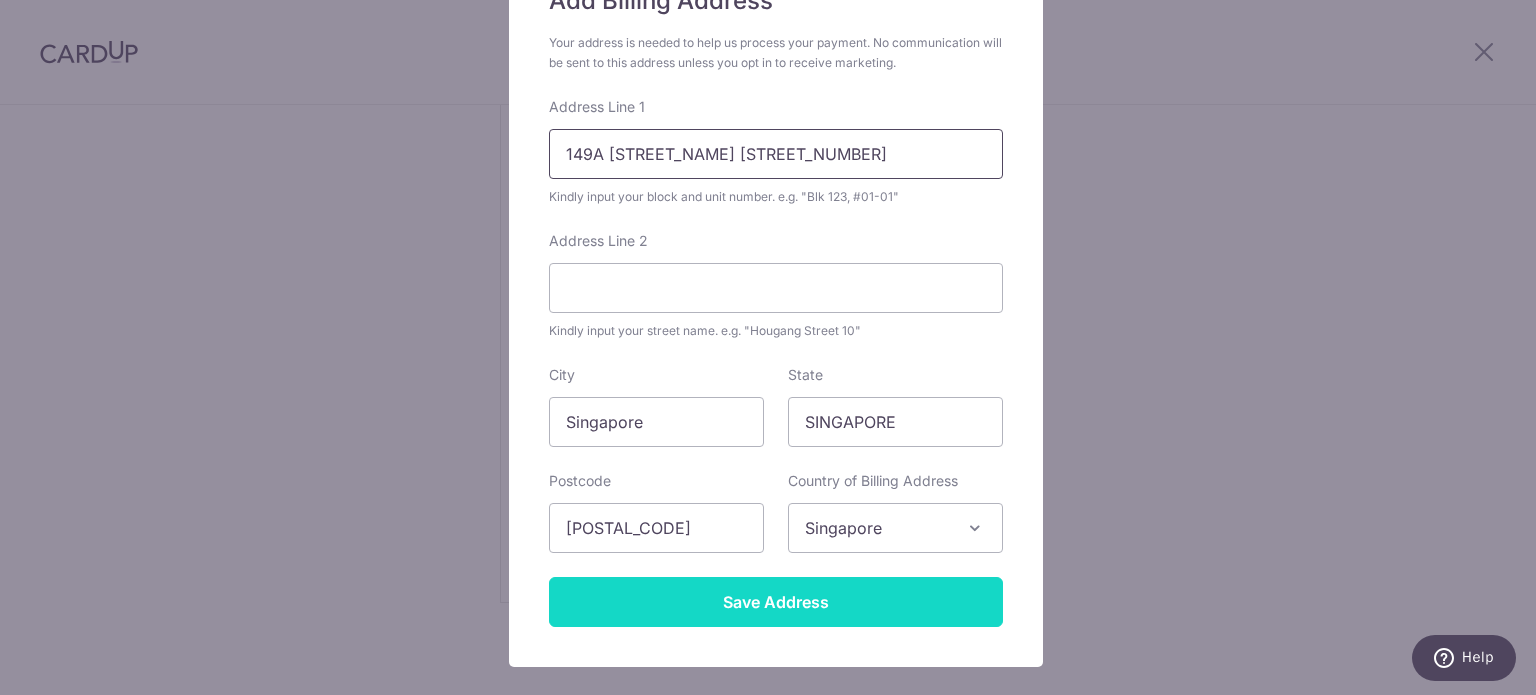 type on "149A TOWNER ROAD #17-23" 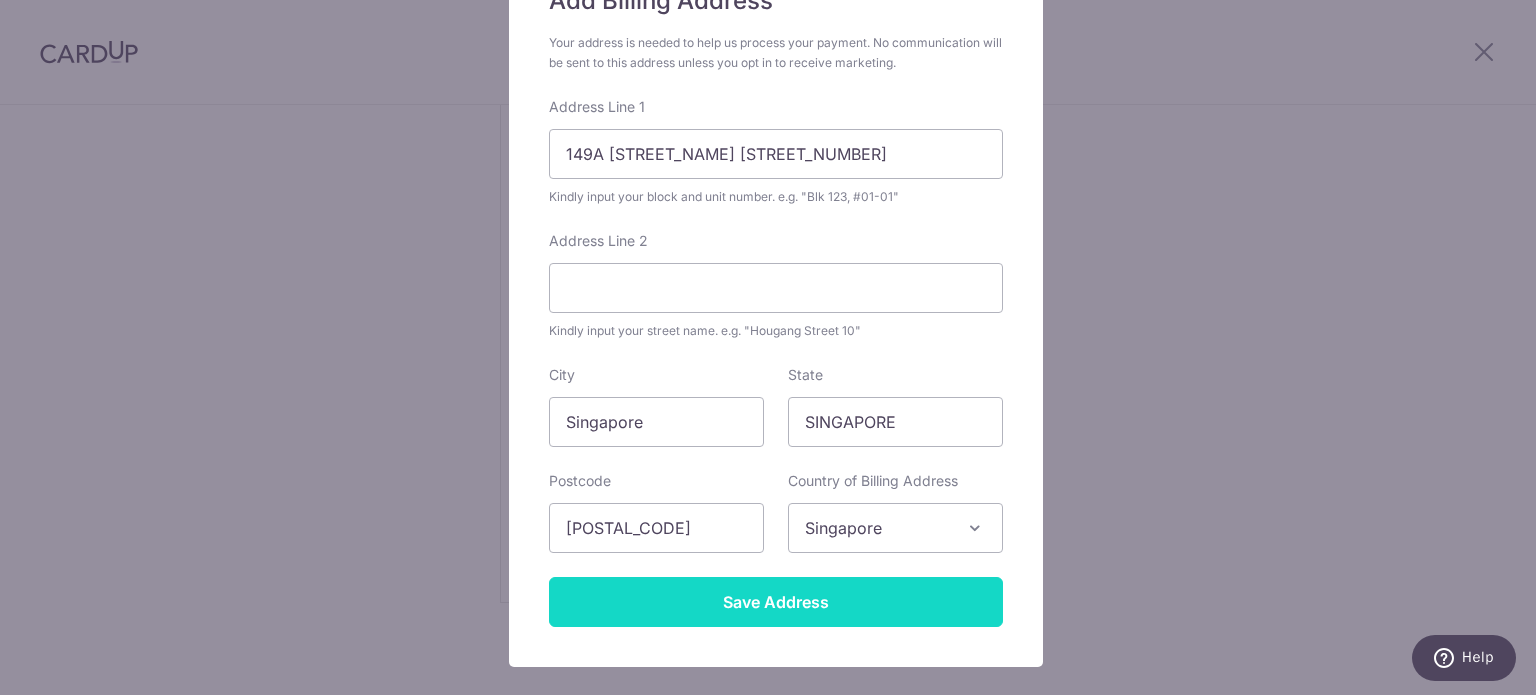 click on "Save Address" at bounding box center (776, 602) 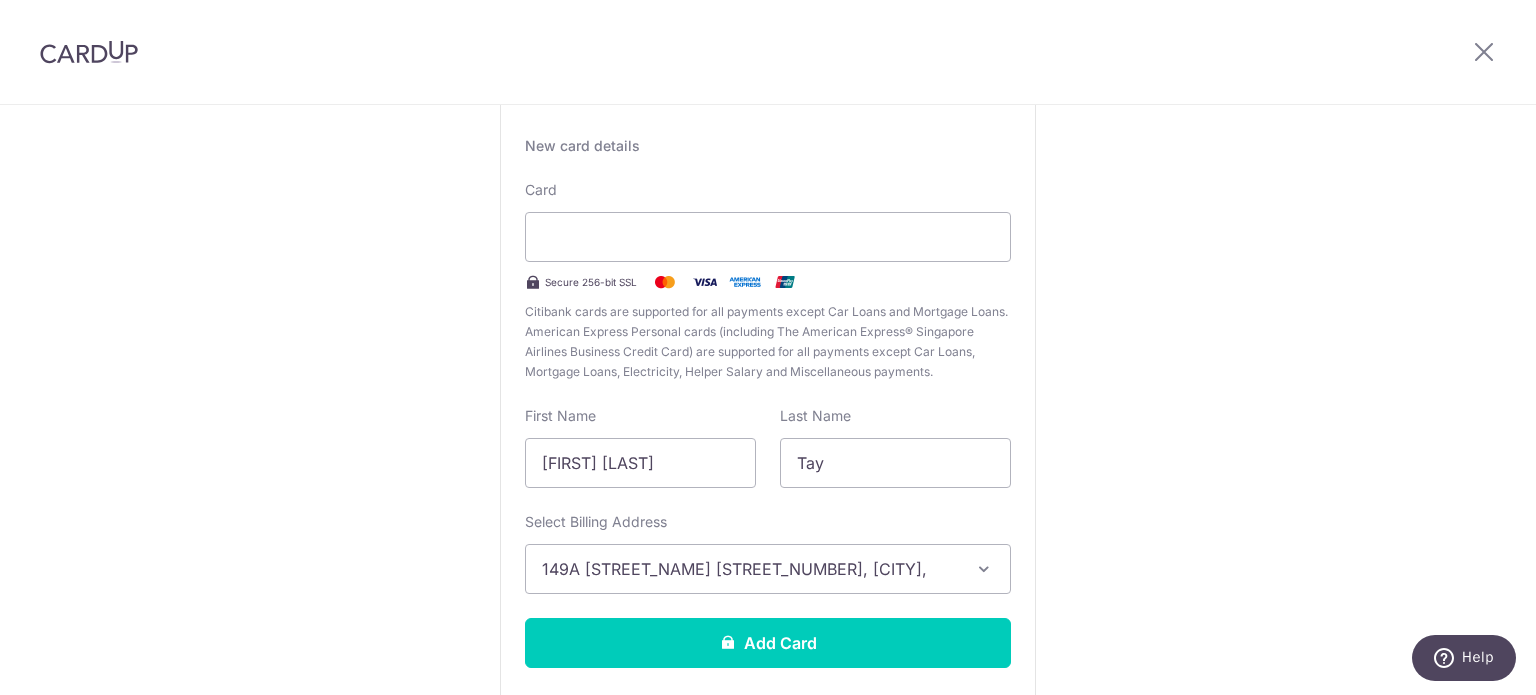 scroll, scrollTop: 248, scrollLeft: 0, axis: vertical 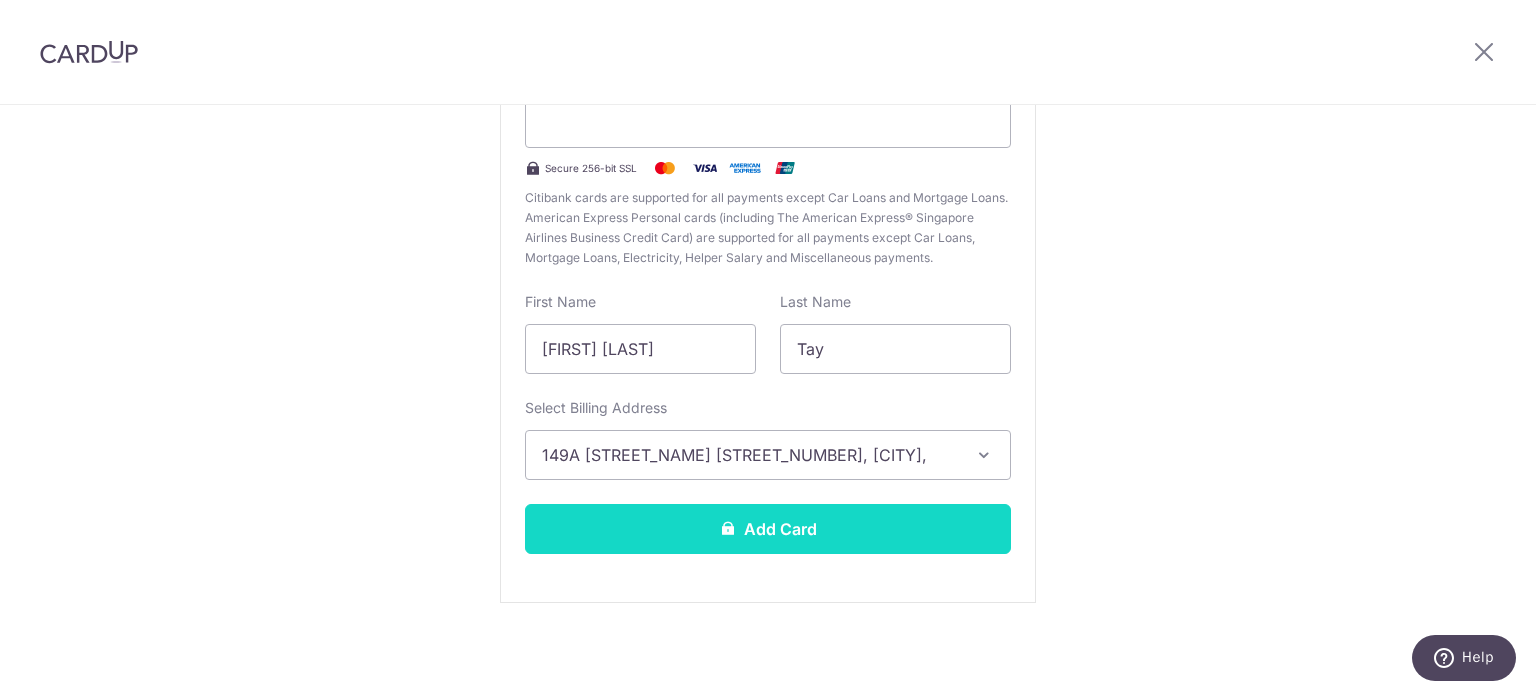 click on "Add Card" at bounding box center (768, 529) 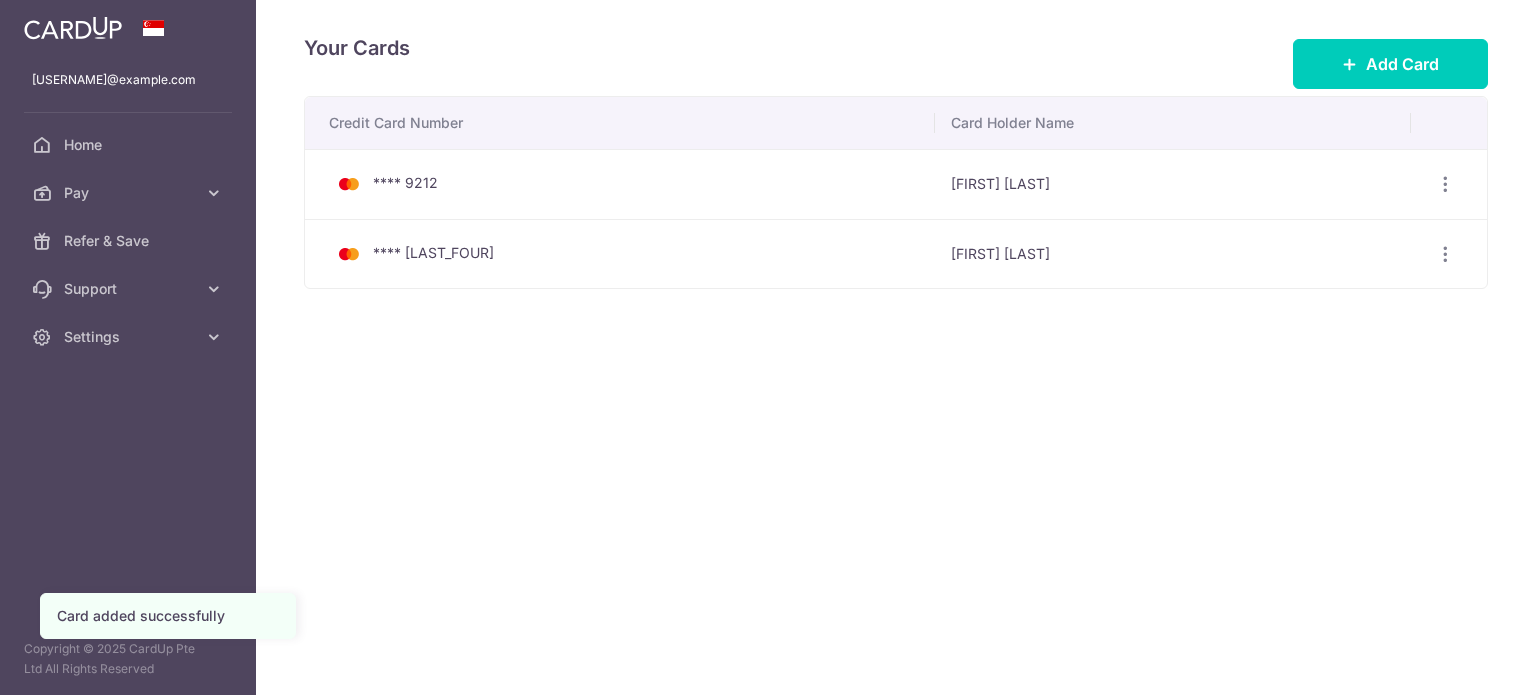 scroll, scrollTop: 0, scrollLeft: 0, axis: both 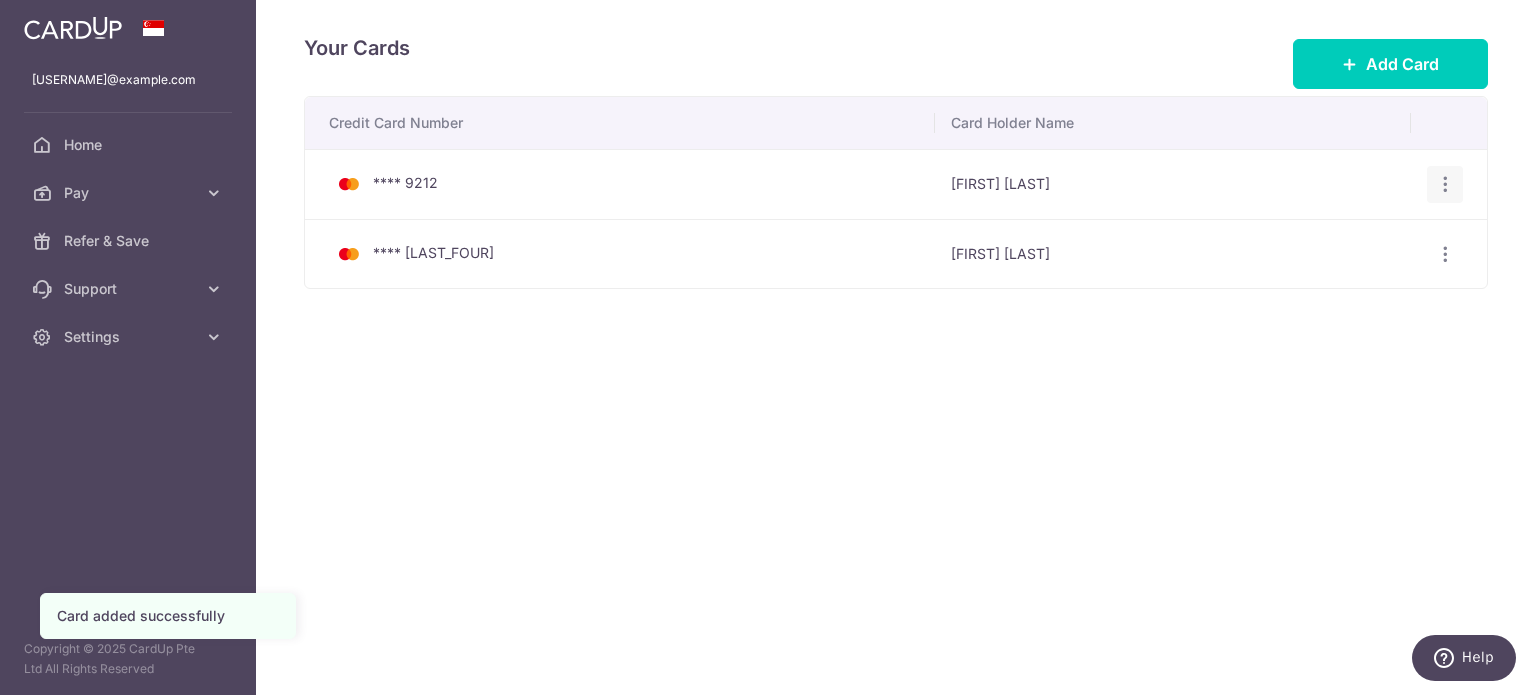 click at bounding box center [1445, 184] 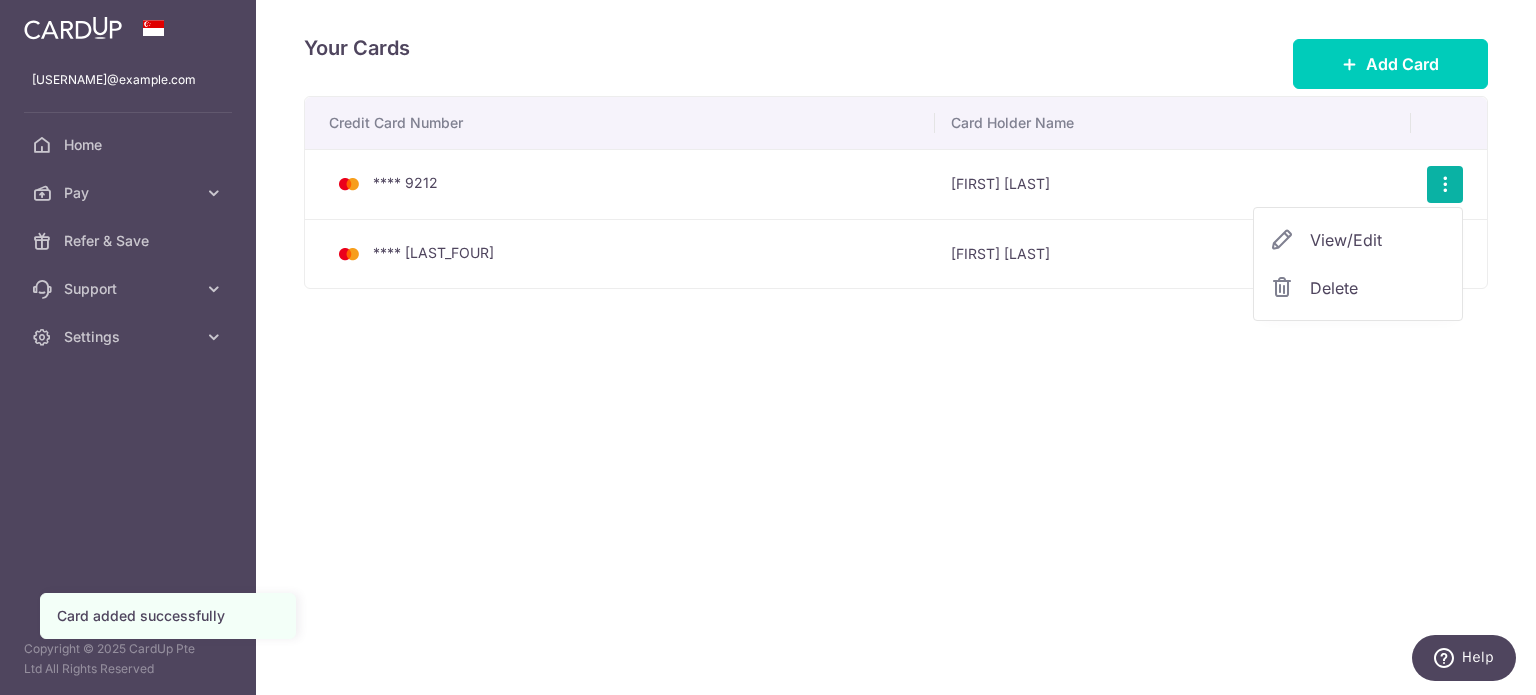 click on "Delete" at bounding box center [1378, 288] 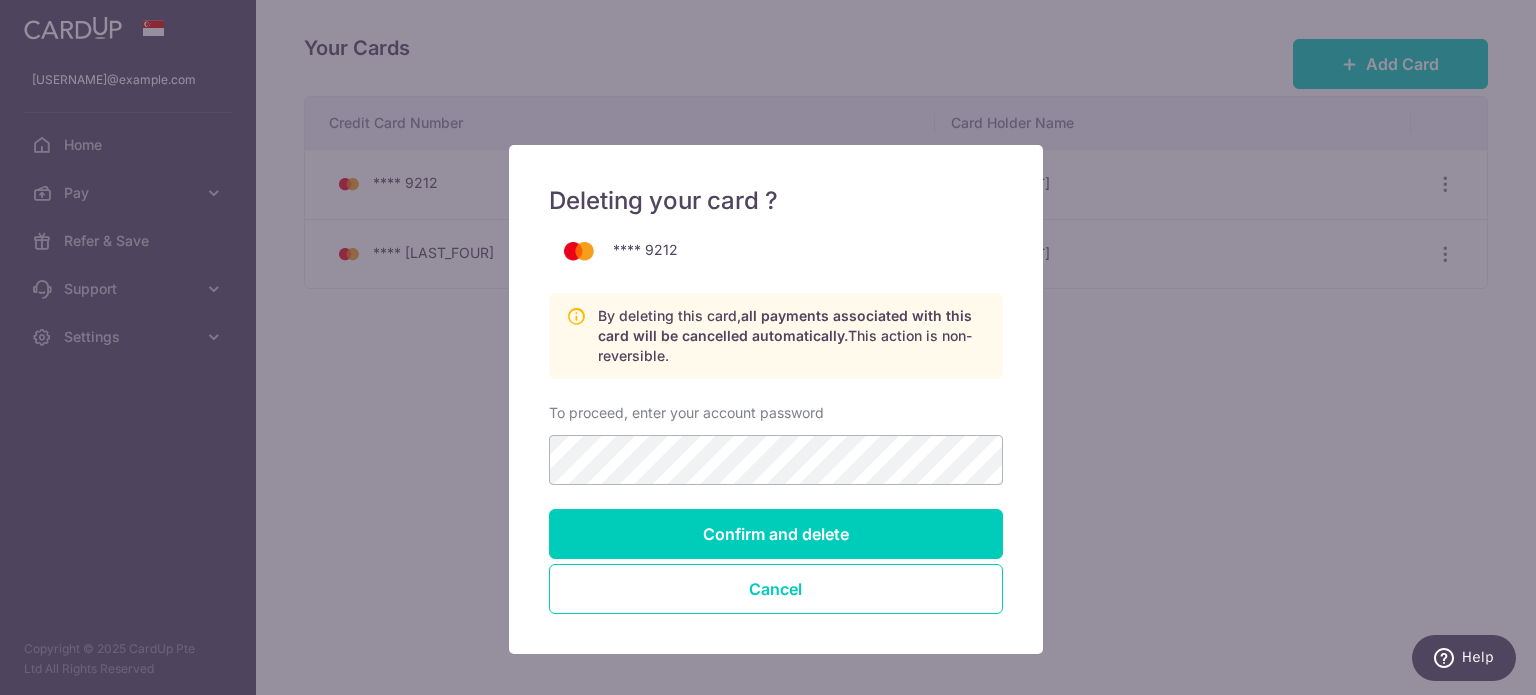 click on "**** 9212
By deleting this card,  all payments associated with this card will be cancelled automatically.  This action is non-reversible.
To proceed, enter your account password
Please enter a valid password.
Confirm and delete
Cancel" at bounding box center (776, 423) 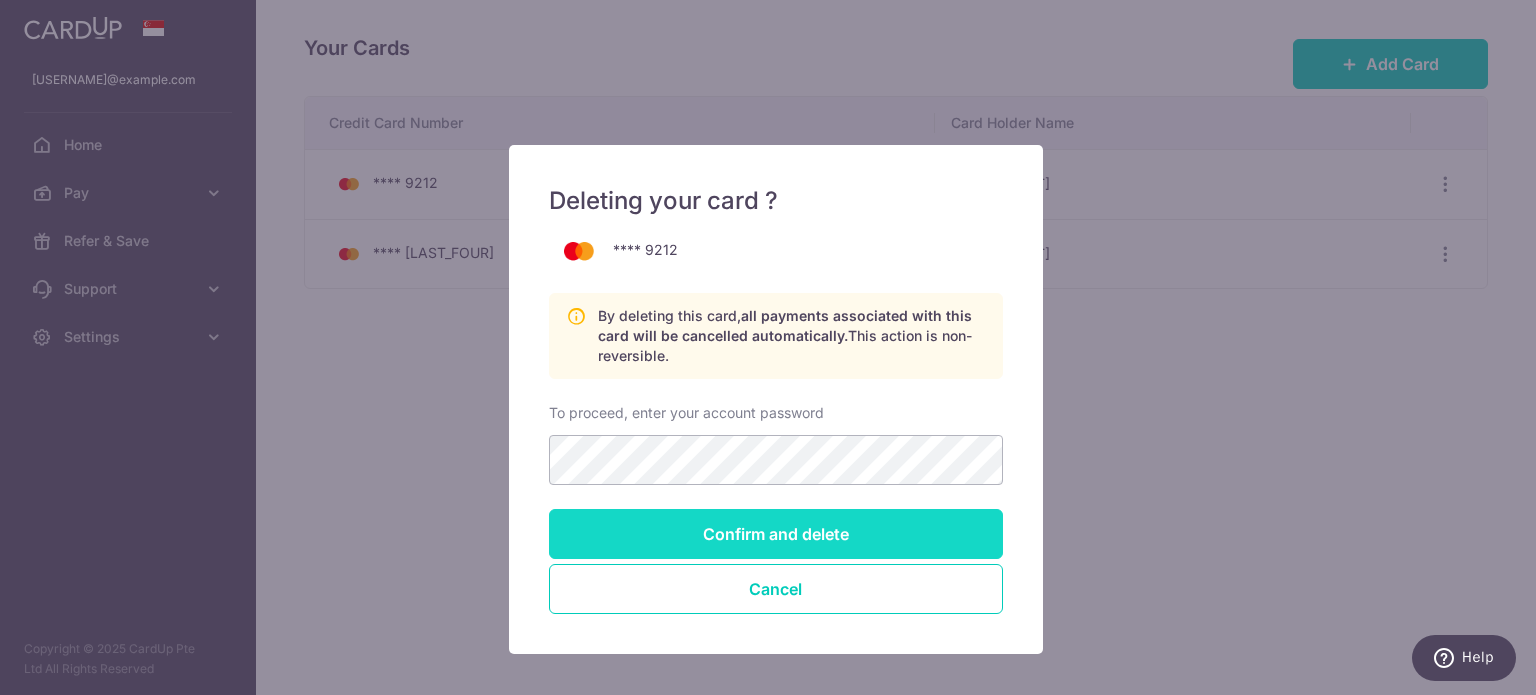 click on "Confirm and delete" at bounding box center (776, 534) 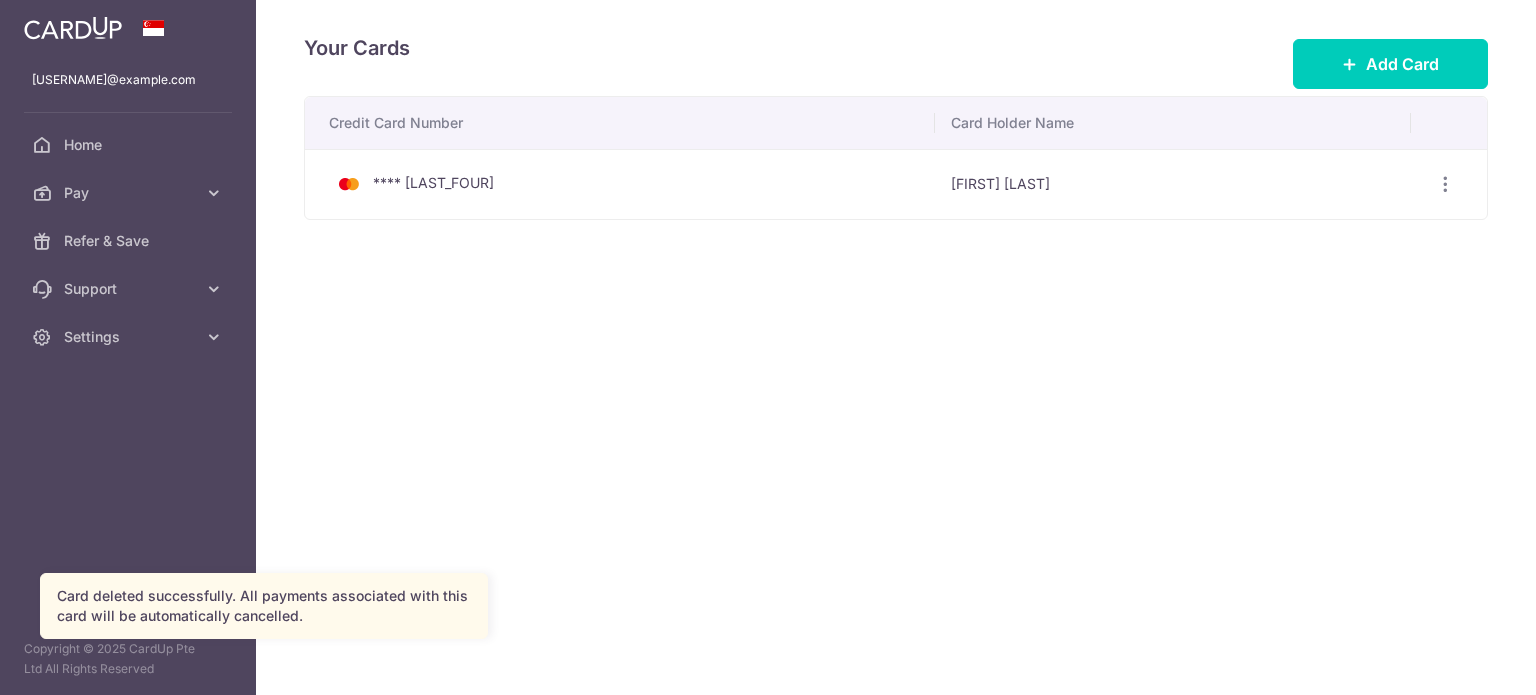 scroll, scrollTop: 0, scrollLeft: 0, axis: both 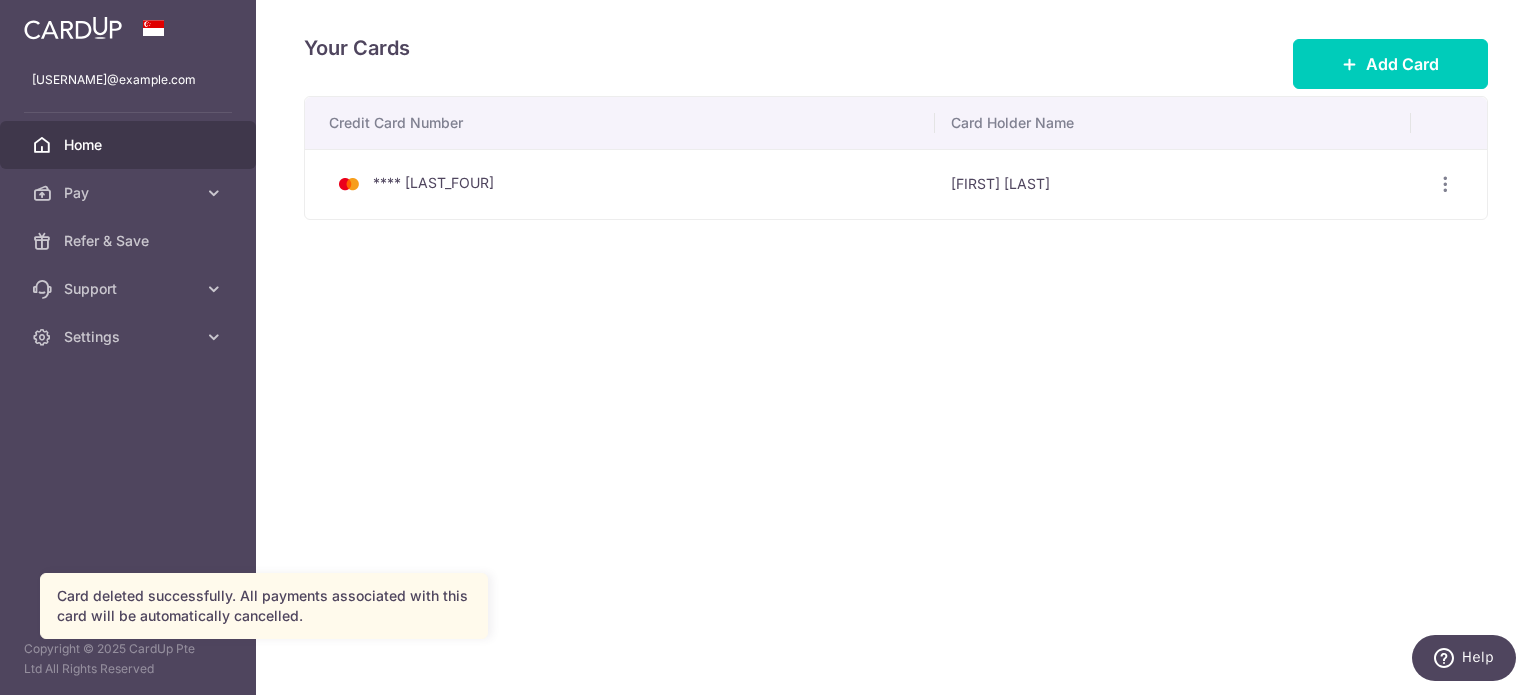 click on "Home" at bounding box center (128, 145) 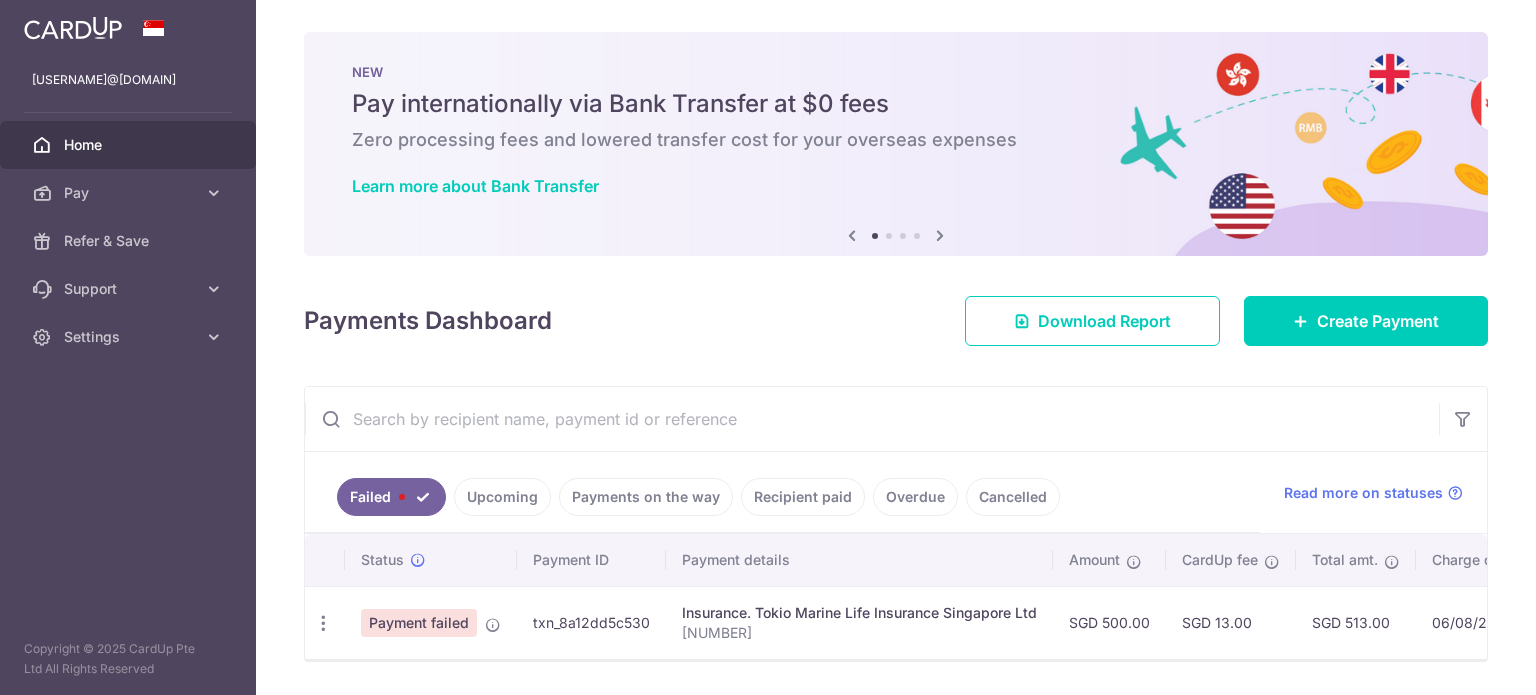 scroll, scrollTop: 0, scrollLeft: 0, axis: both 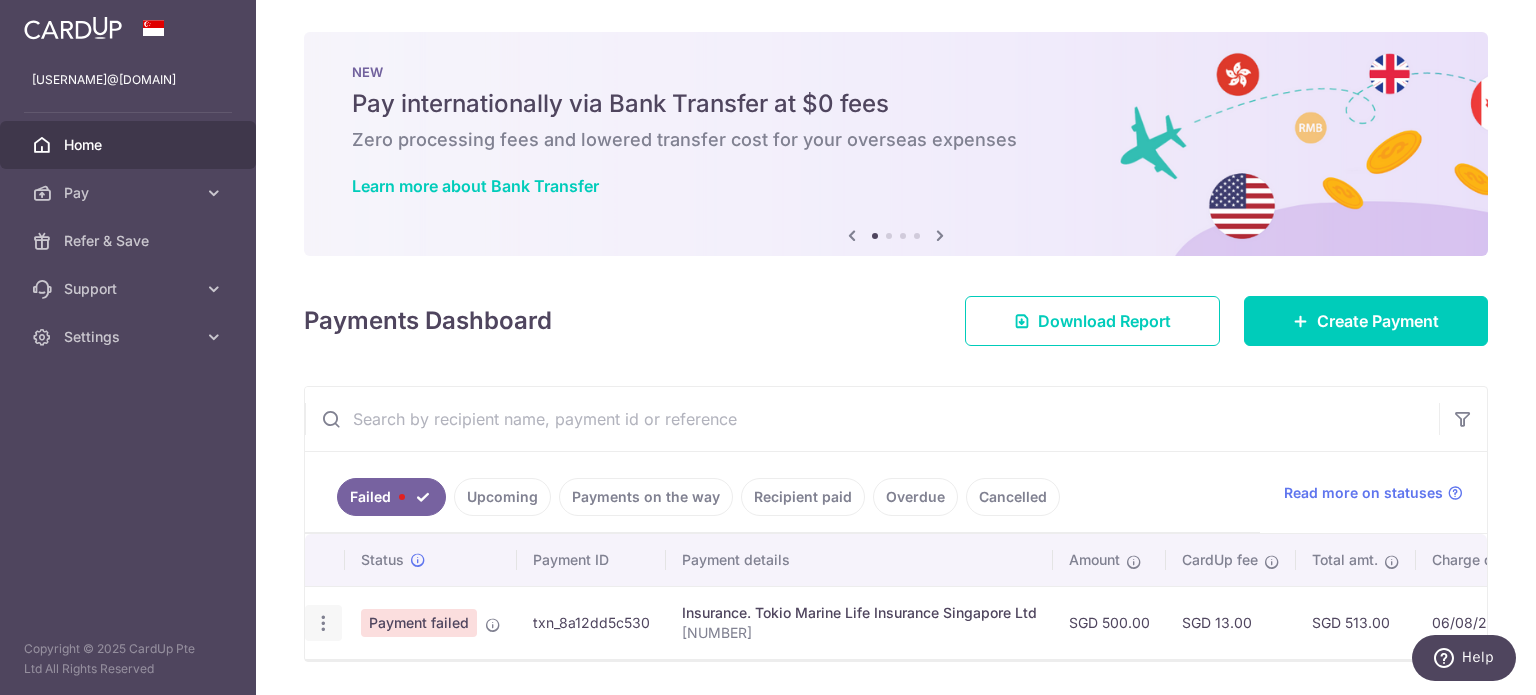click at bounding box center (323, 623) 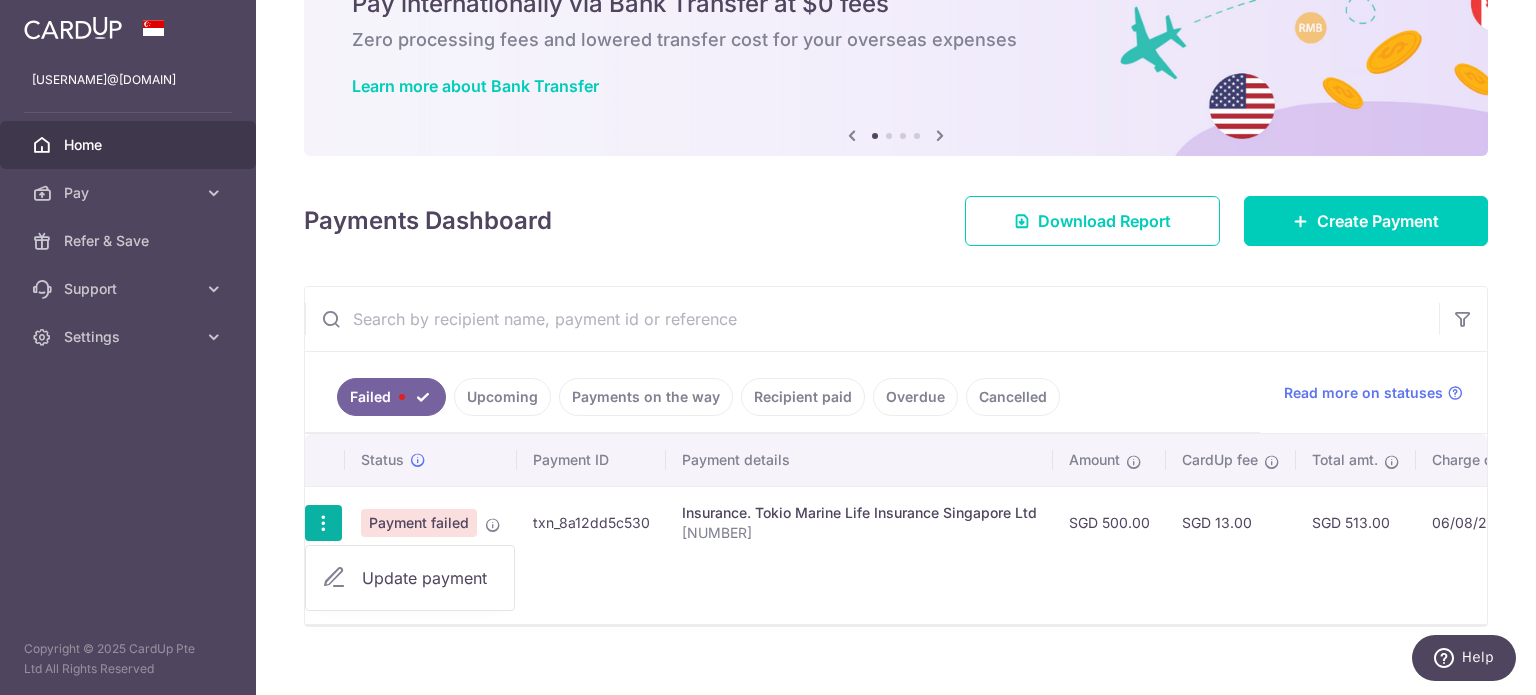 click on "Update payment" at bounding box center (430, 578) 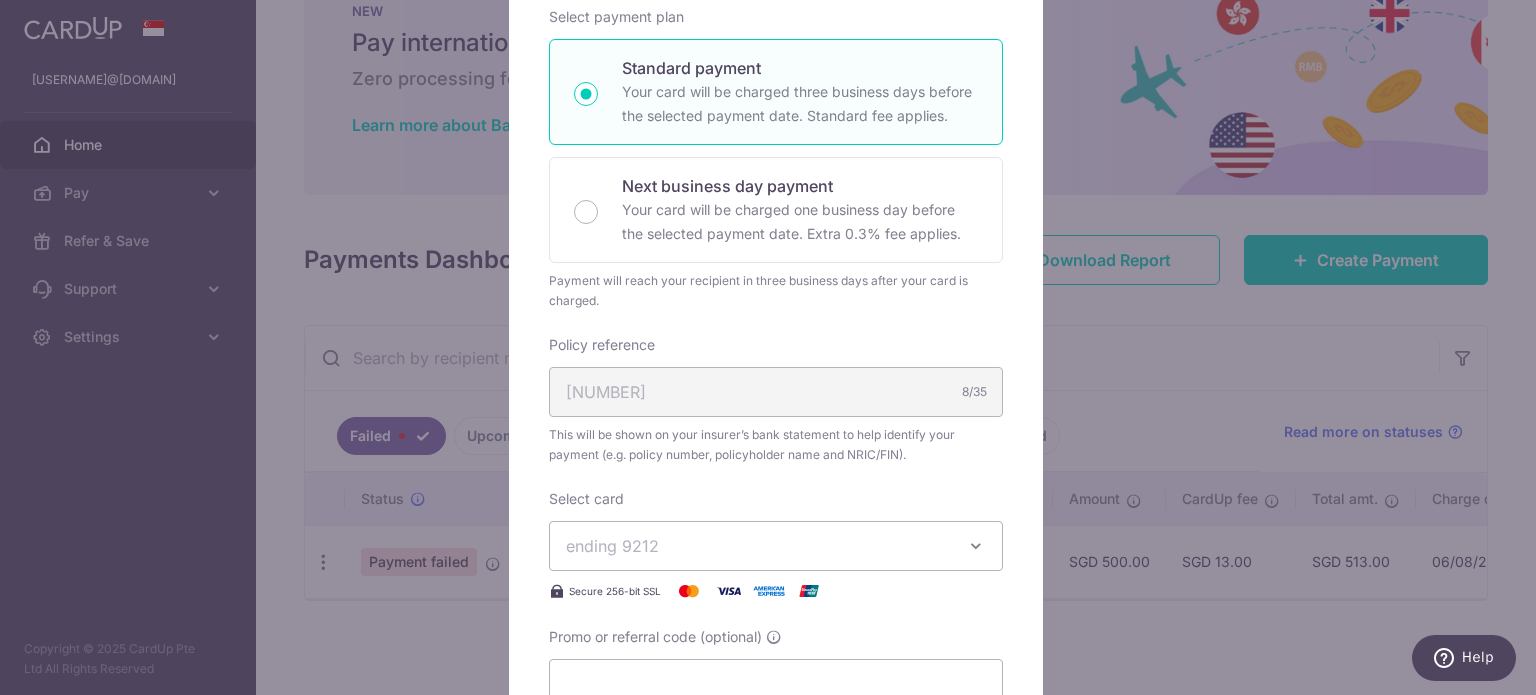 scroll, scrollTop: 400, scrollLeft: 0, axis: vertical 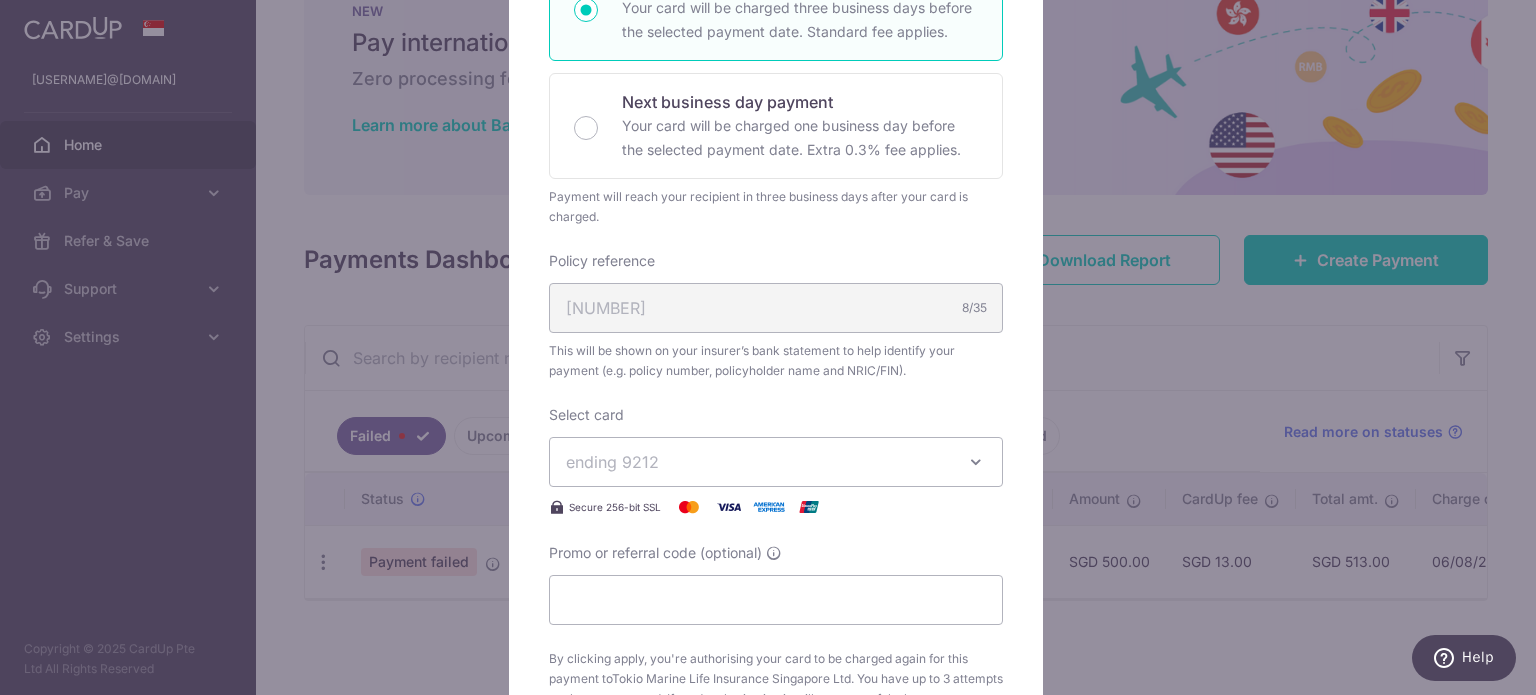 click on "ending 9212" at bounding box center (776, 462) 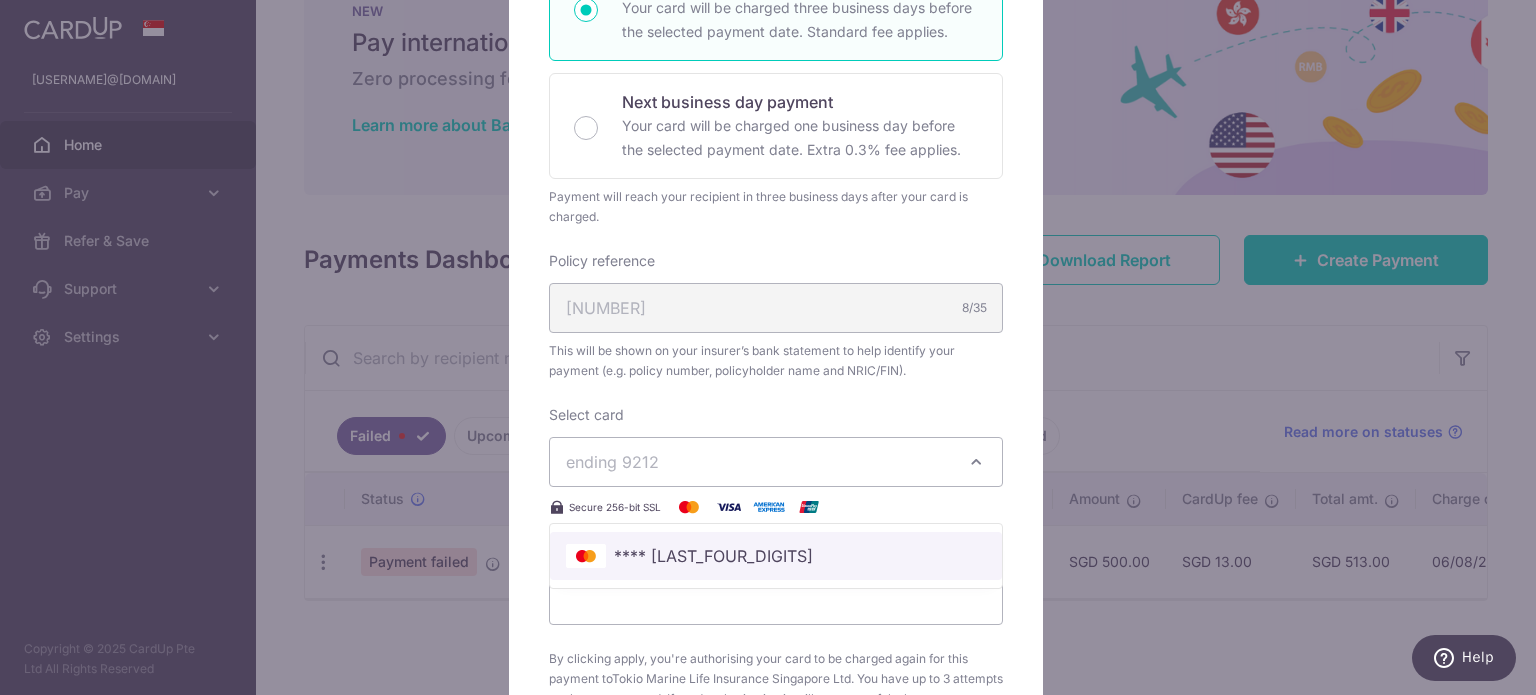 click on "**** 4383" at bounding box center [713, 556] 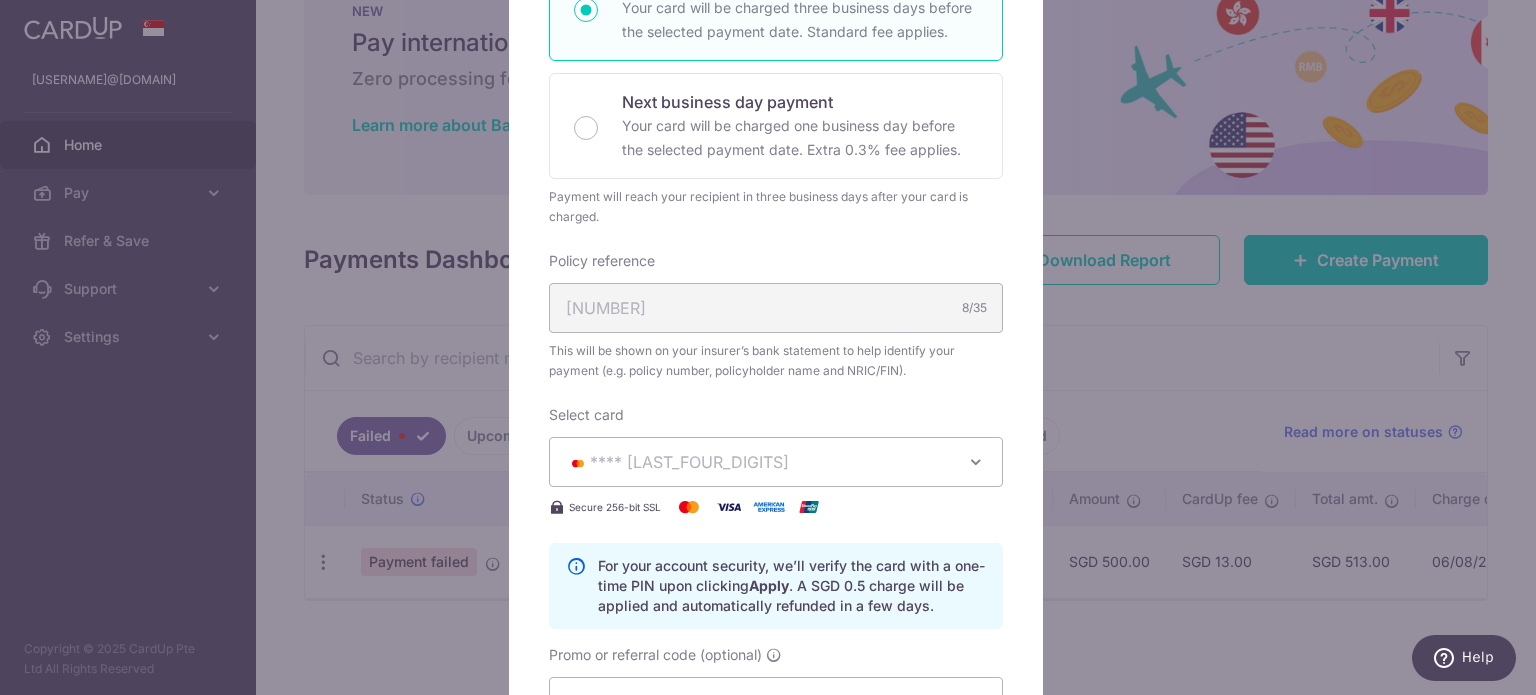 click on "Secure 256-bit SSL" at bounding box center (776, 507) 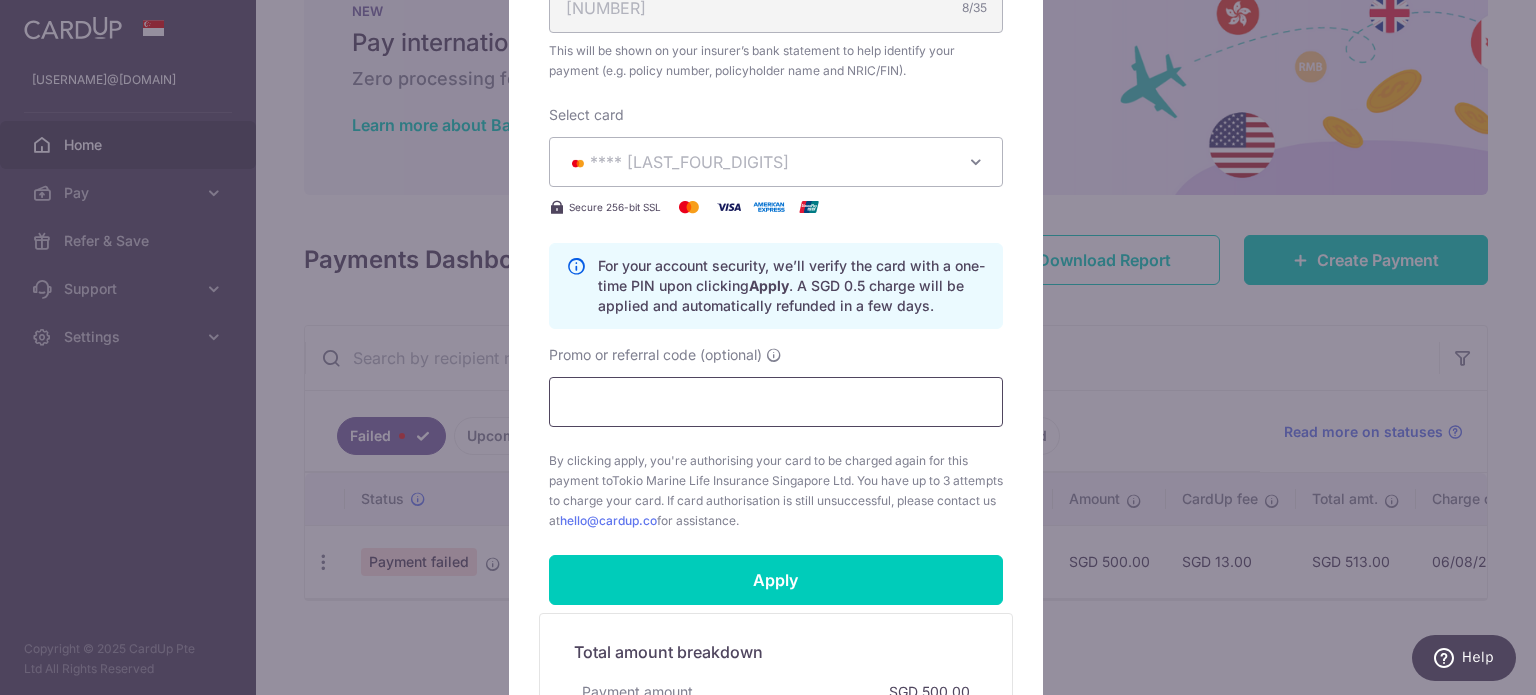 click on "Promo or referral code (optional)" at bounding box center (776, 402) 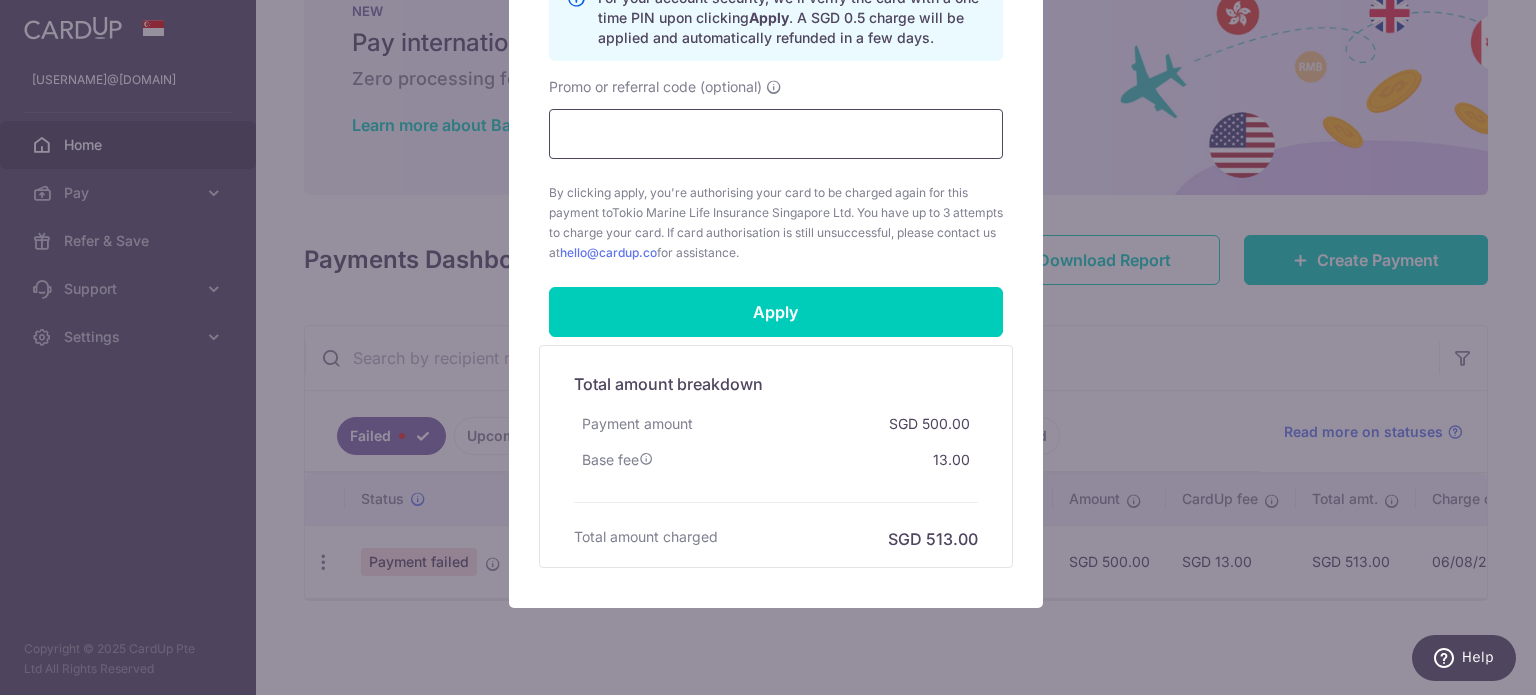 scroll, scrollTop: 1023, scrollLeft: 0, axis: vertical 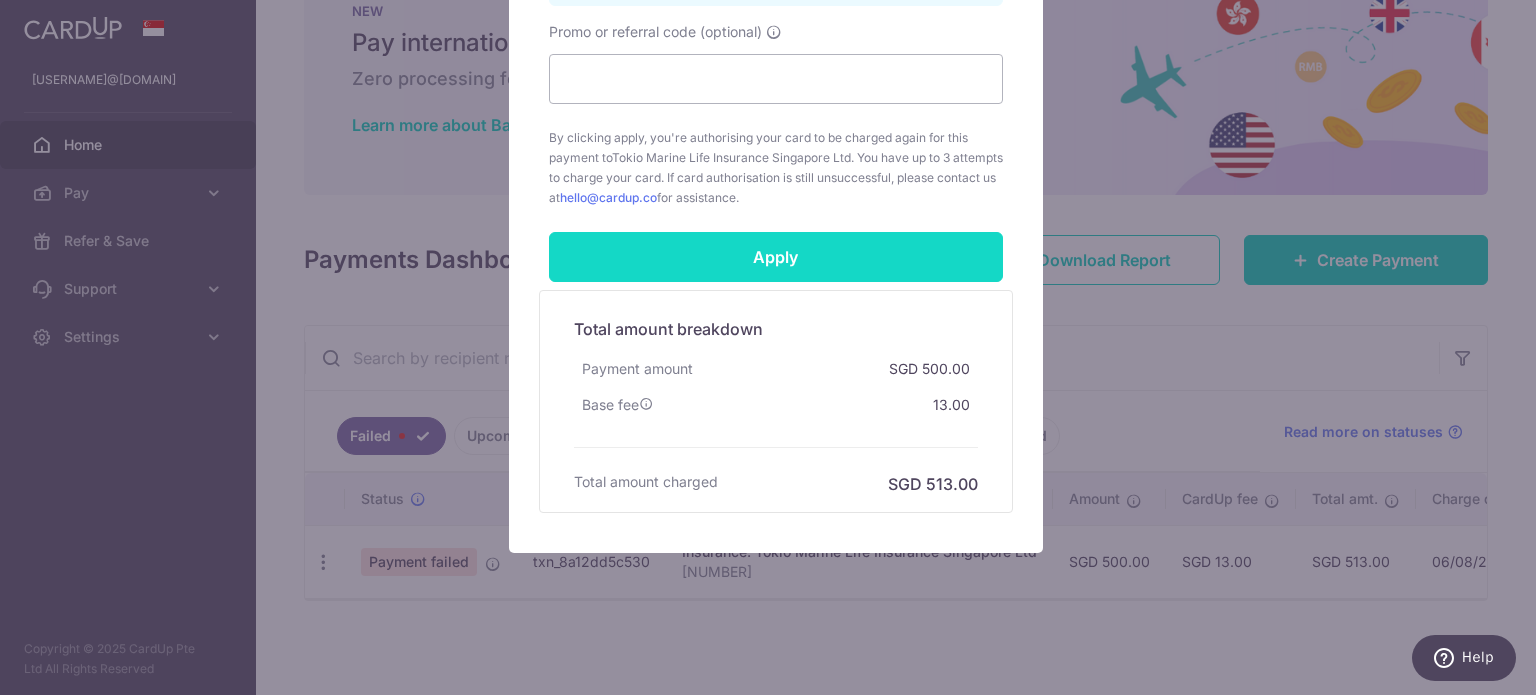 click on "Apply" at bounding box center (776, 257) 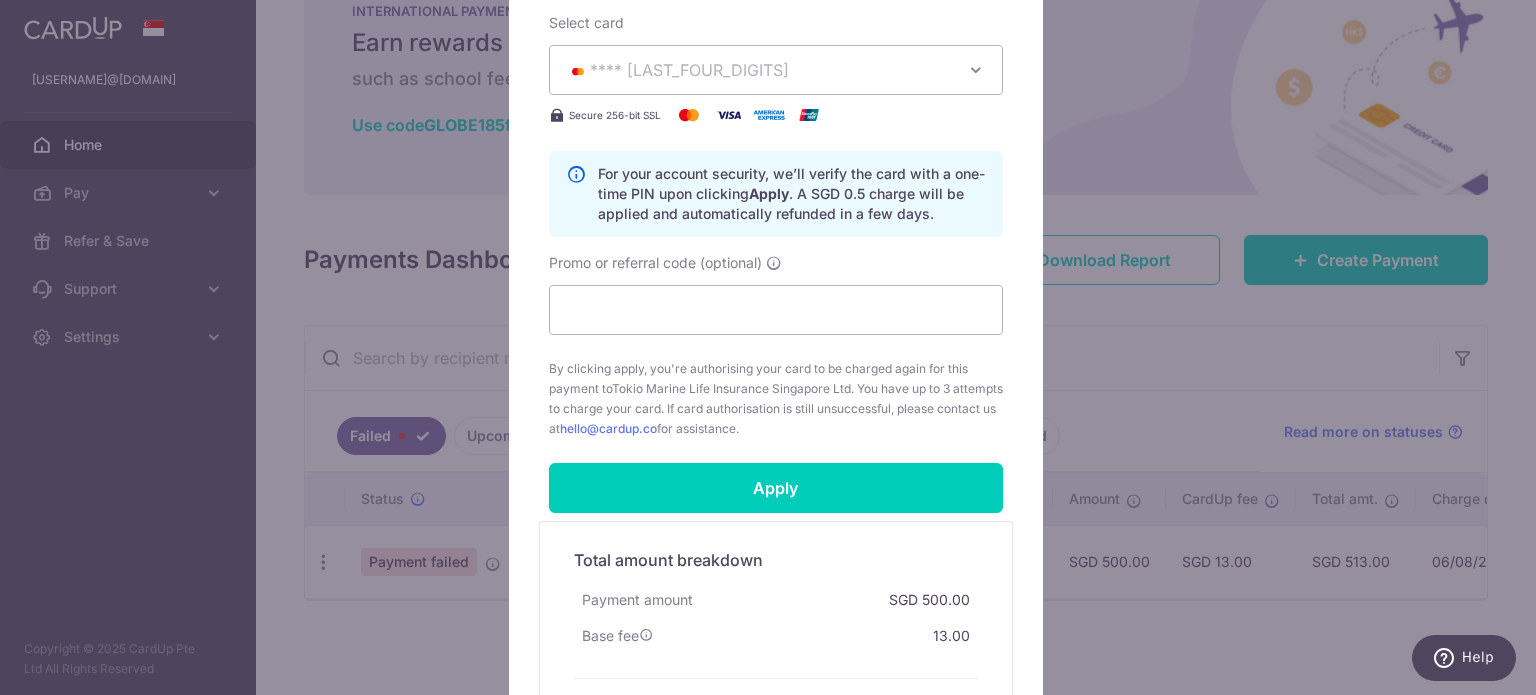 scroll, scrollTop: 623, scrollLeft: 0, axis: vertical 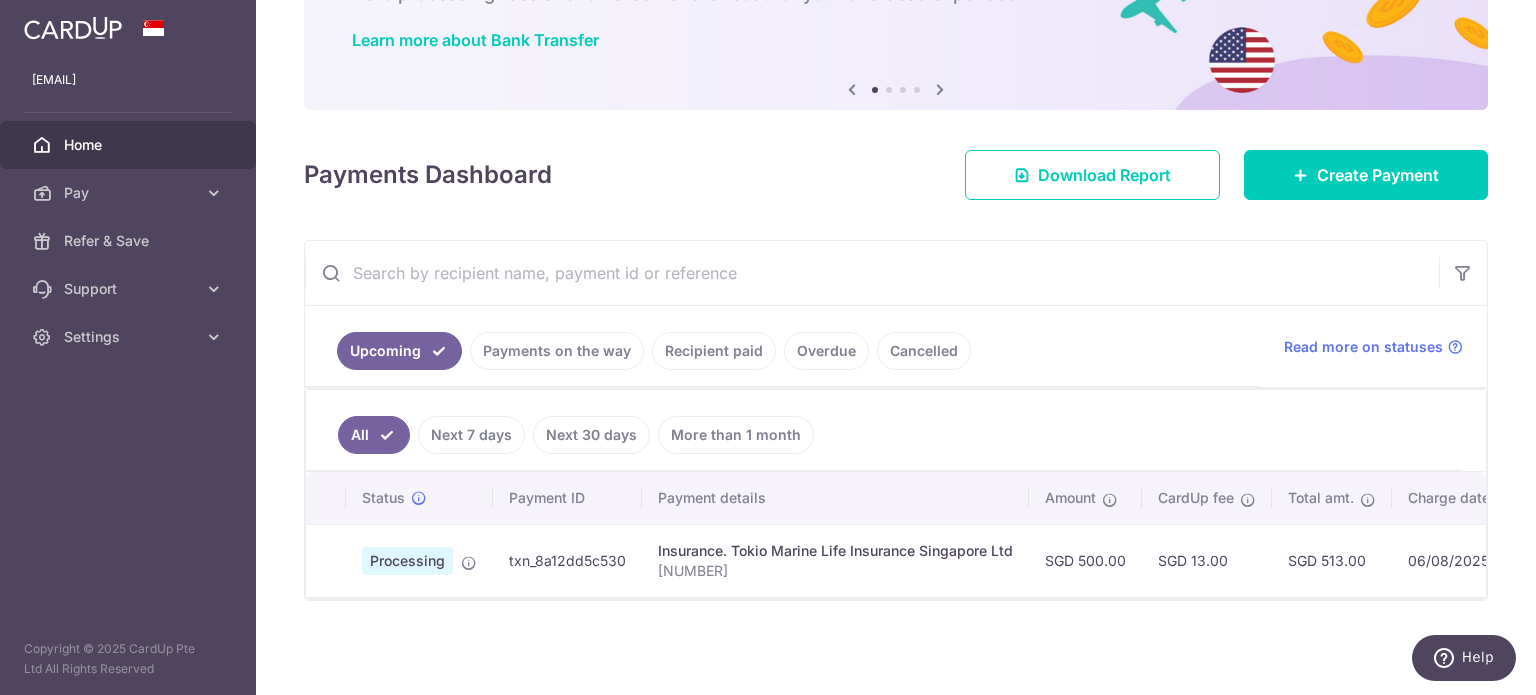 click on "Payments on the way" at bounding box center (557, 351) 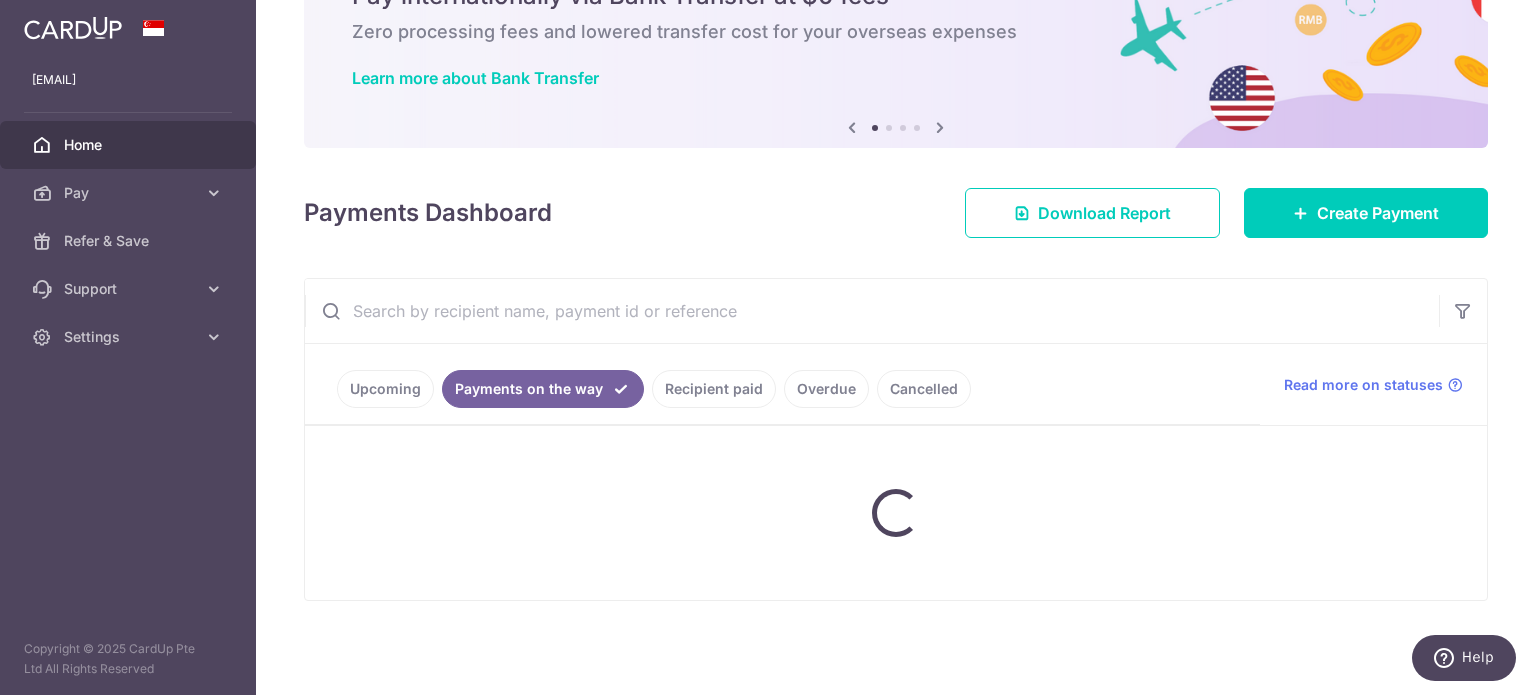 scroll, scrollTop: 152, scrollLeft: 0, axis: vertical 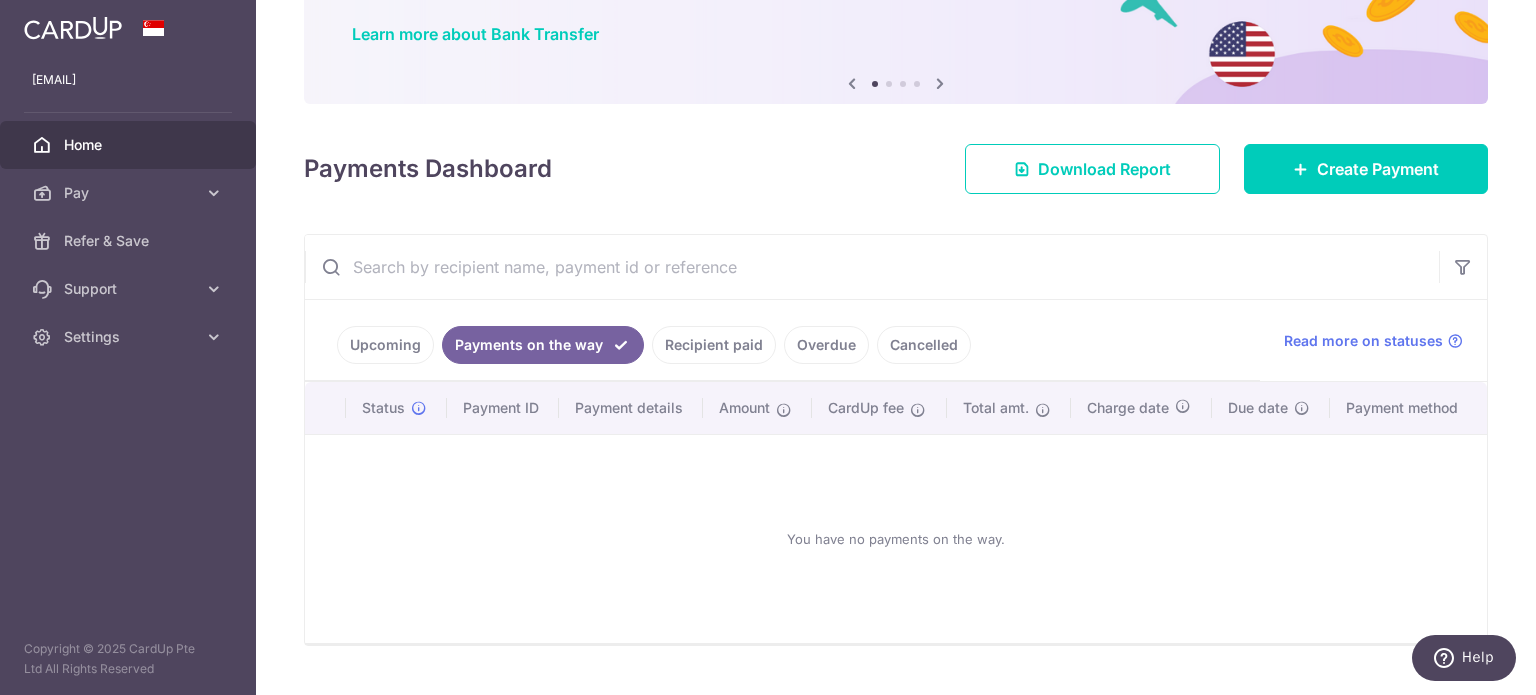 click on "Recipient paid" at bounding box center [714, 345] 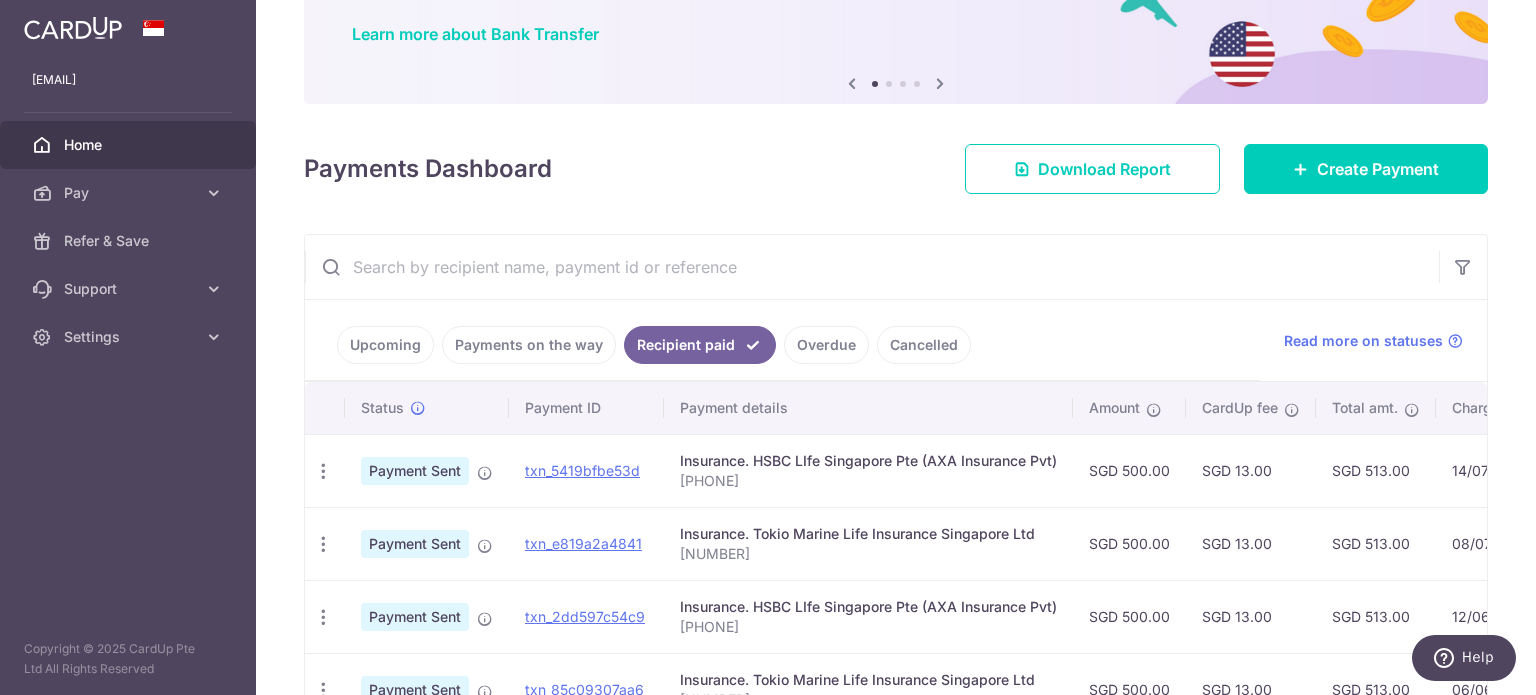 click on "Payment details" at bounding box center (868, 408) 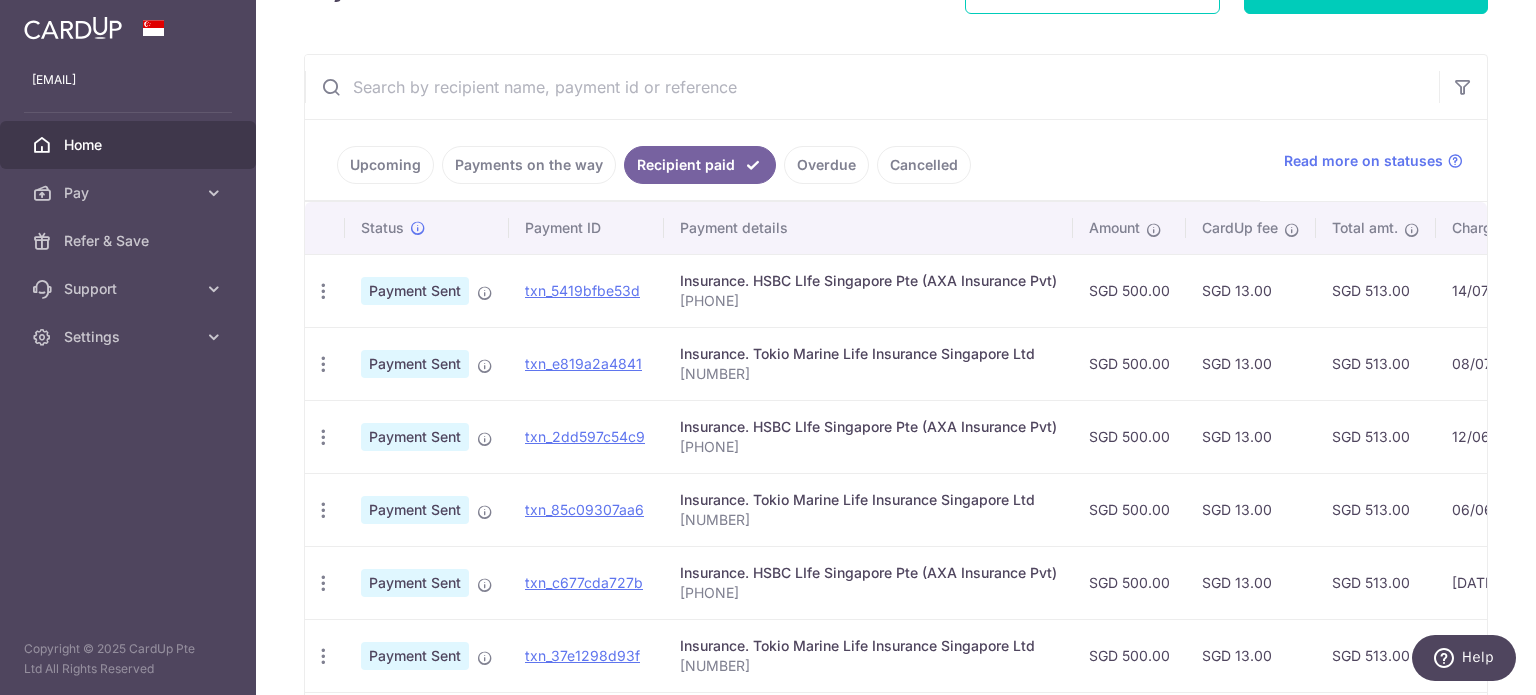 scroll, scrollTop: 352, scrollLeft: 0, axis: vertical 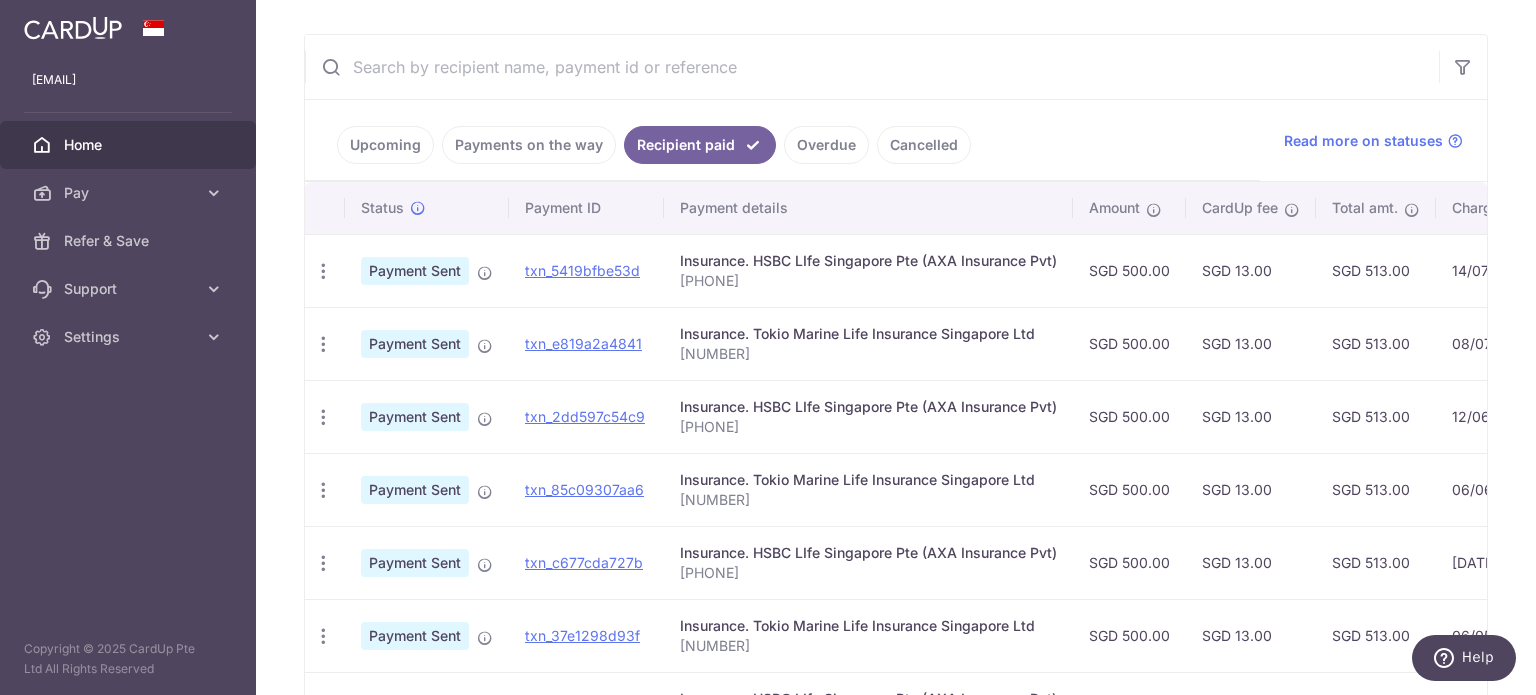 click on "Upcoming" at bounding box center [385, 145] 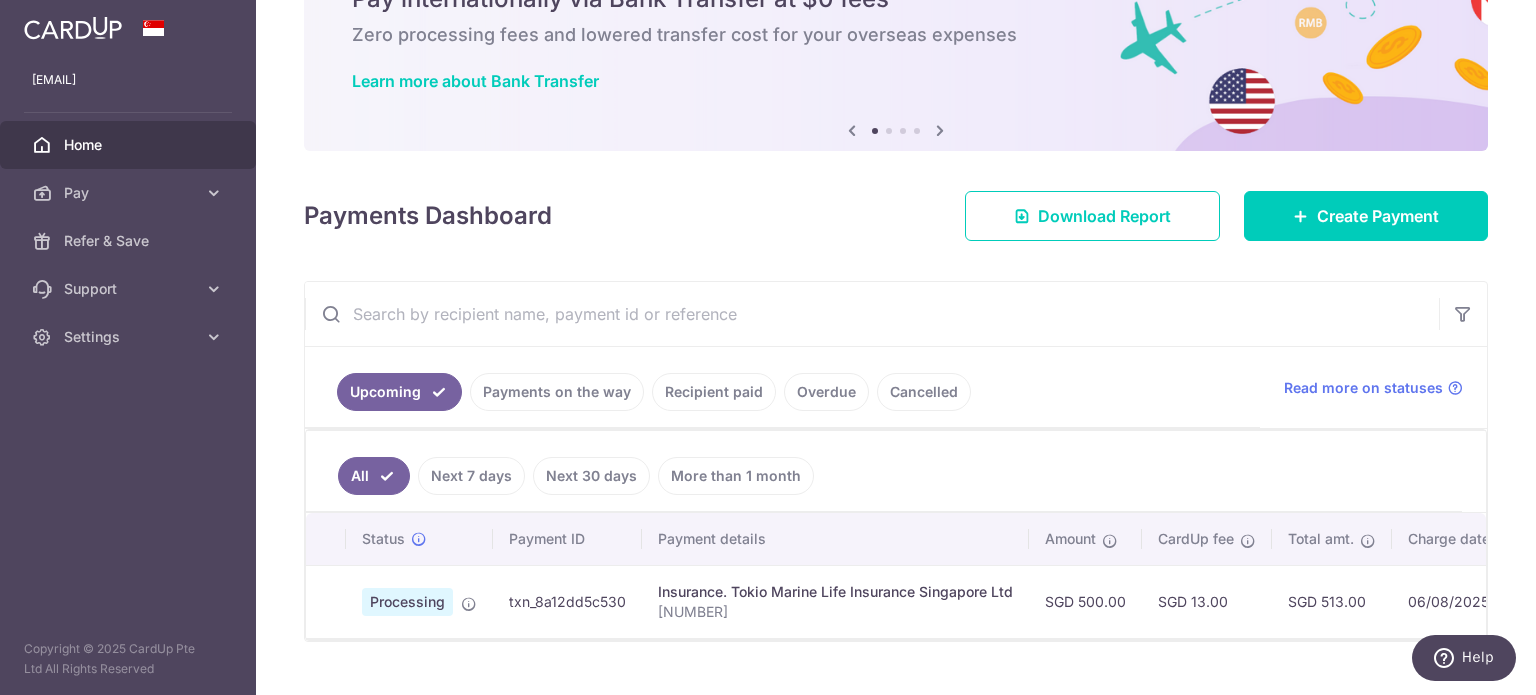 scroll, scrollTop: 152, scrollLeft: 0, axis: vertical 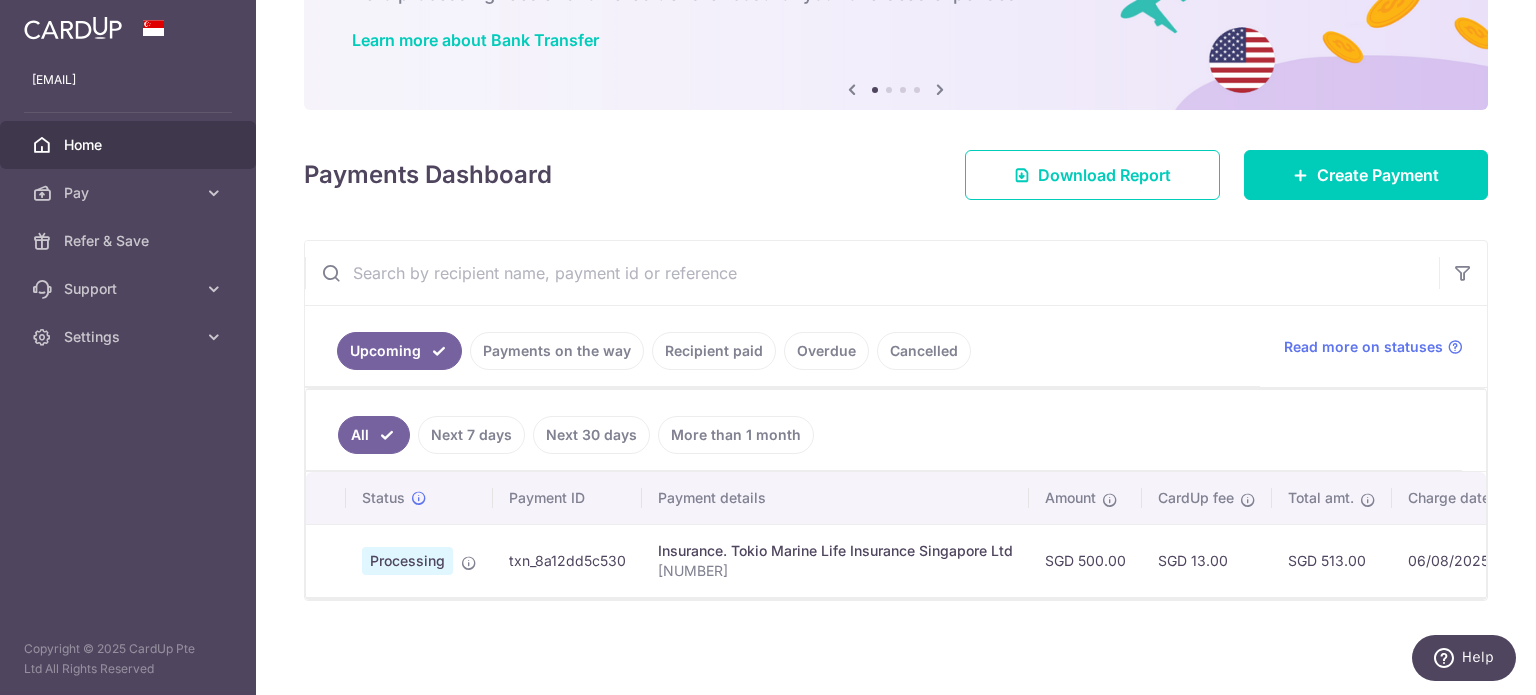 click on "Recipient paid" at bounding box center [714, 351] 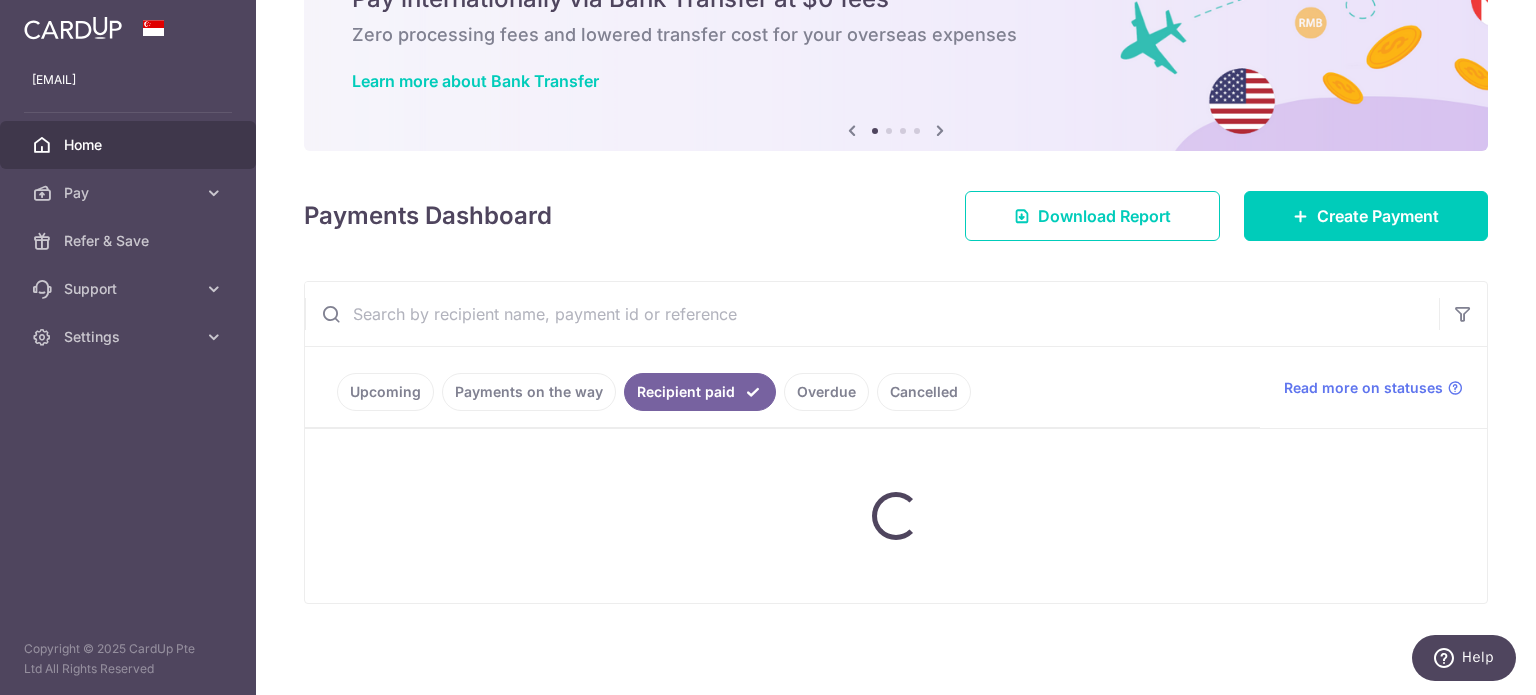 scroll, scrollTop: 352, scrollLeft: 0, axis: vertical 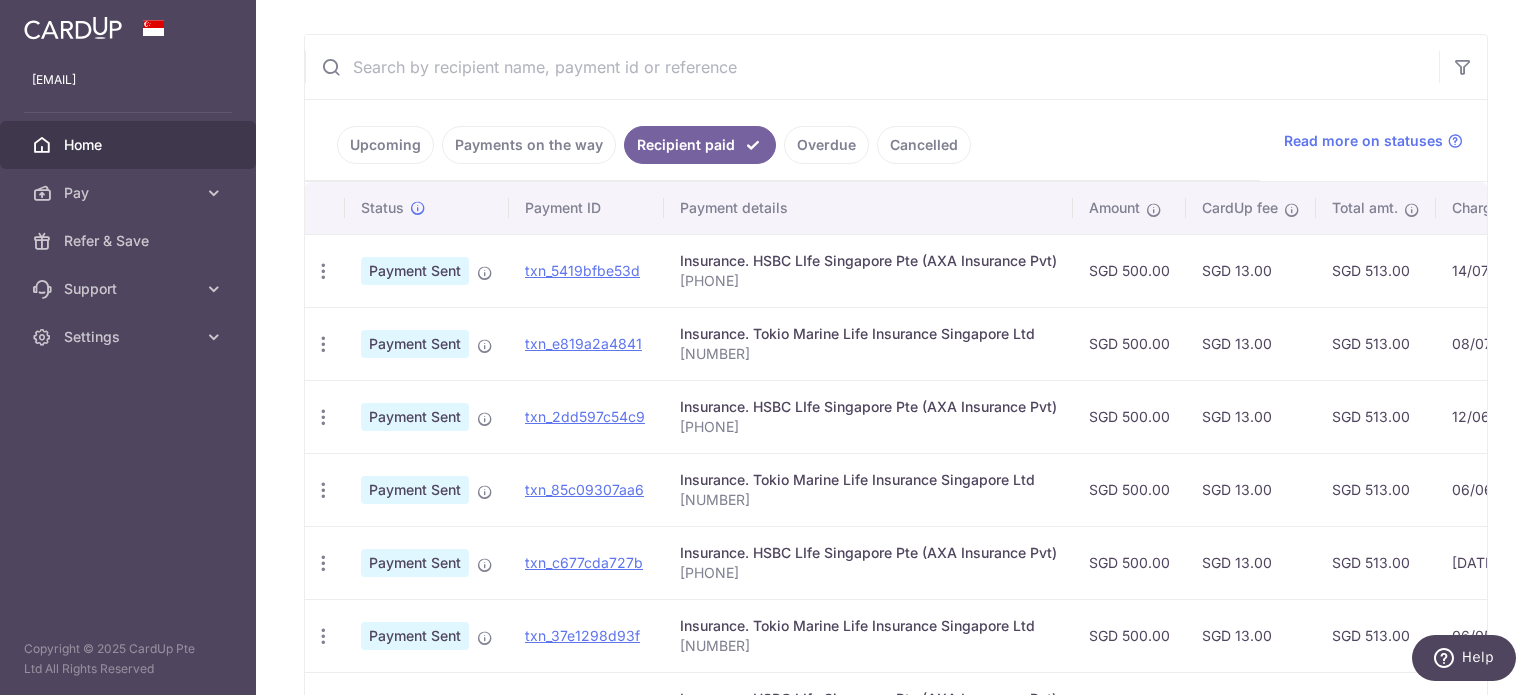 click on "Overdue" at bounding box center [826, 145] 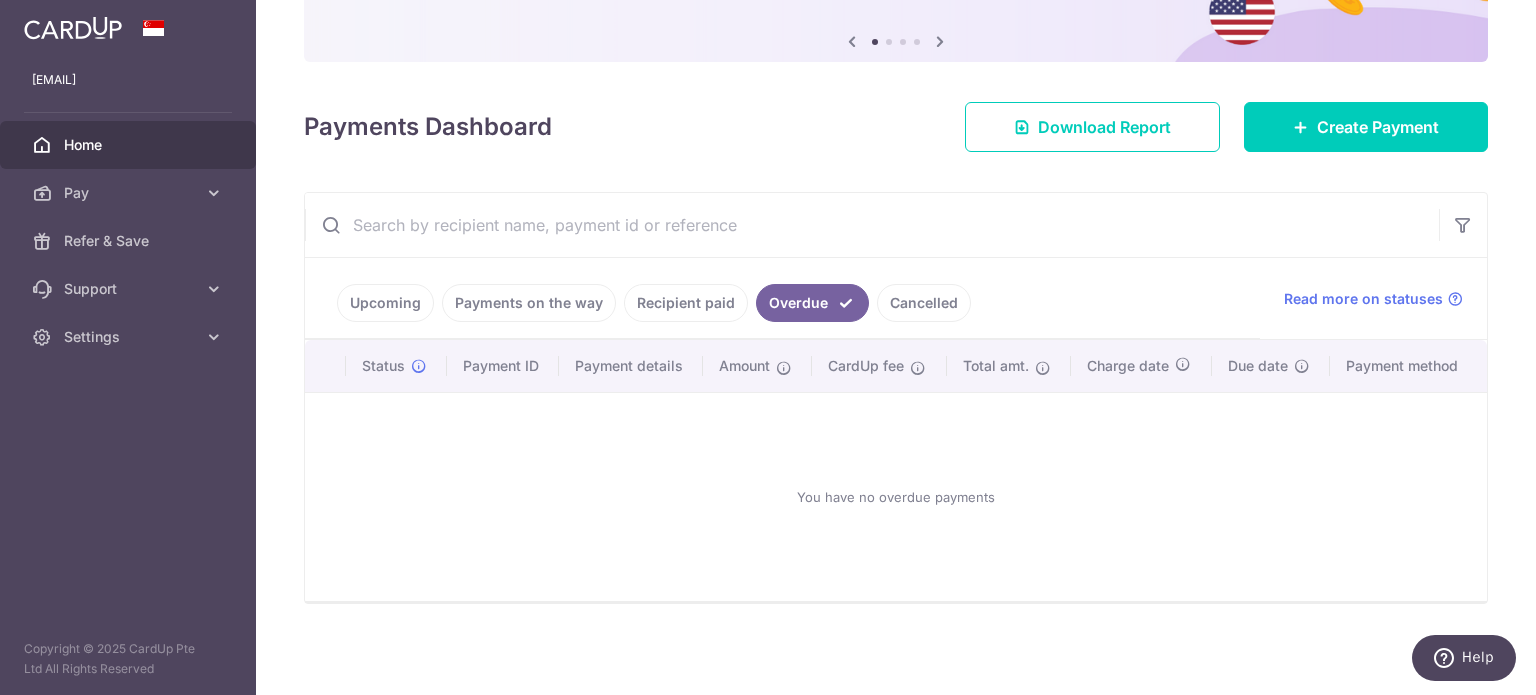 click on "Cancelled" at bounding box center [924, 303] 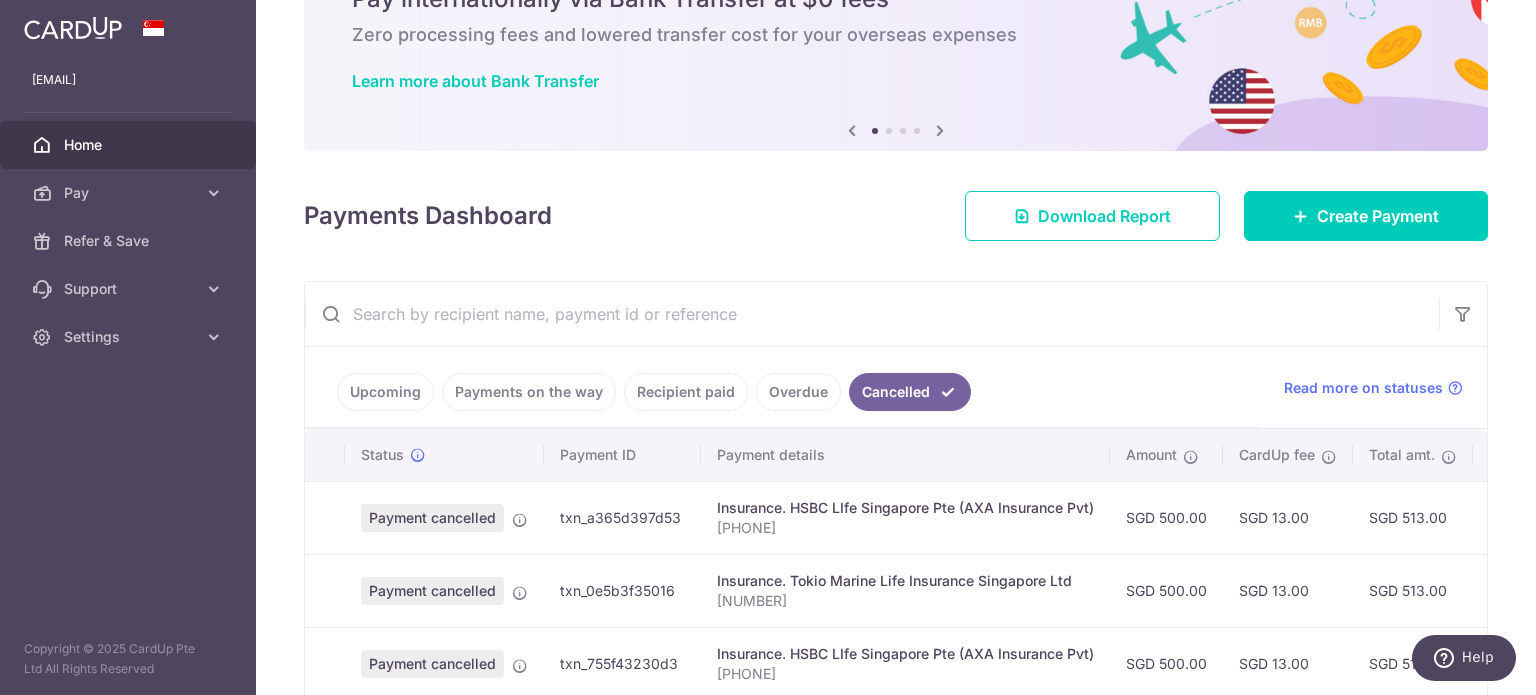 scroll, scrollTop: 352, scrollLeft: 0, axis: vertical 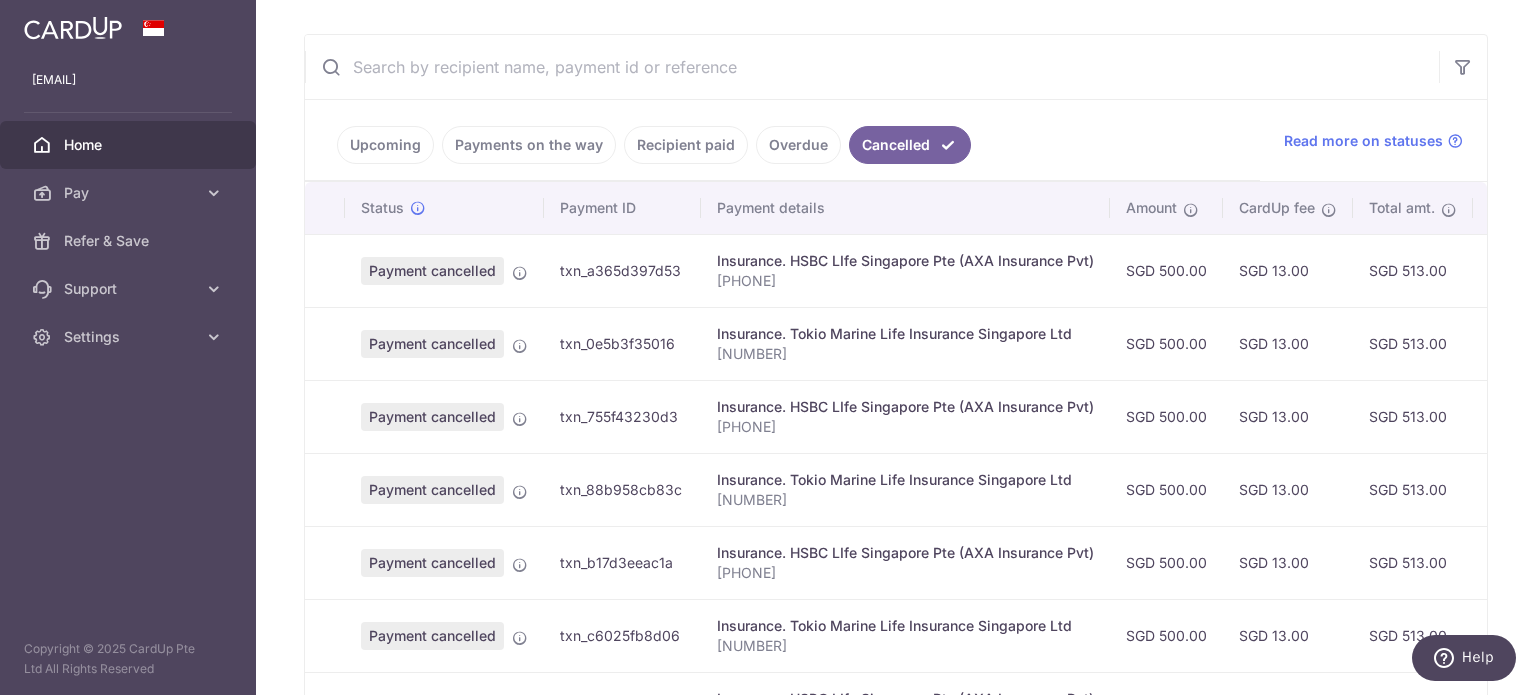 click on "Upcoming" at bounding box center [385, 145] 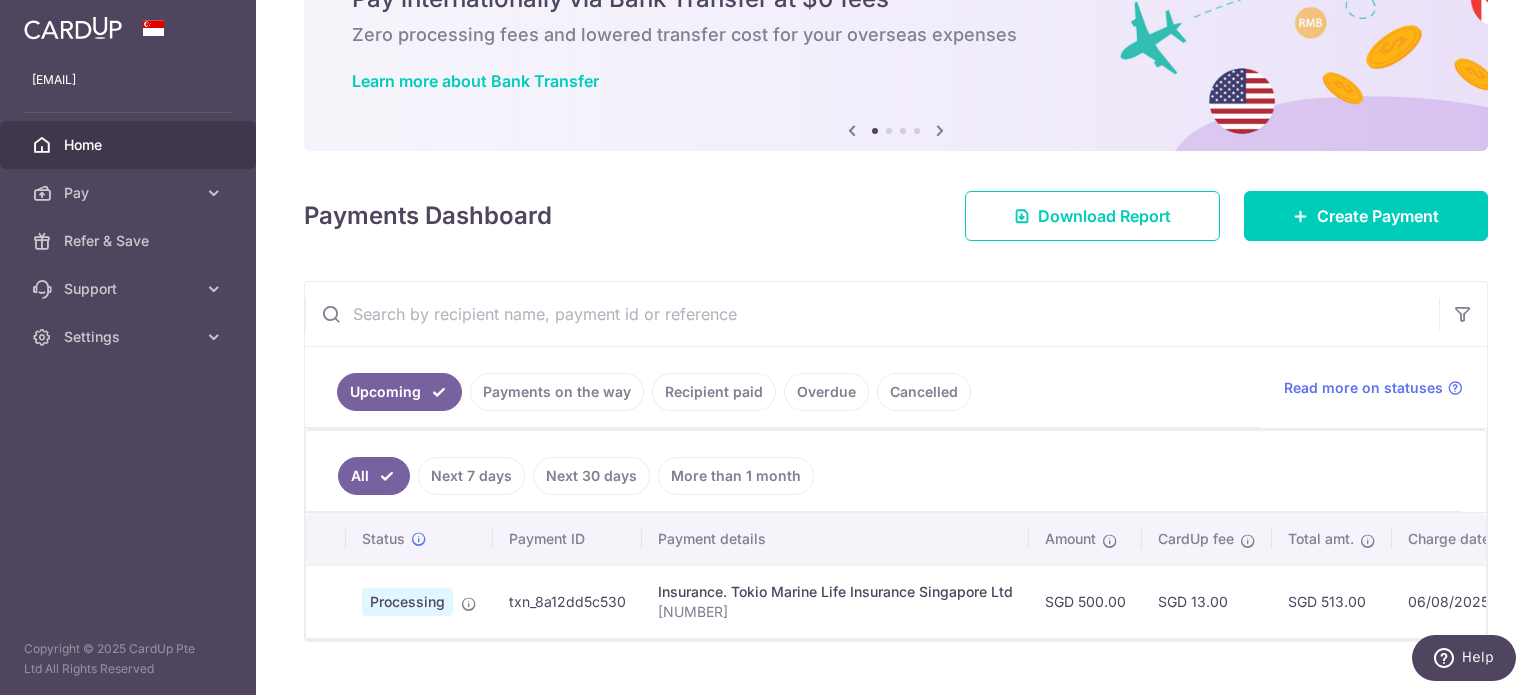 scroll, scrollTop: 152, scrollLeft: 0, axis: vertical 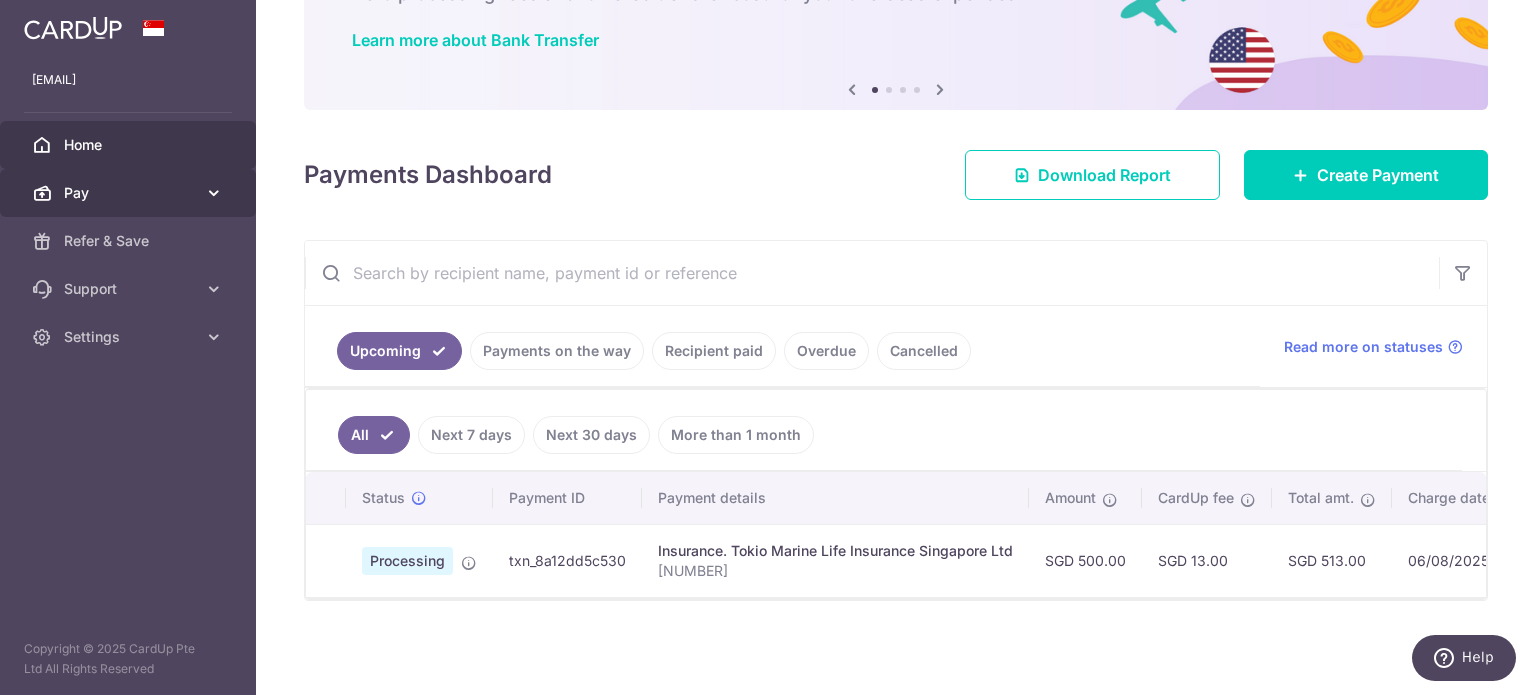click on "Pay" at bounding box center [130, 193] 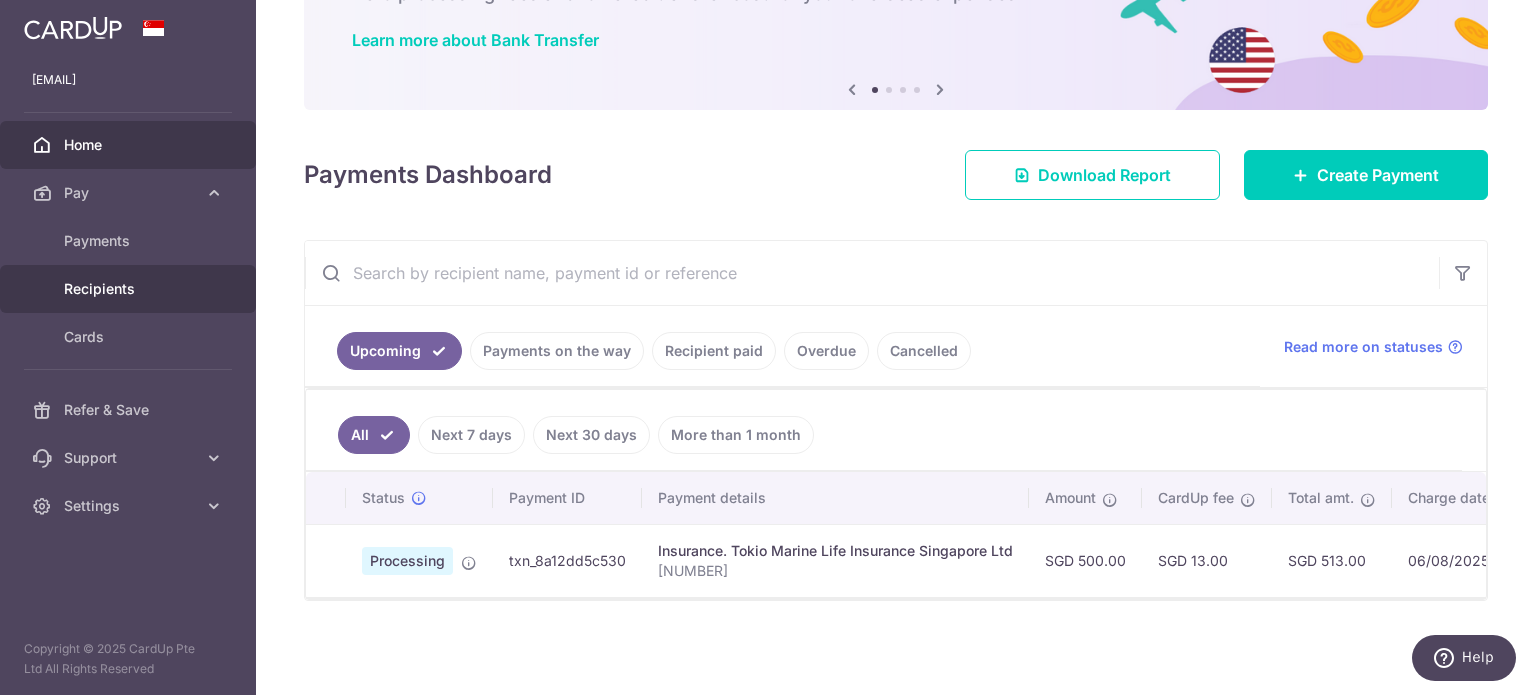 click on "Recipients" at bounding box center [130, 289] 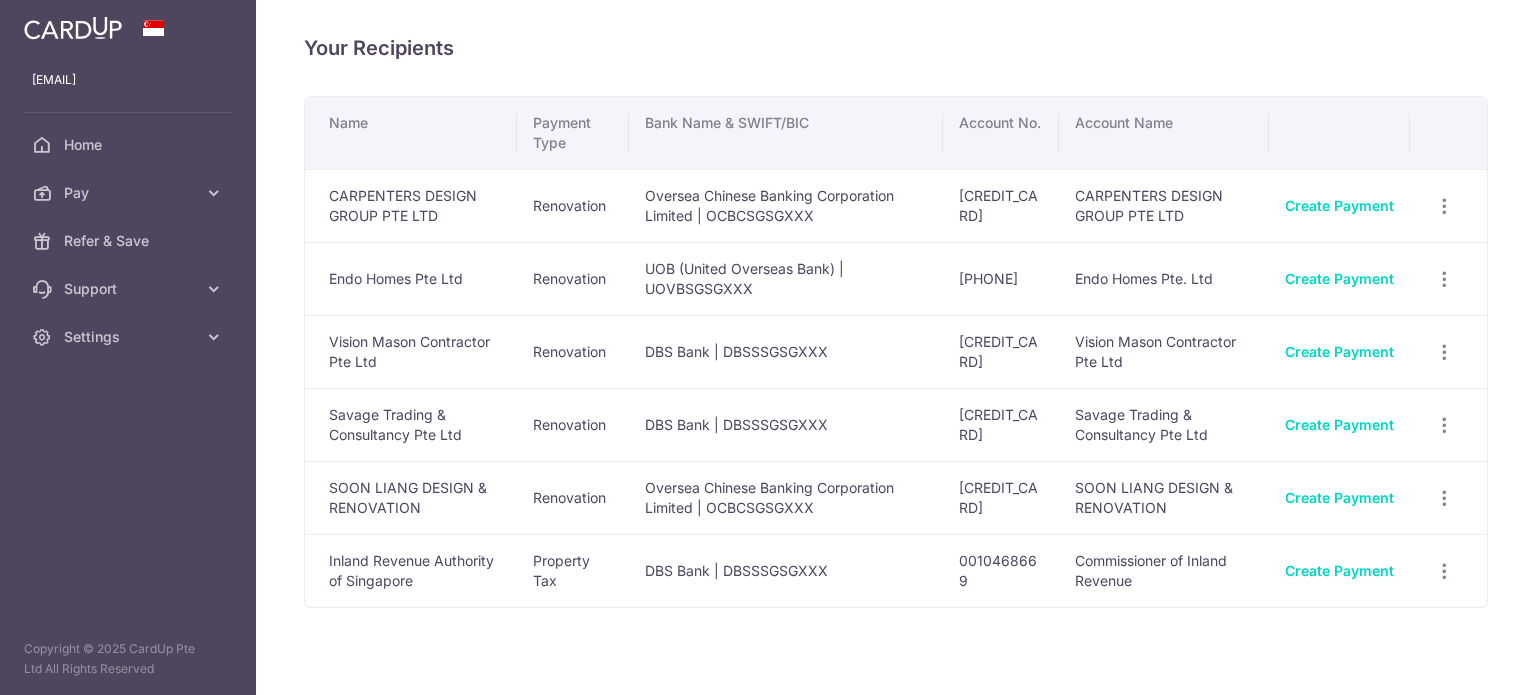 scroll, scrollTop: 0, scrollLeft: 0, axis: both 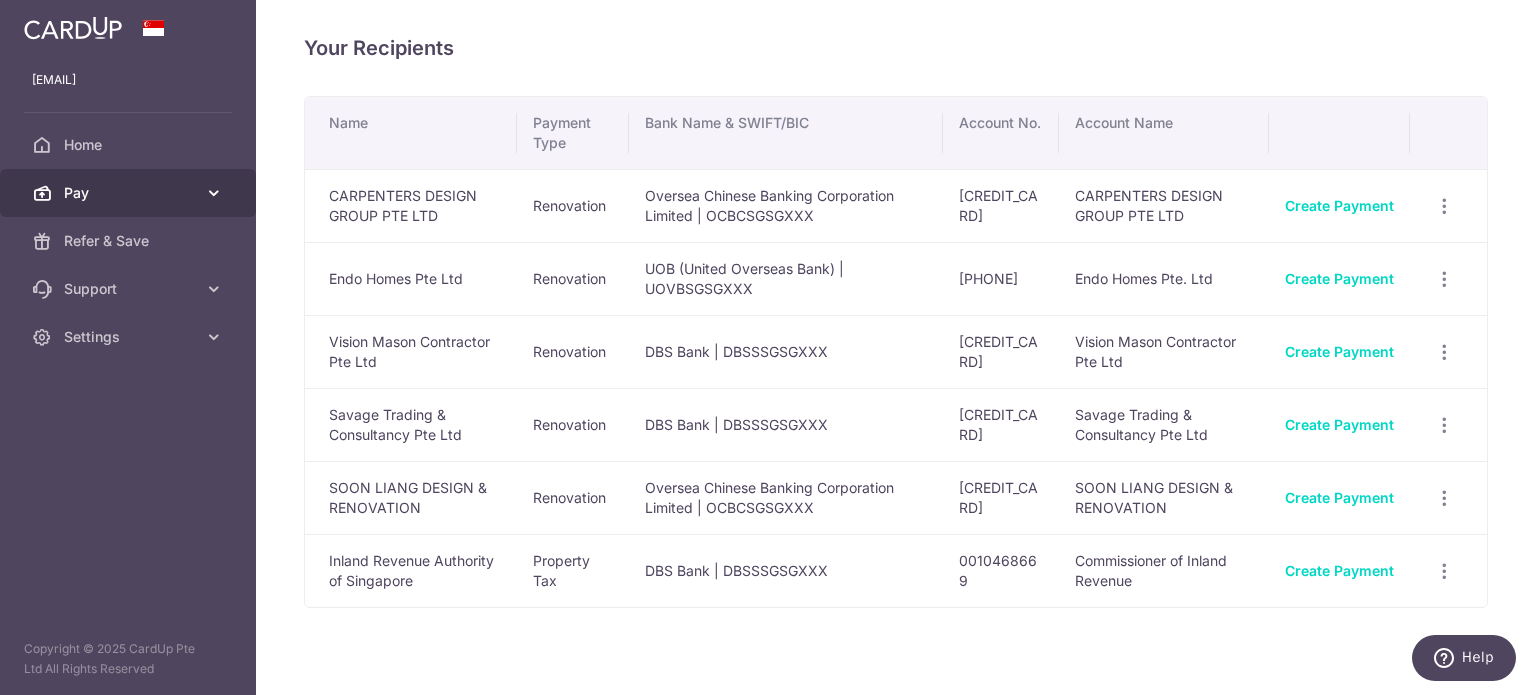 click on "Pay" at bounding box center [130, 193] 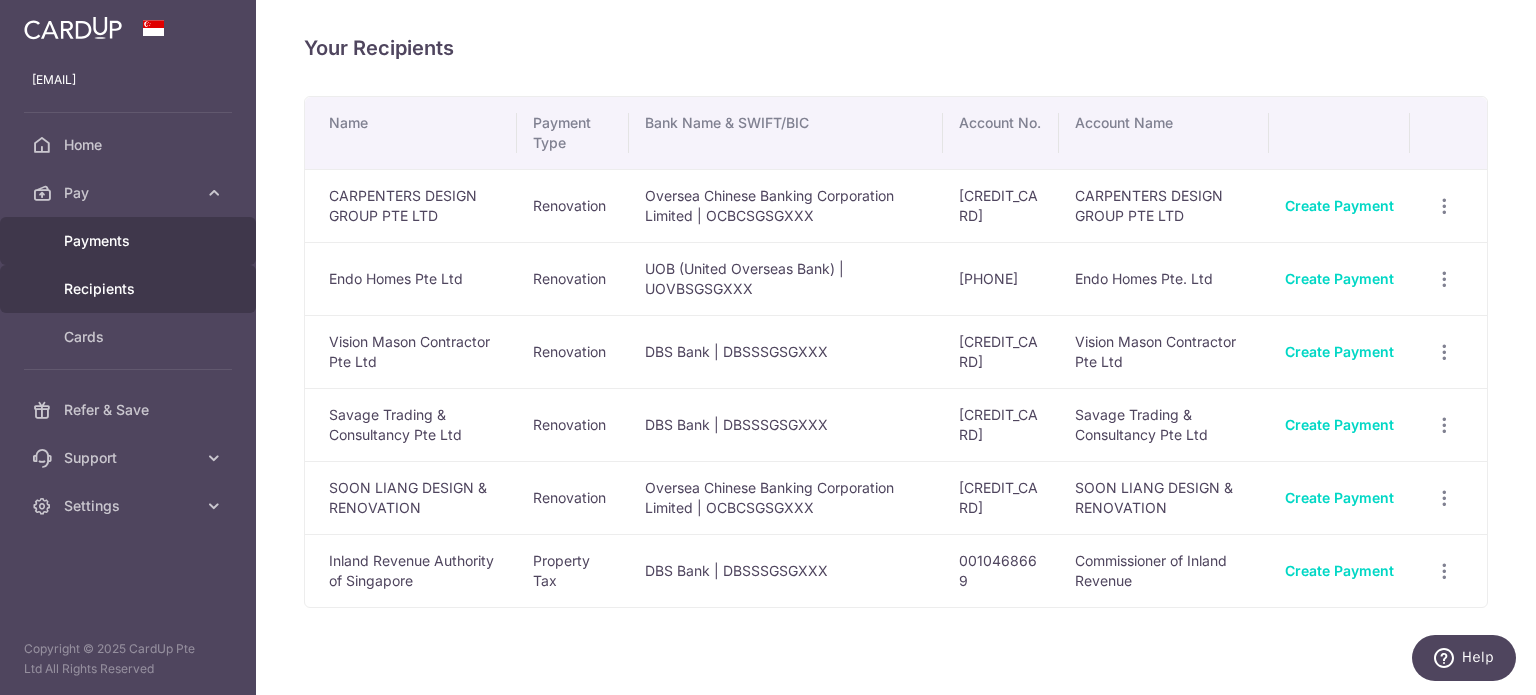 click on "Payments" at bounding box center [130, 241] 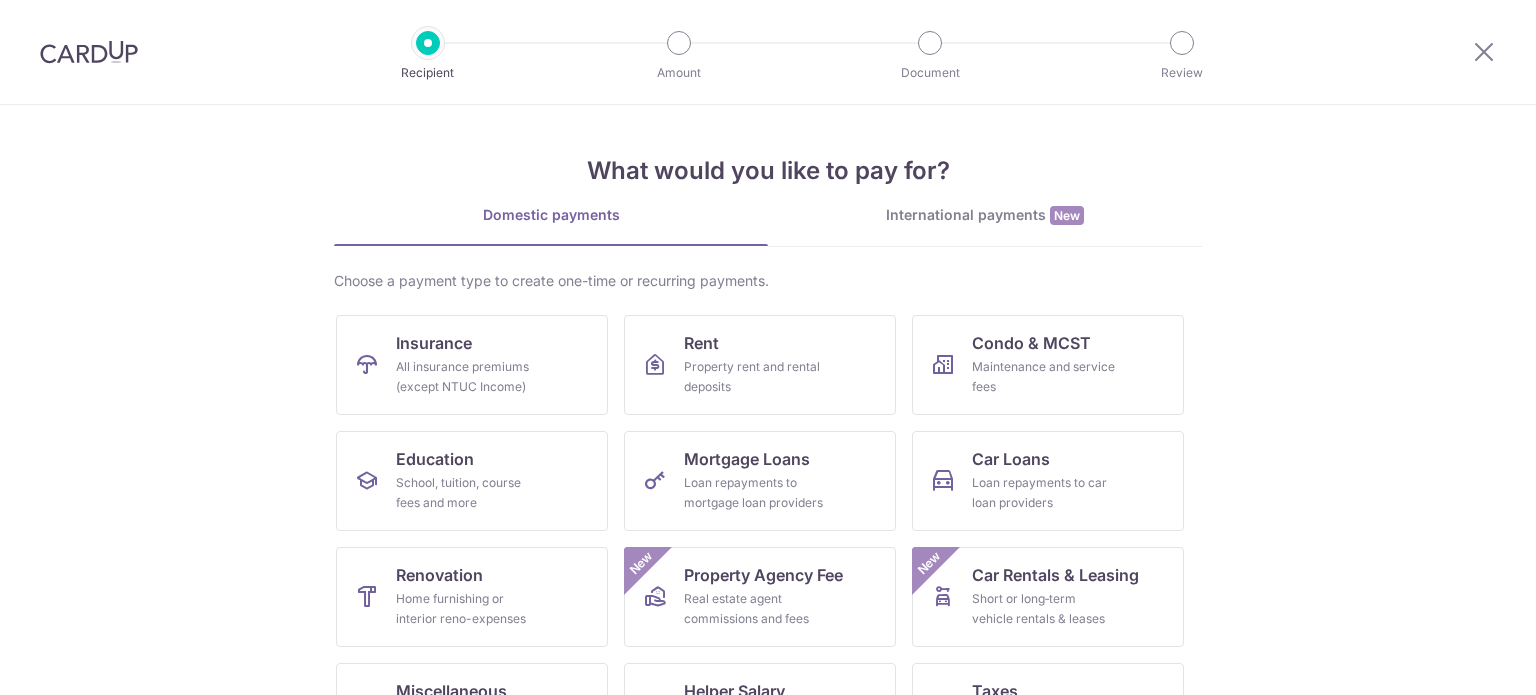 scroll, scrollTop: 0, scrollLeft: 0, axis: both 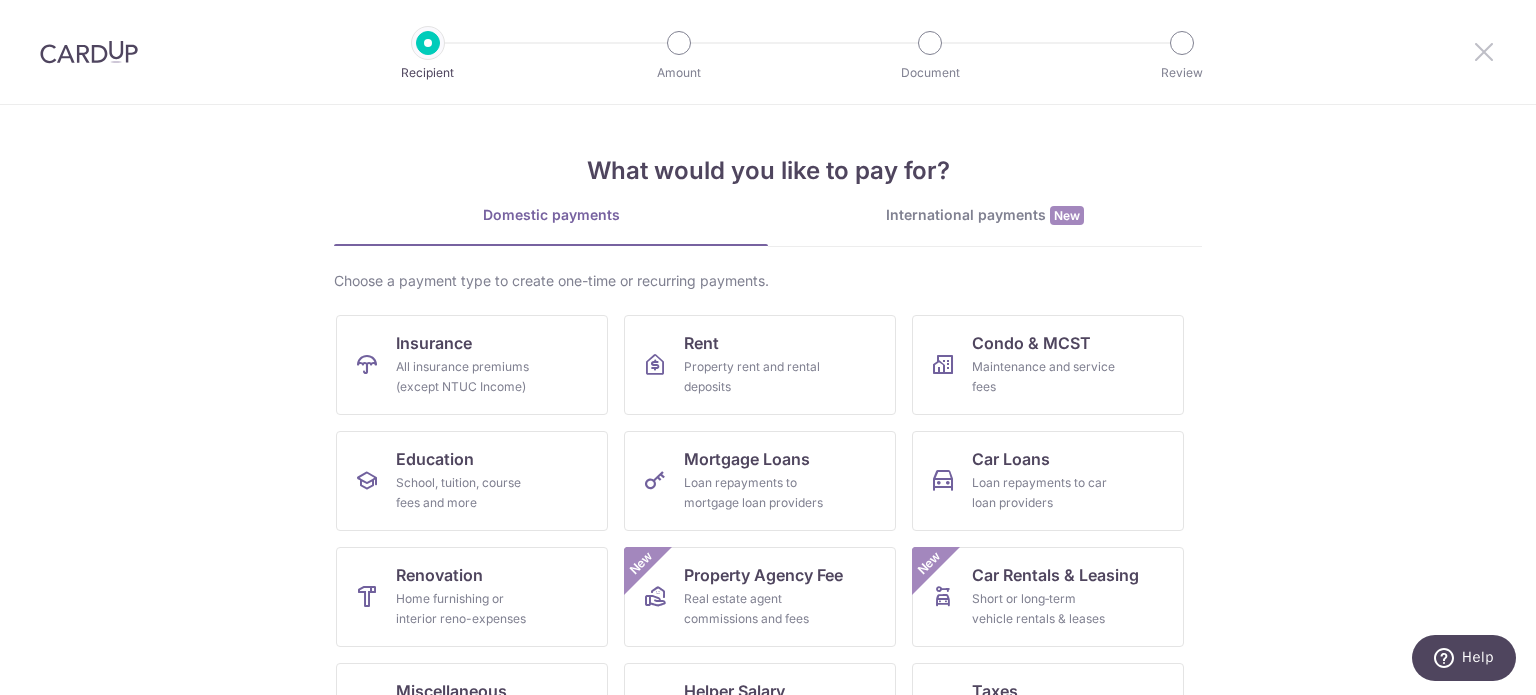 click at bounding box center [1484, 51] 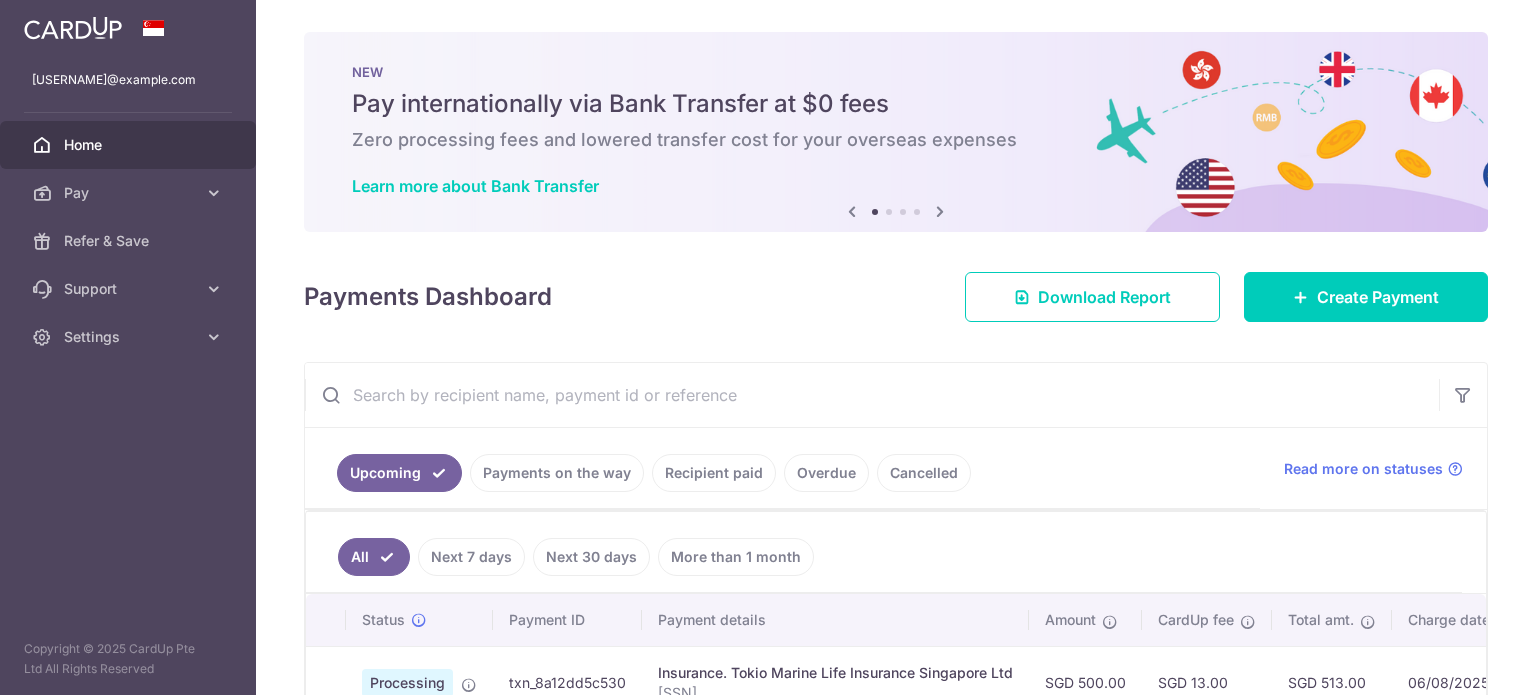 scroll, scrollTop: 0, scrollLeft: 0, axis: both 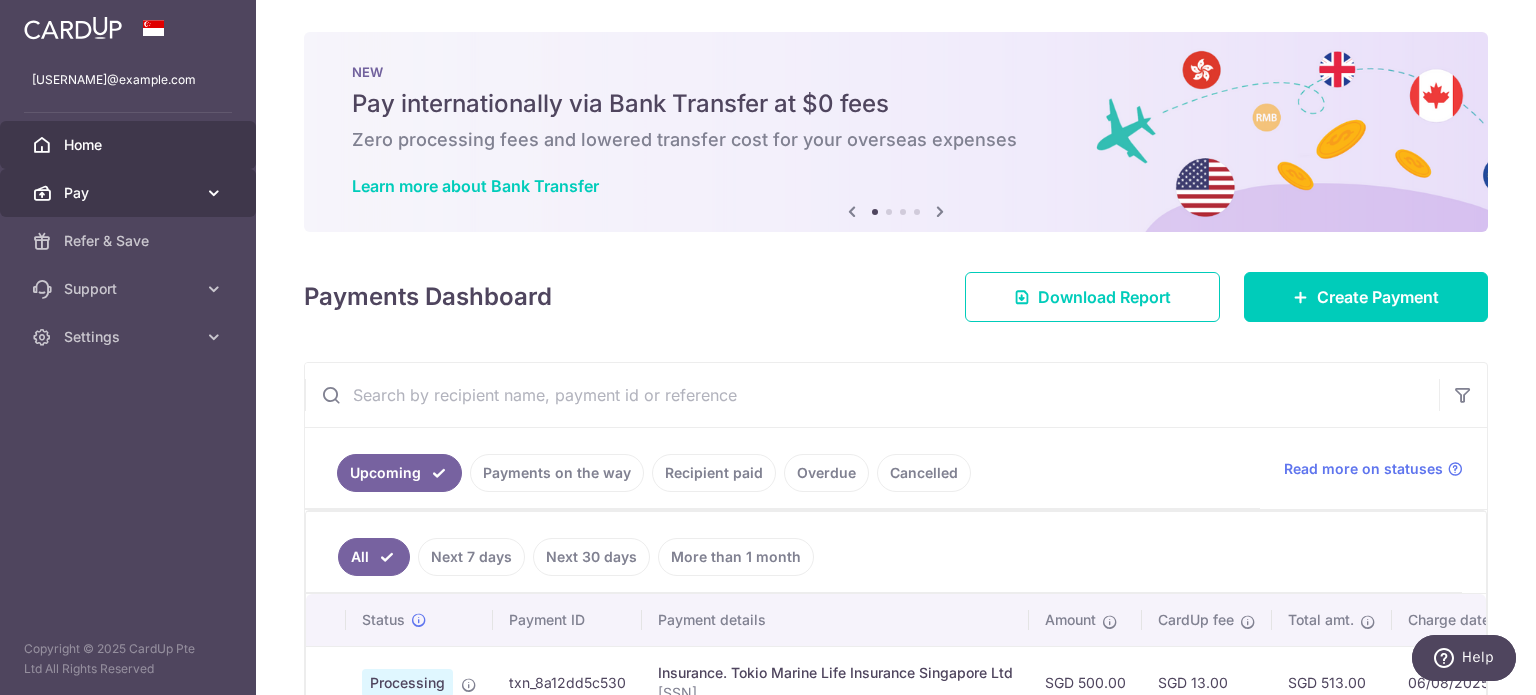 click on "Pay" at bounding box center (130, 193) 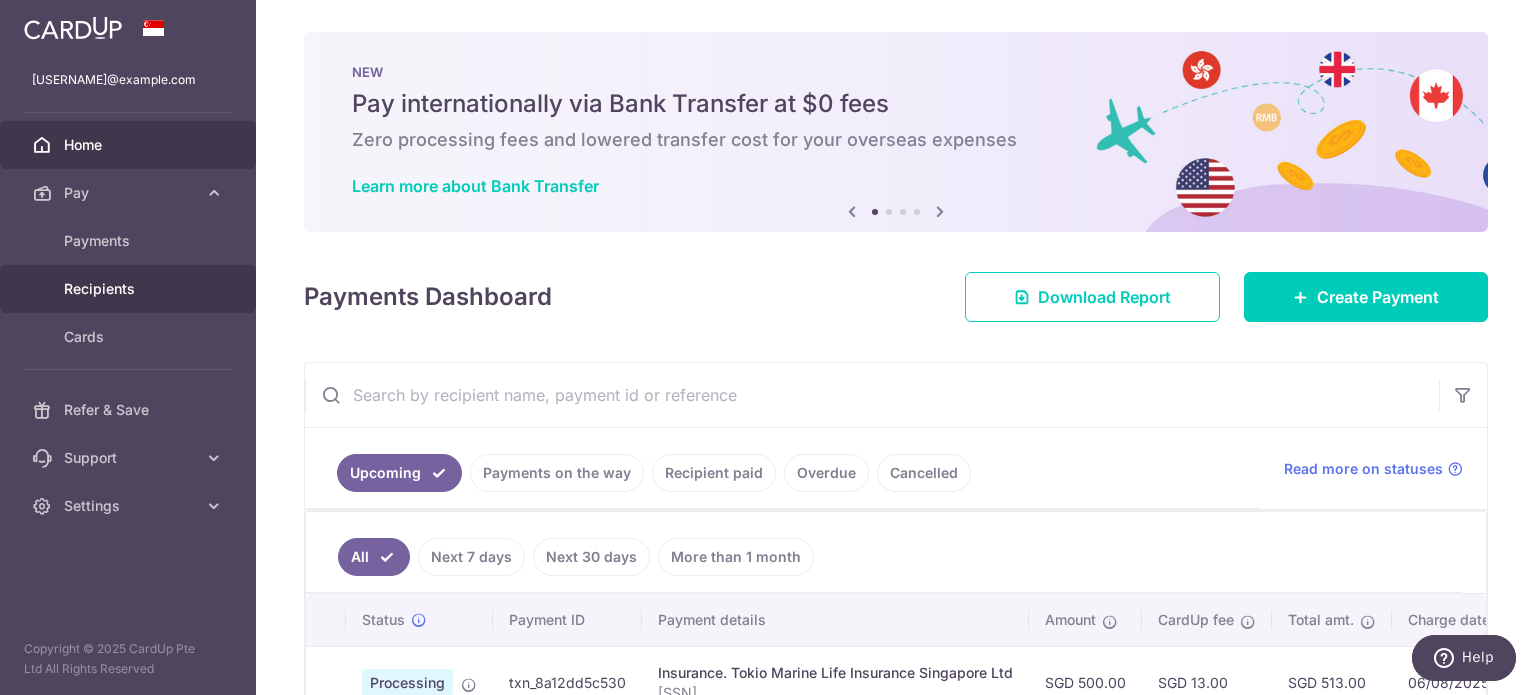 click on "Recipients" at bounding box center [130, 289] 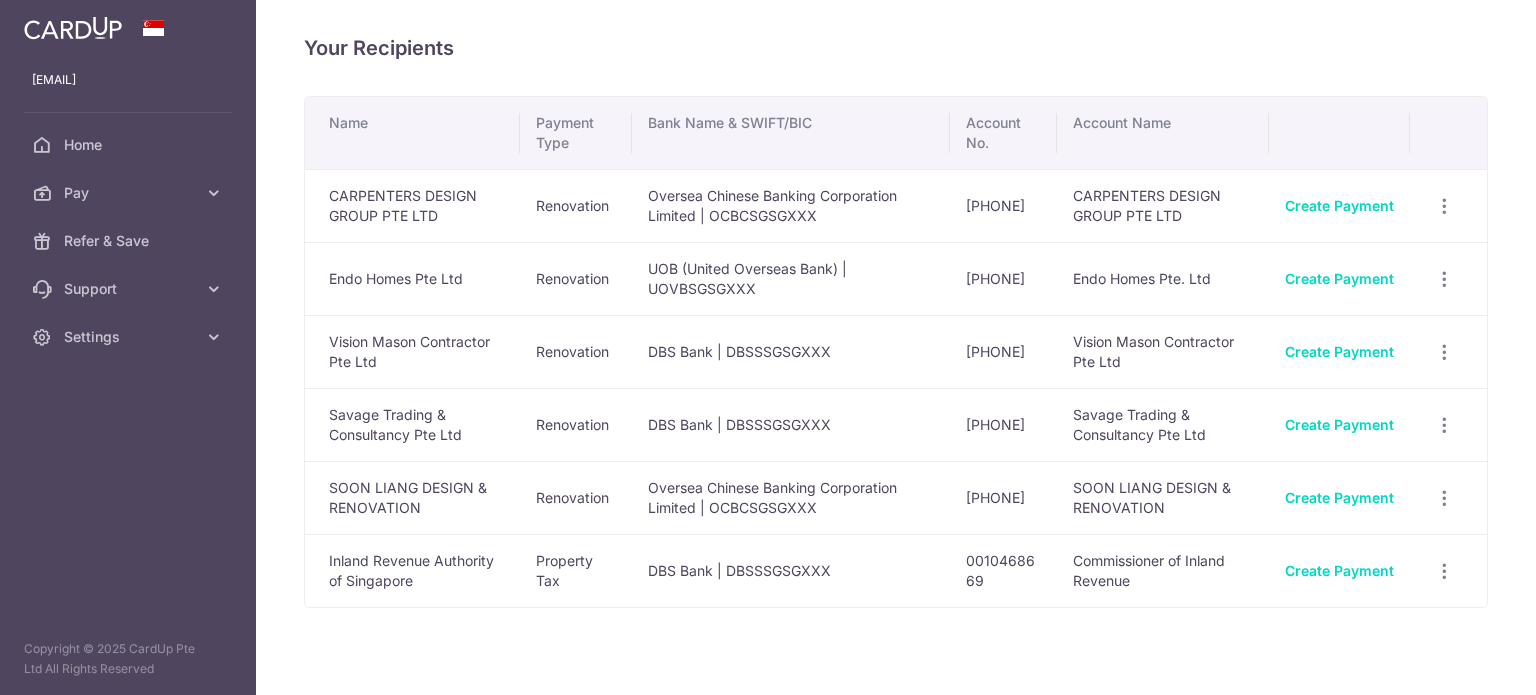 scroll, scrollTop: 0, scrollLeft: 0, axis: both 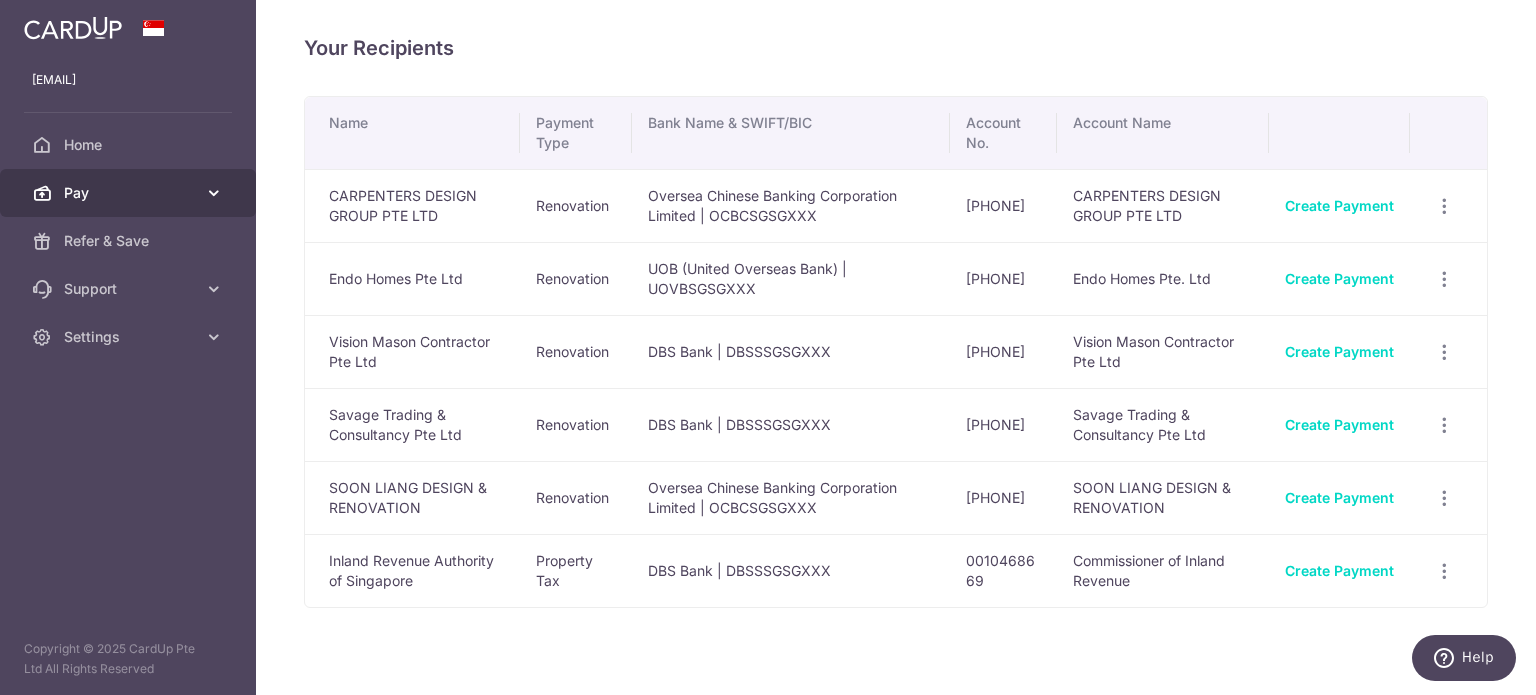 click on "Pay" at bounding box center [130, 193] 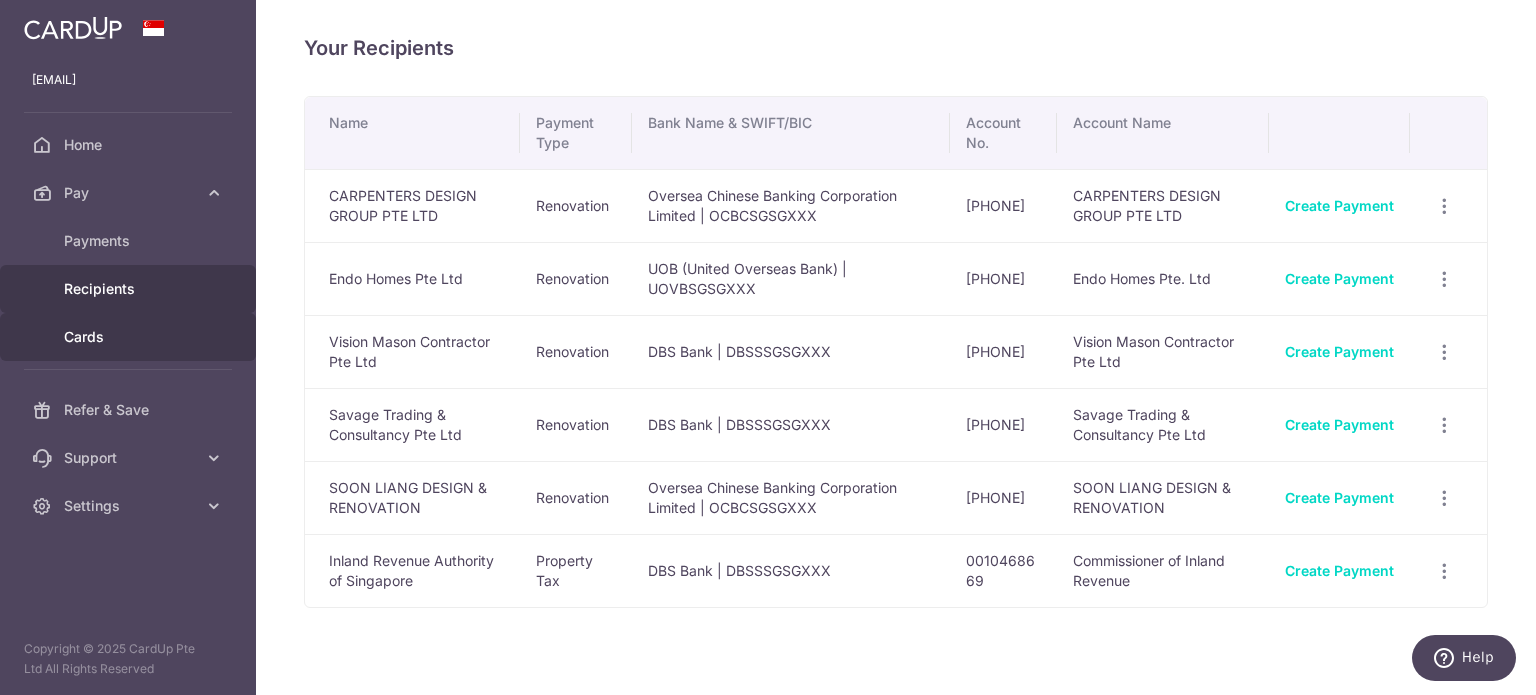 click on "Cards" at bounding box center [130, 337] 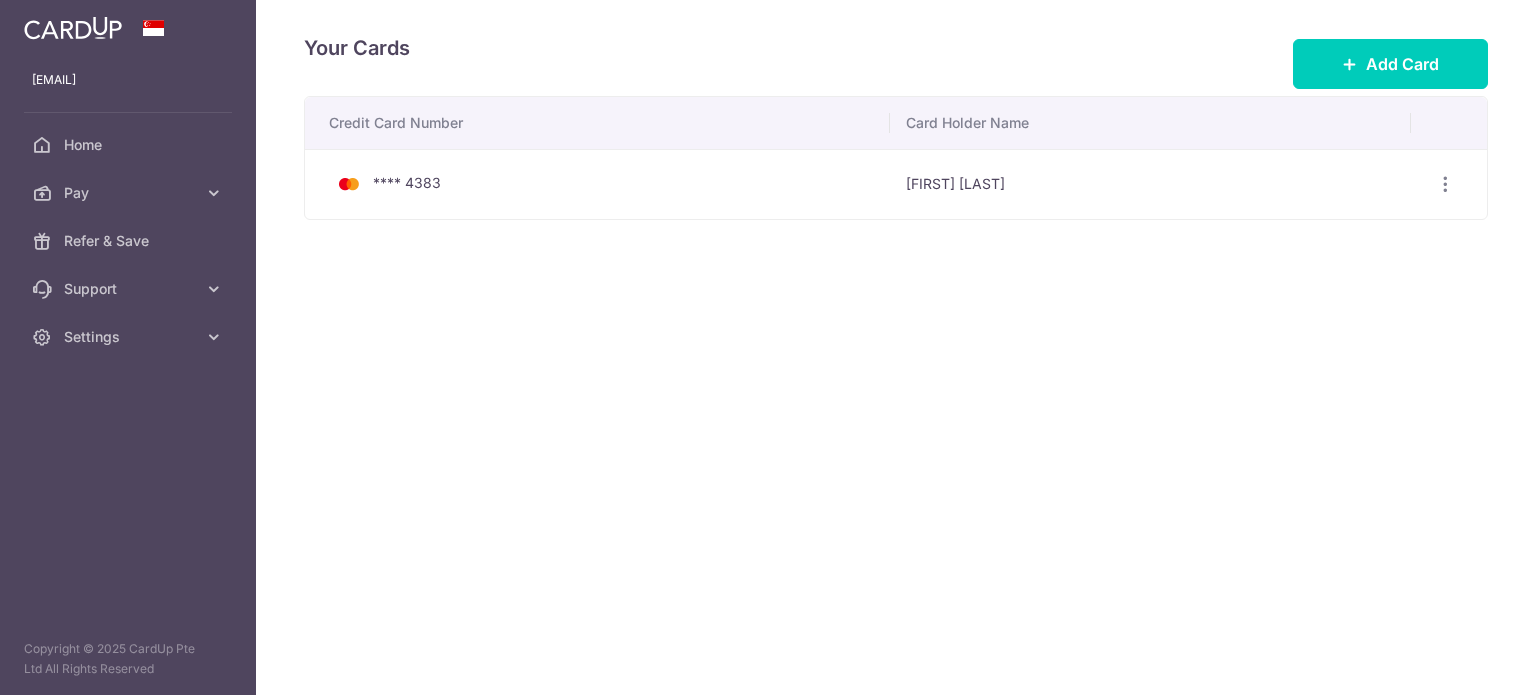 scroll, scrollTop: 0, scrollLeft: 0, axis: both 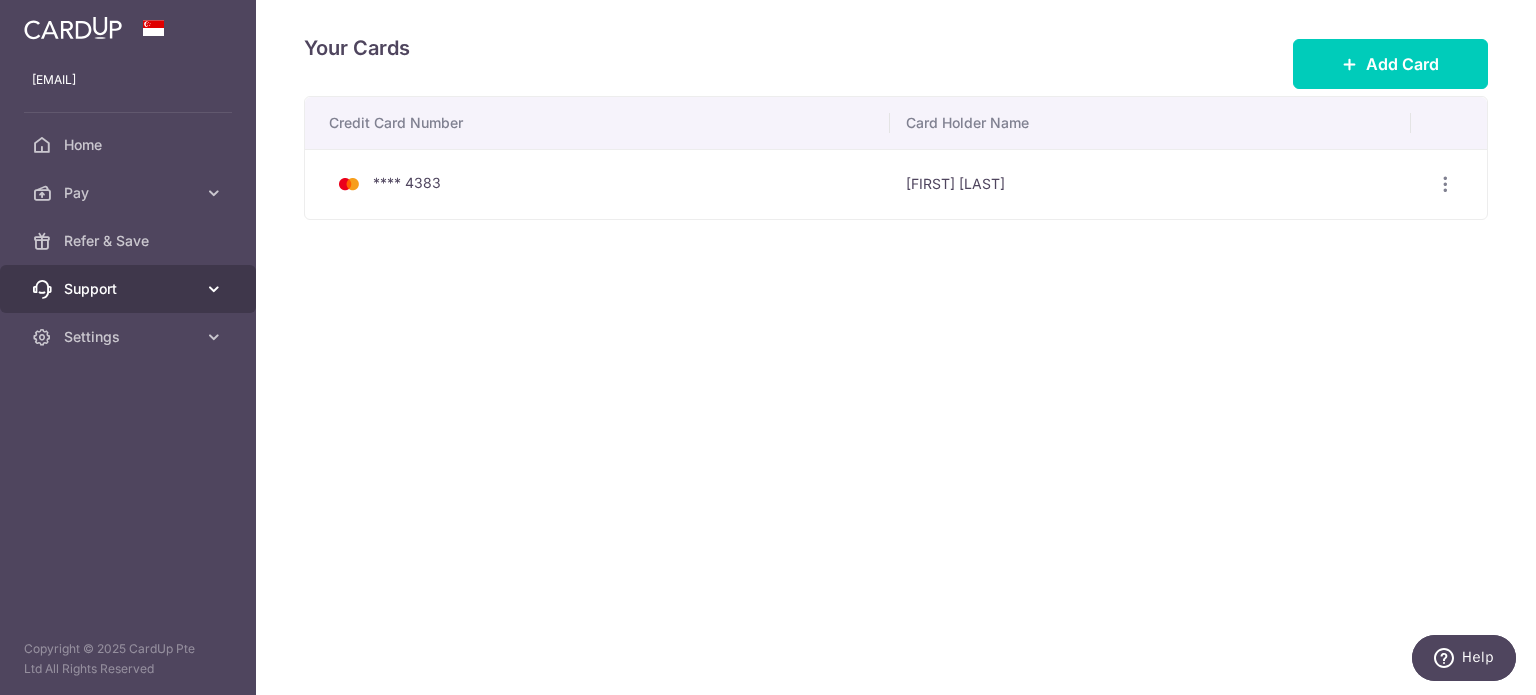 click on "Support" at bounding box center [130, 289] 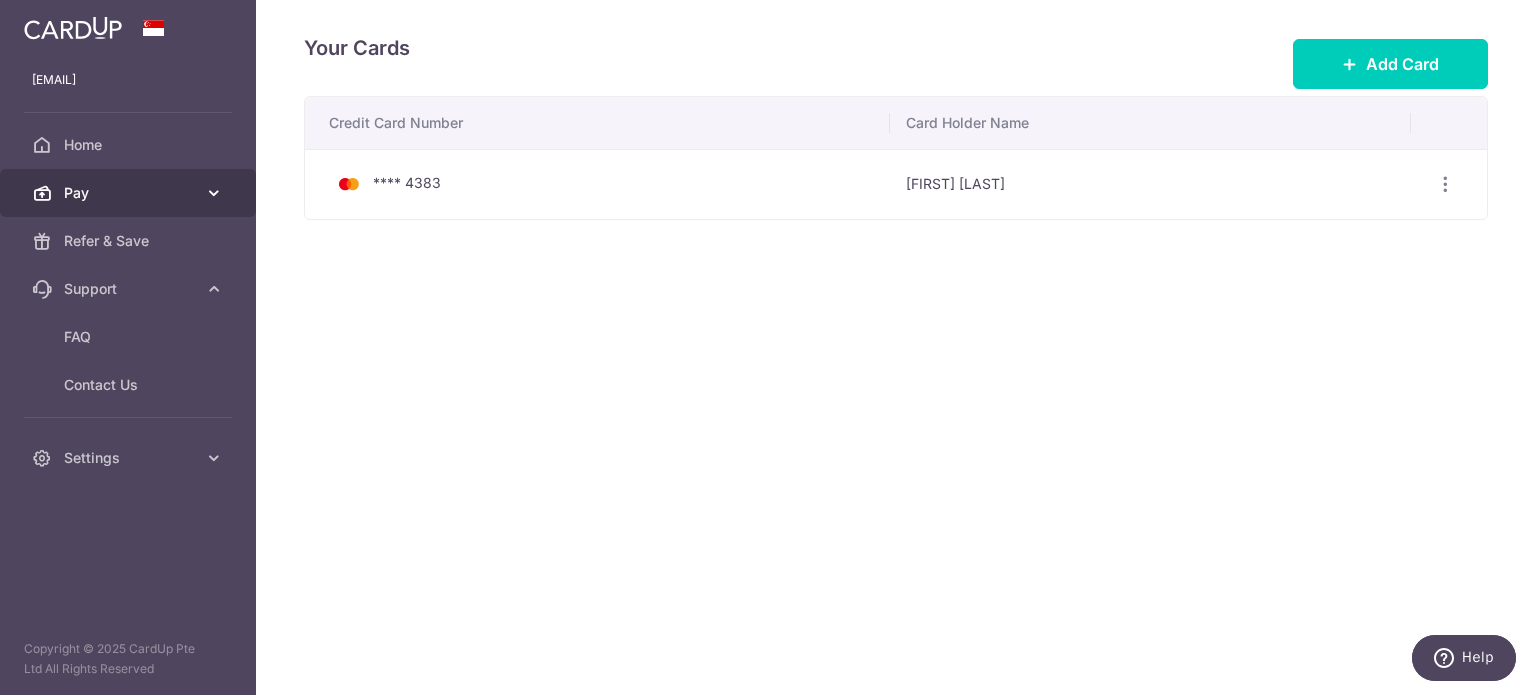 click on "Pay" at bounding box center [130, 193] 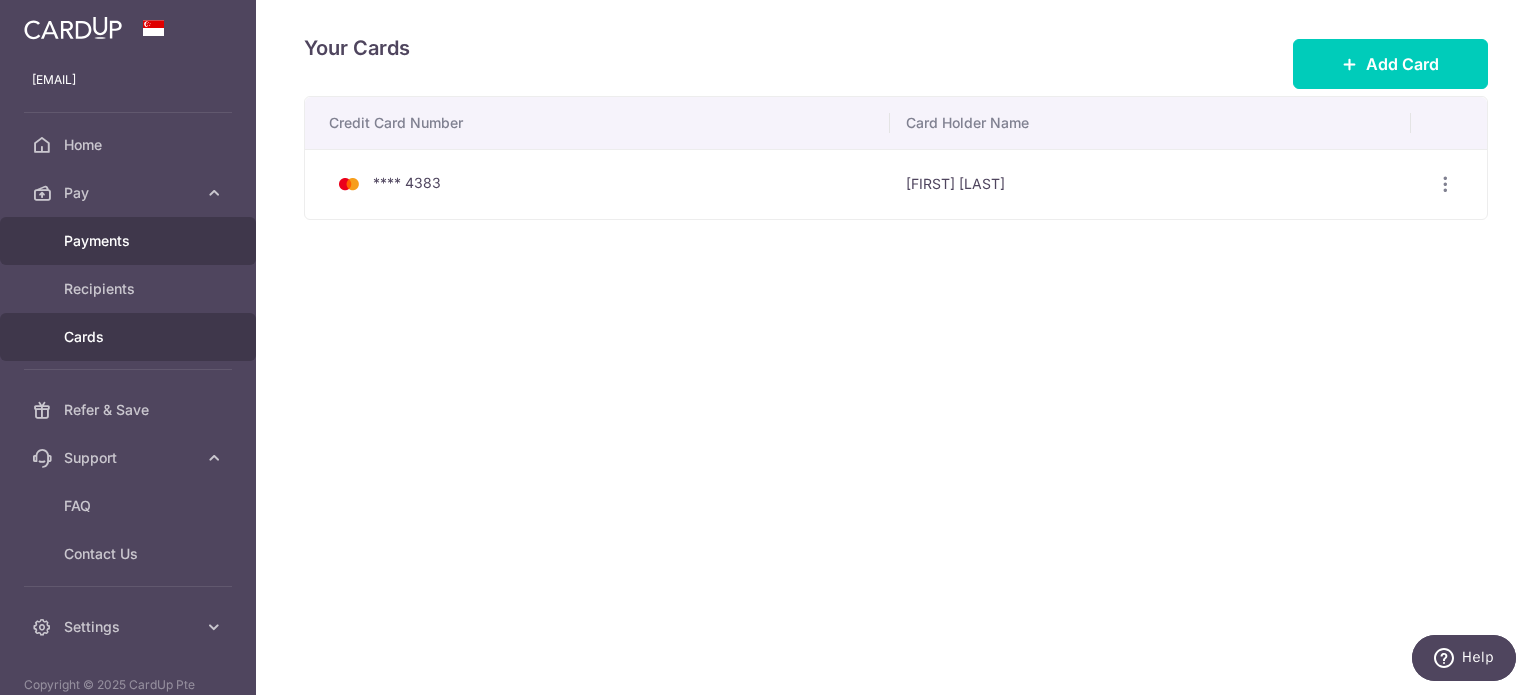 click on "Payments" at bounding box center (130, 241) 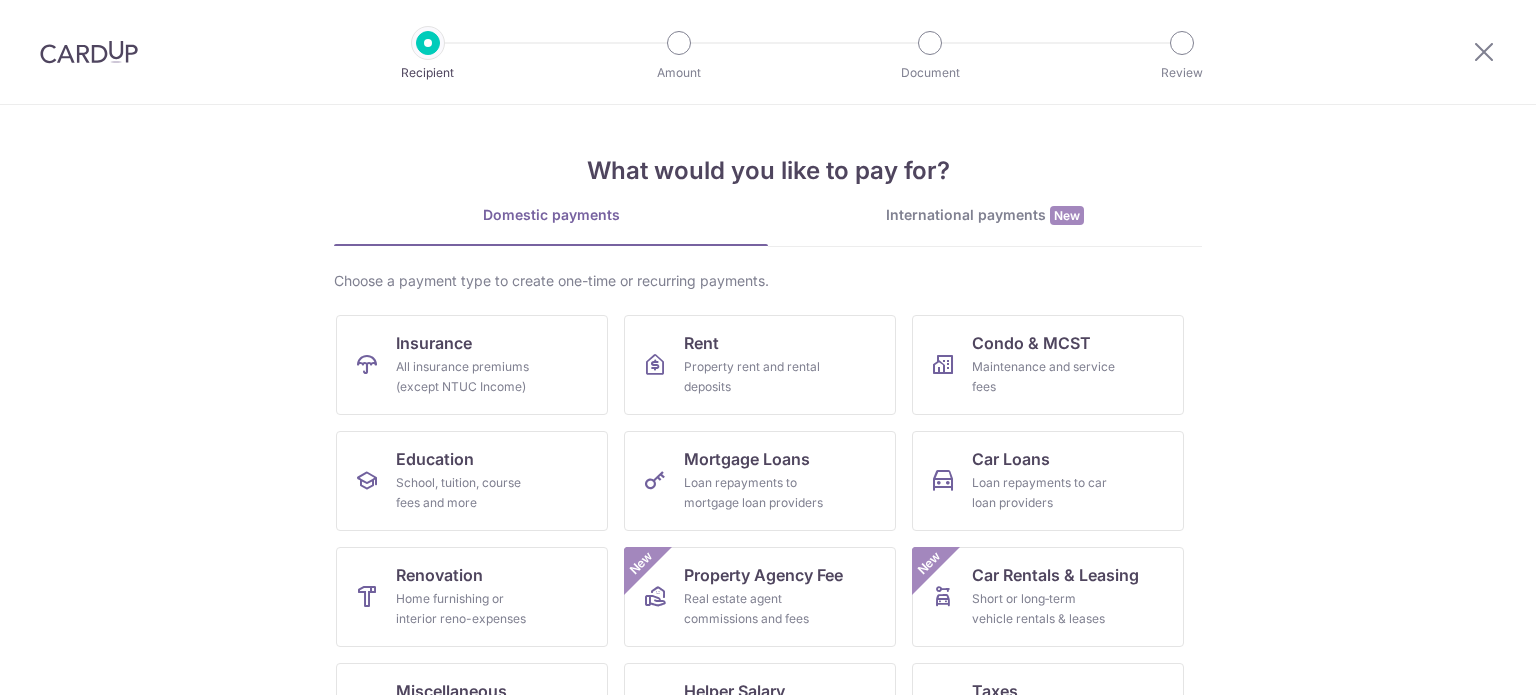 scroll, scrollTop: 0, scrollLeft: 0, axis: both 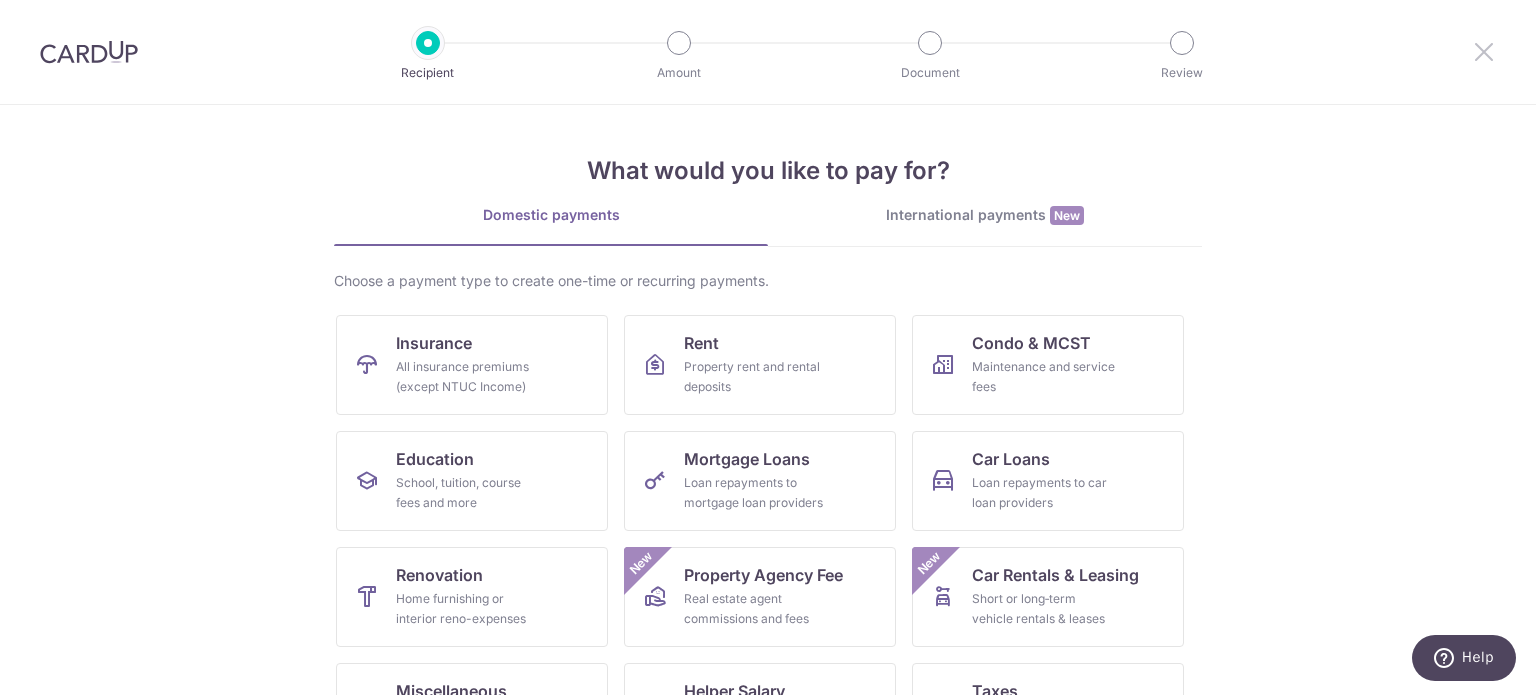 click at bounding box center (1484, 51) 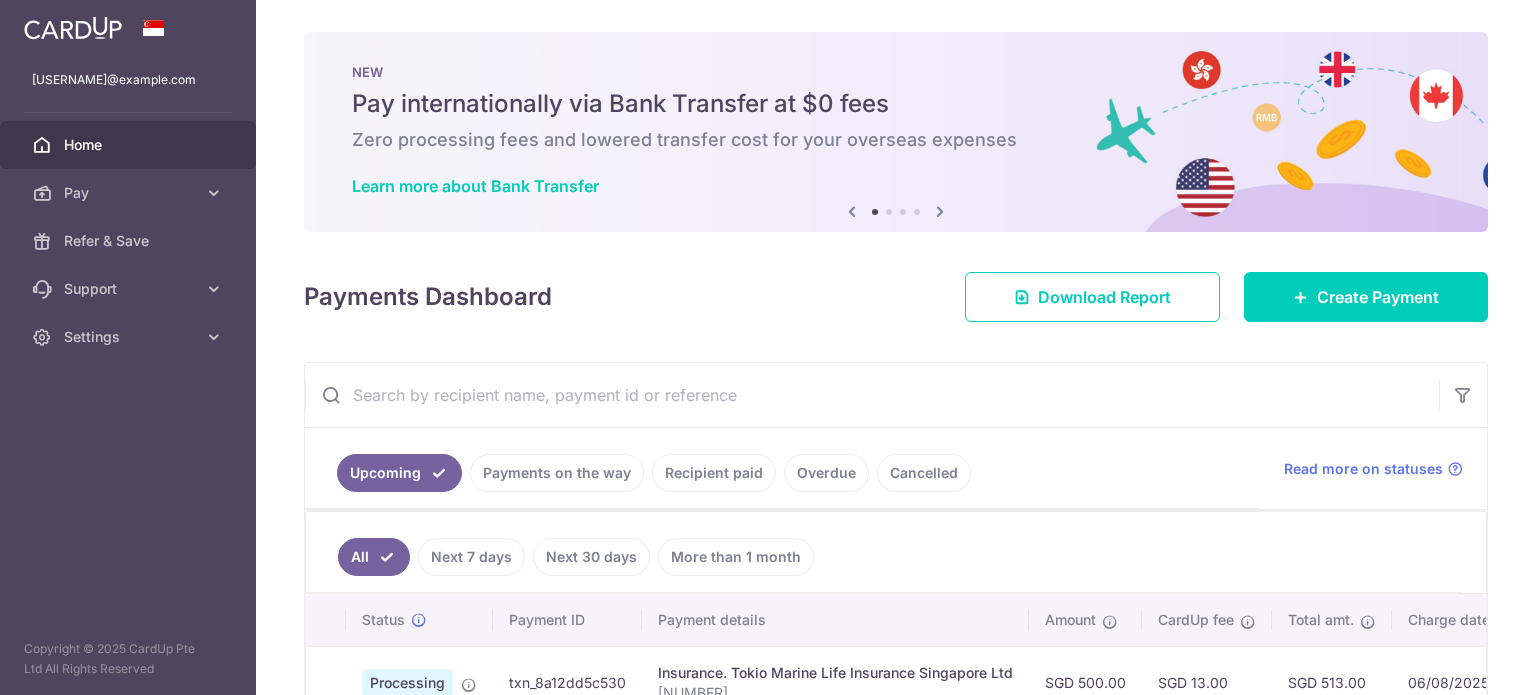 scroll, scrollTop: 0, scrollLeft: 0, axis: both 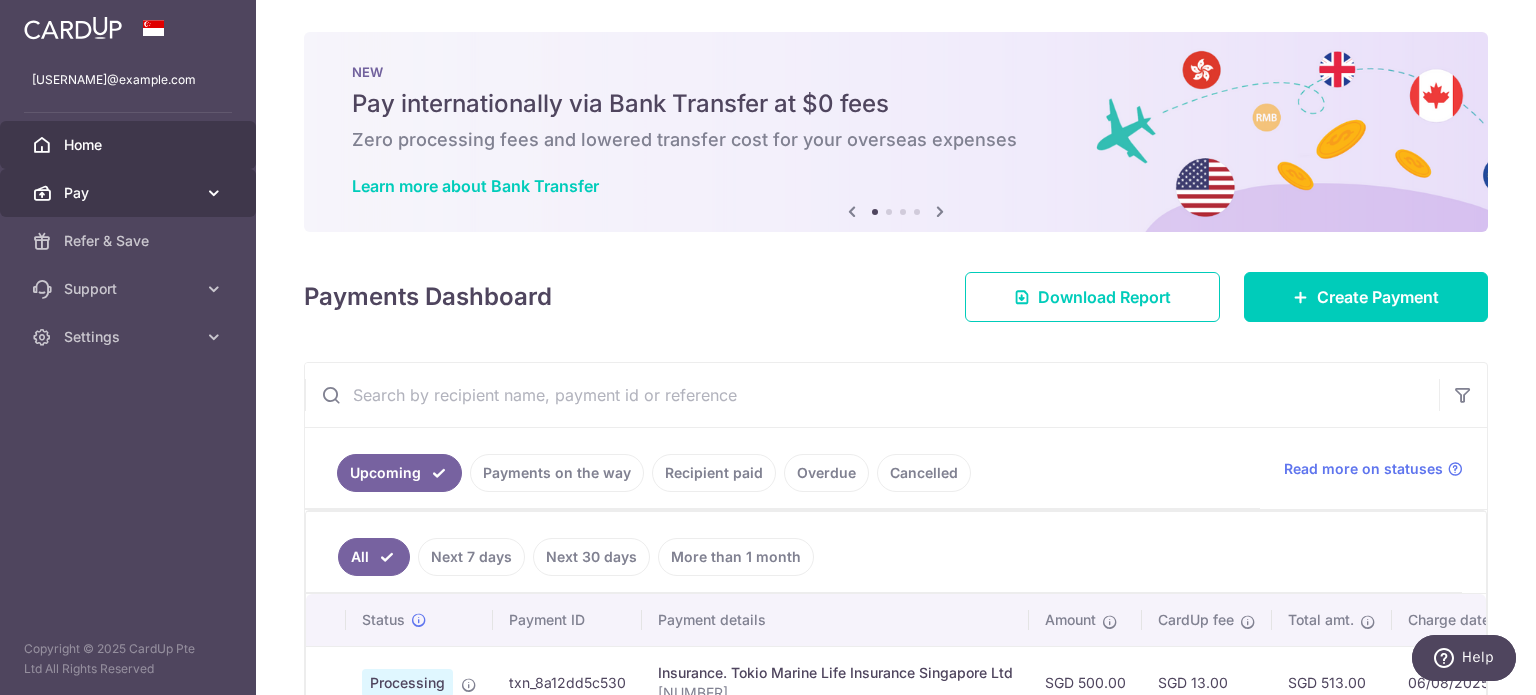click on "Pay" at bounding box center [128, 193] 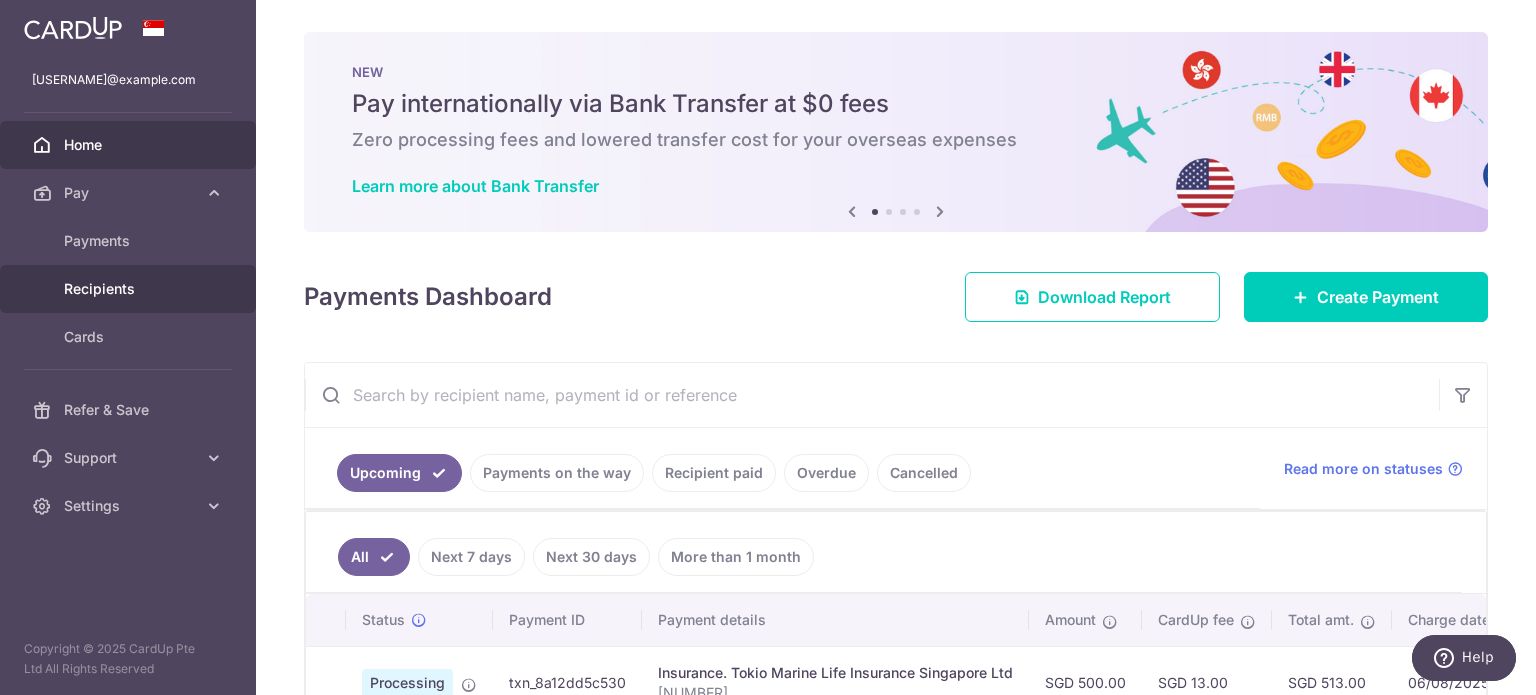 click on "Recipients" at bounding box center (130, 289) 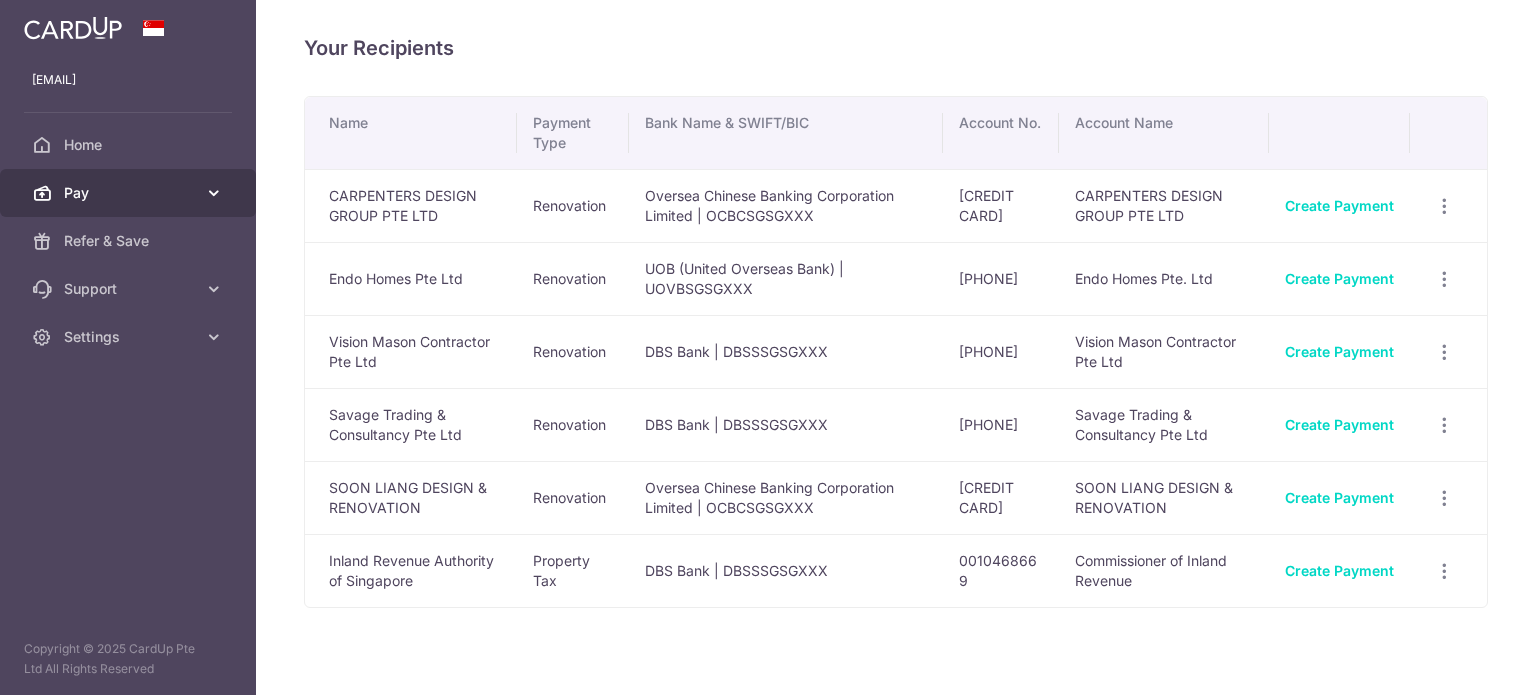 scroll, scrollTop: 0, scrollLeft: 0, axis: both 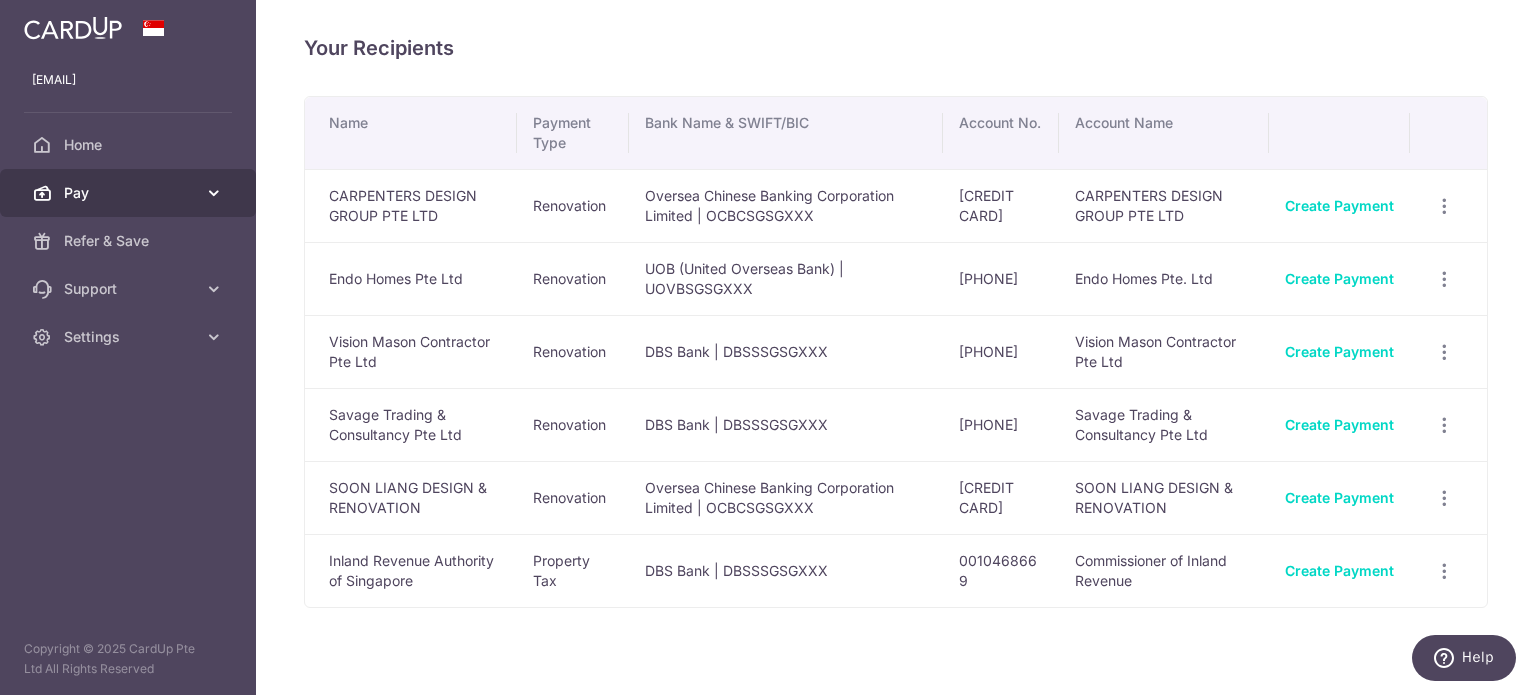 click on "Pay" at bounding box center [130, 193] 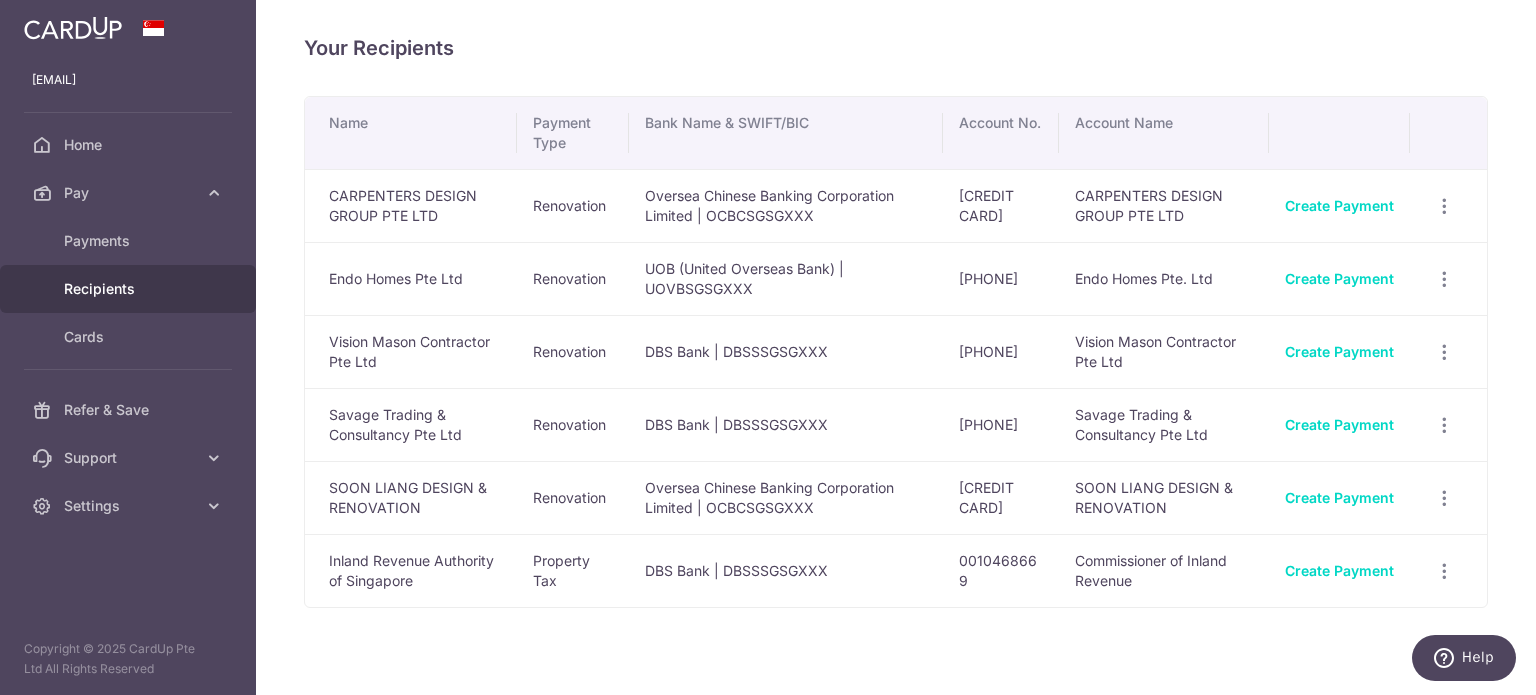 click on "Recipients" at bounding box center [130, 289] 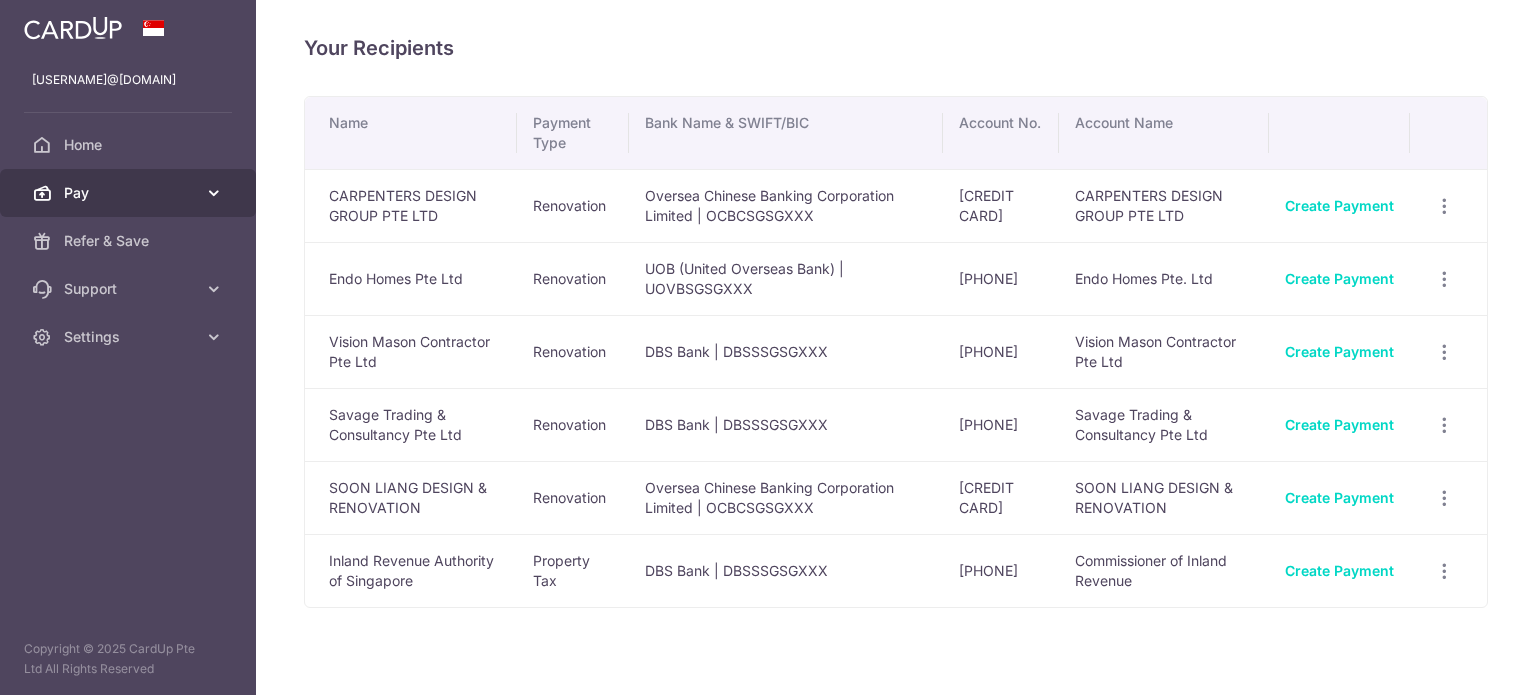 scroll, scrollTop: 0, scrollLeft: 0, axis: both 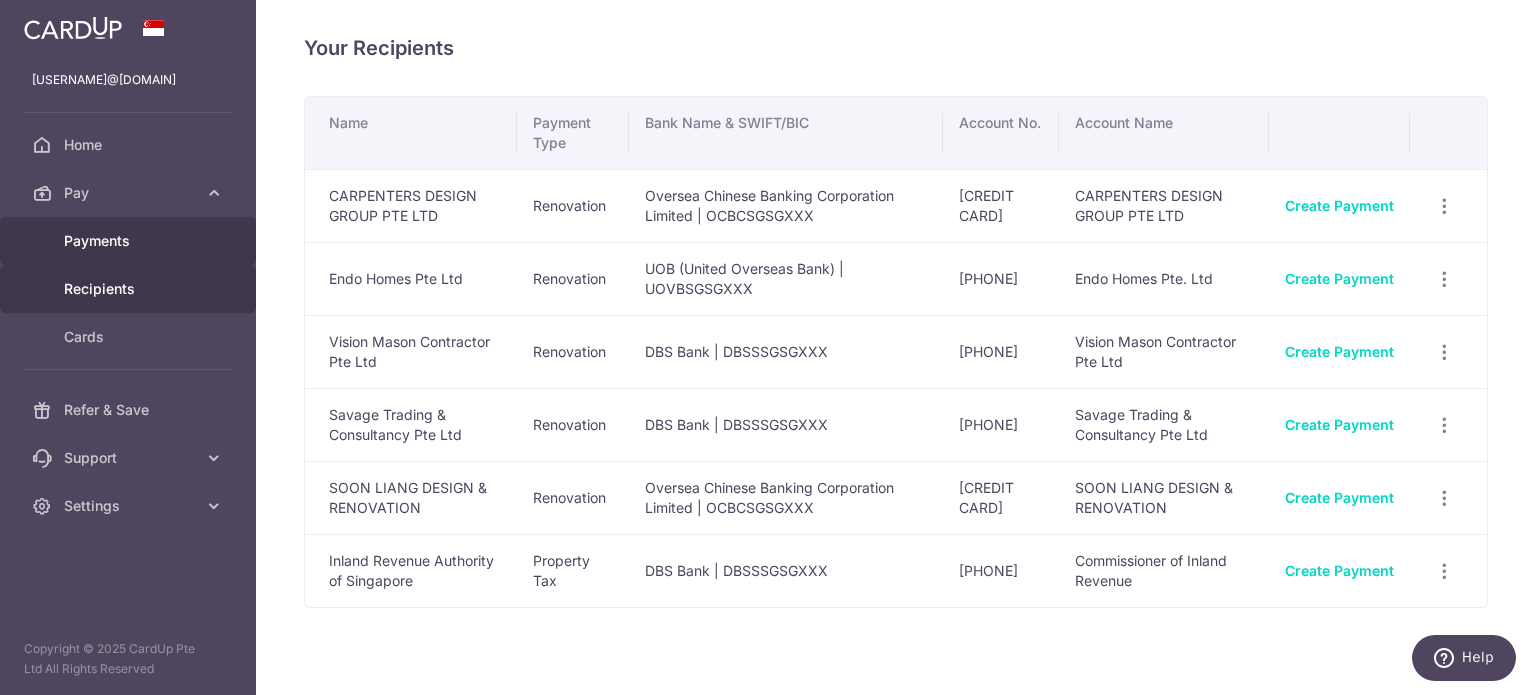 click on "Payments" at bounding box center (130, 241) 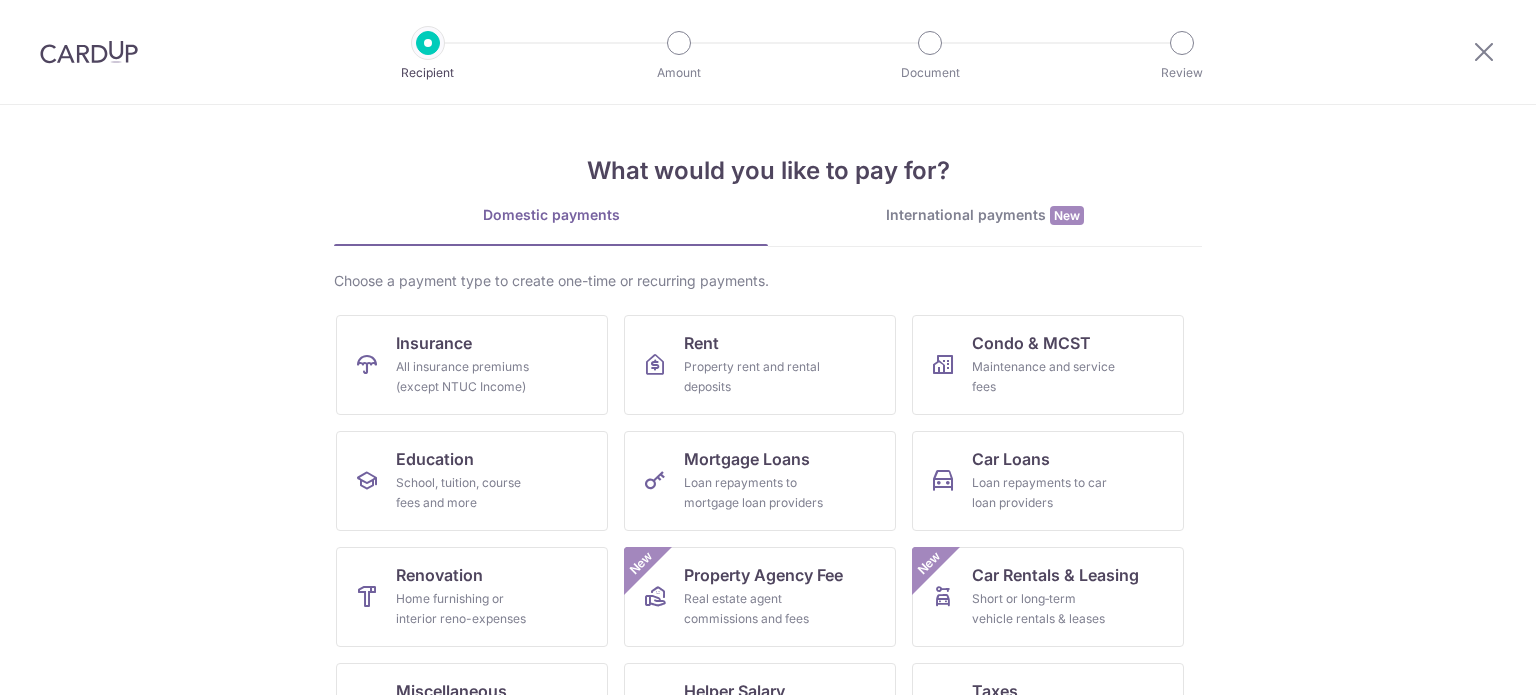scroll, scrollTop: 0, scrollLeft: 0, axis: both 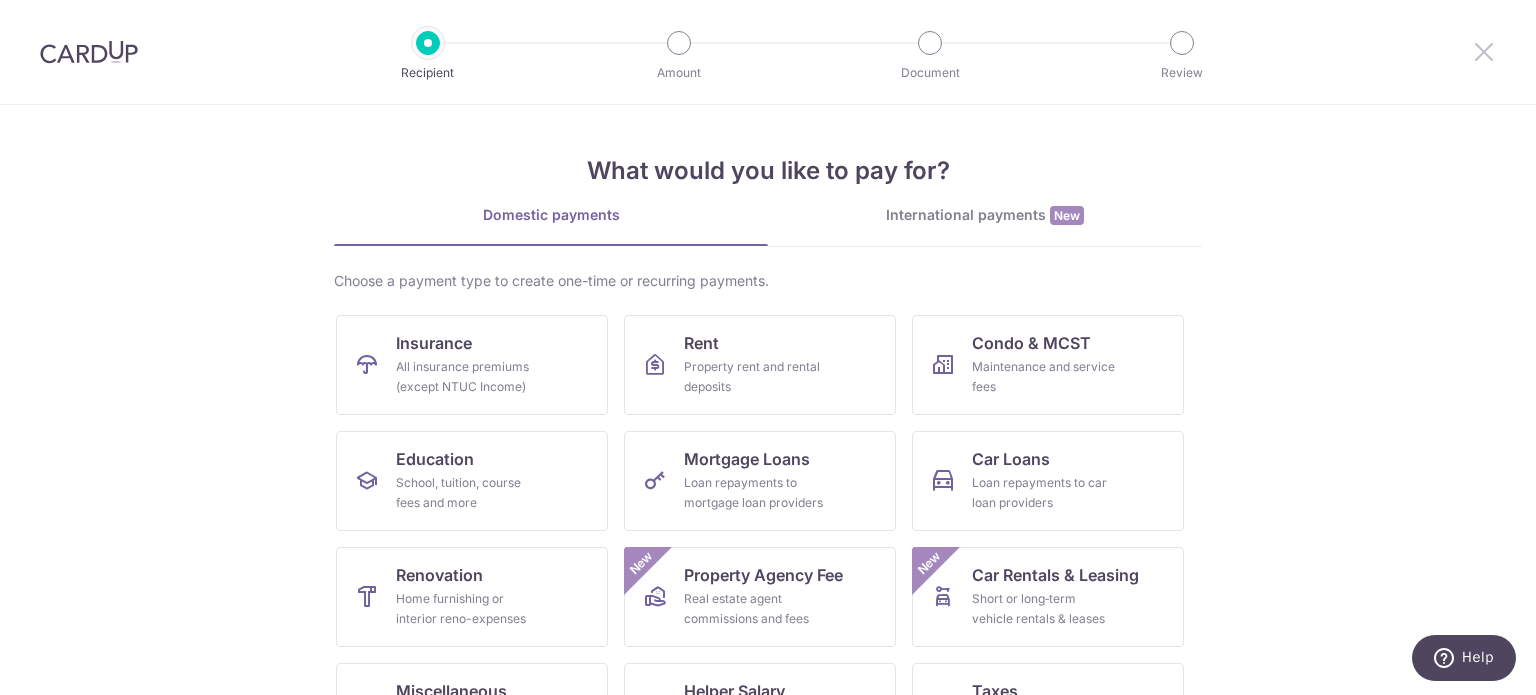 click at bounding box center [1484, 51] 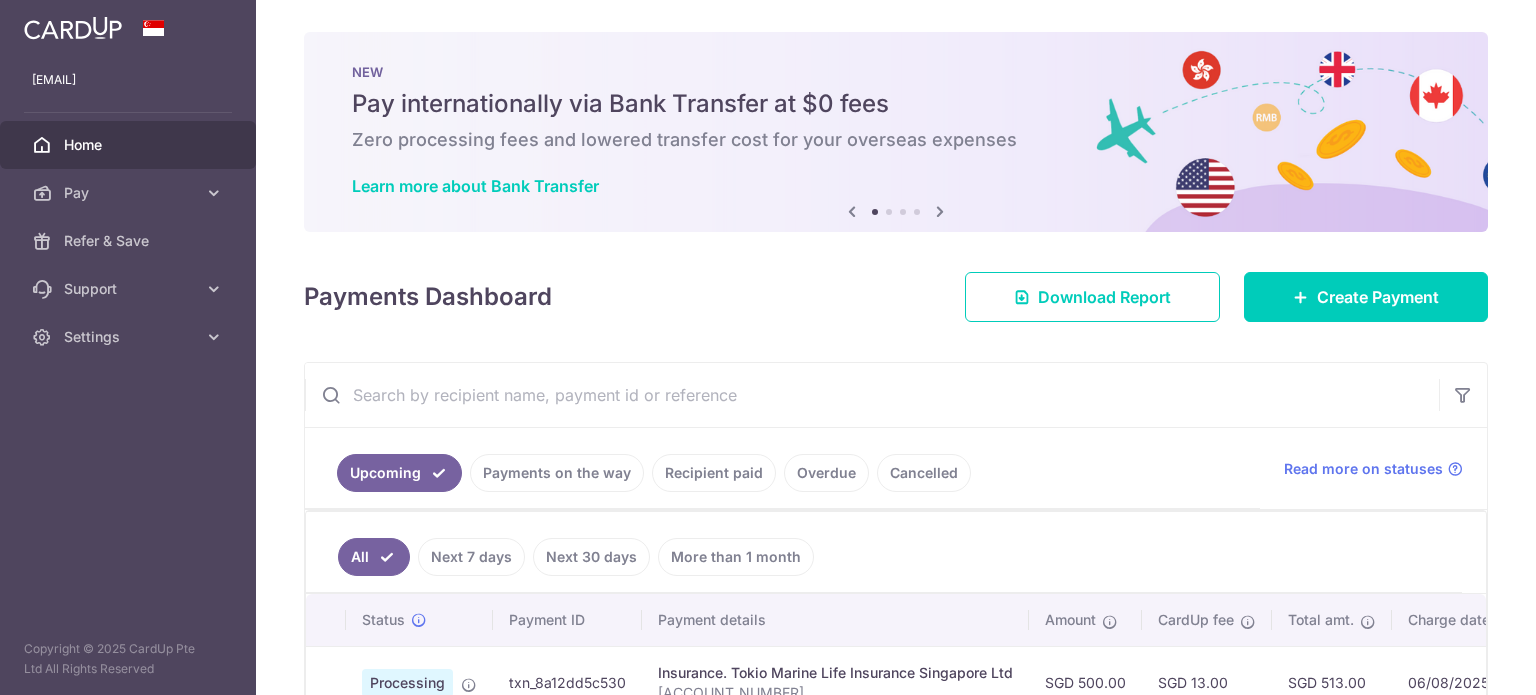 scroll, scrollTop: 0, scrollLeft: 0, axis: both 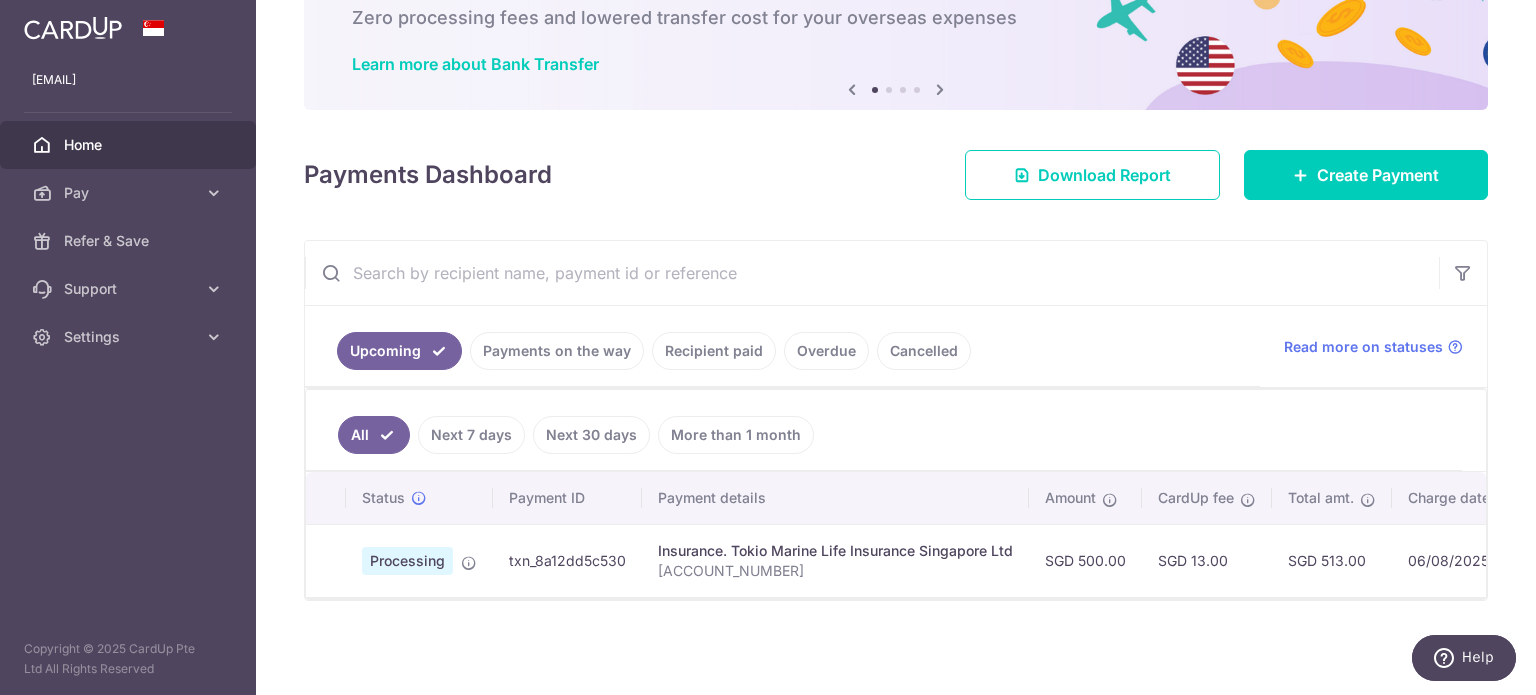 click on "Payments on the way" at bounding box center [557, 351] 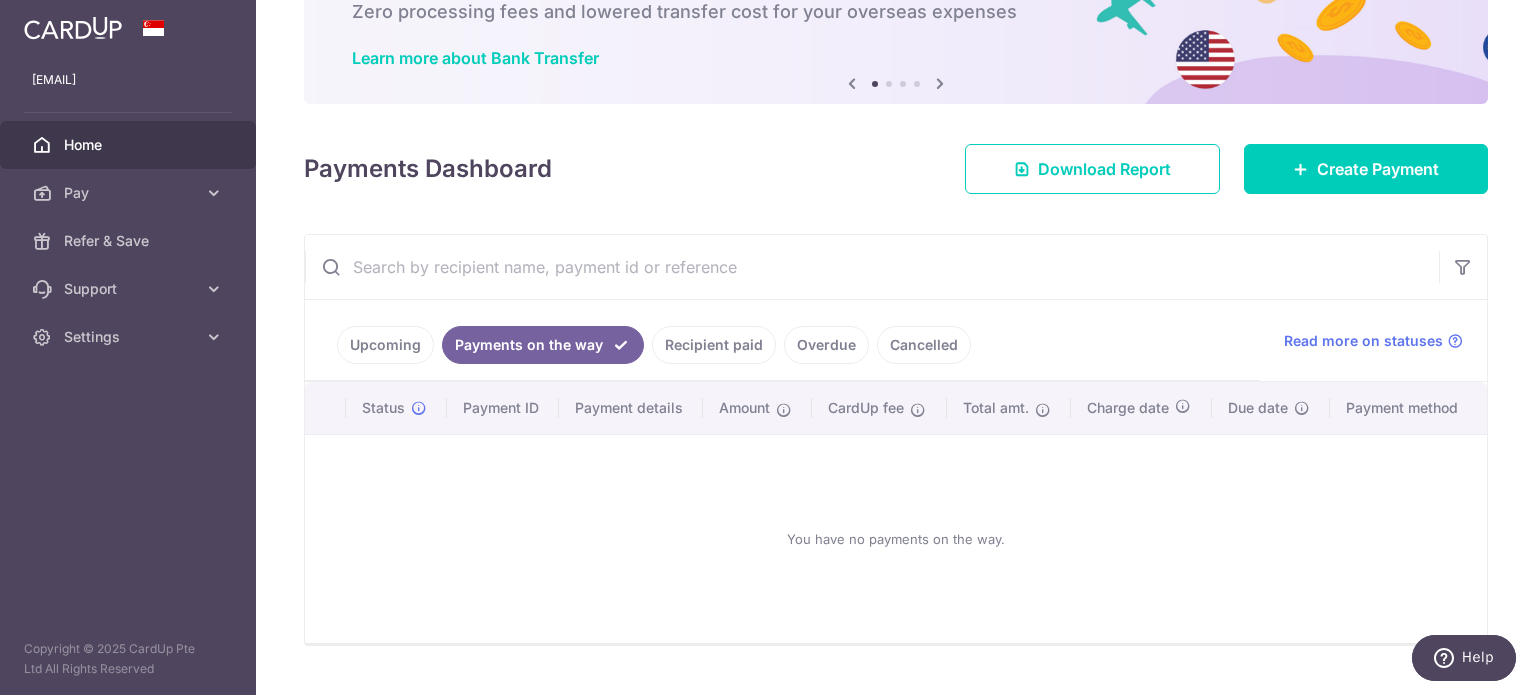 click on "Recipient paid" at bounding box center [714, 345] 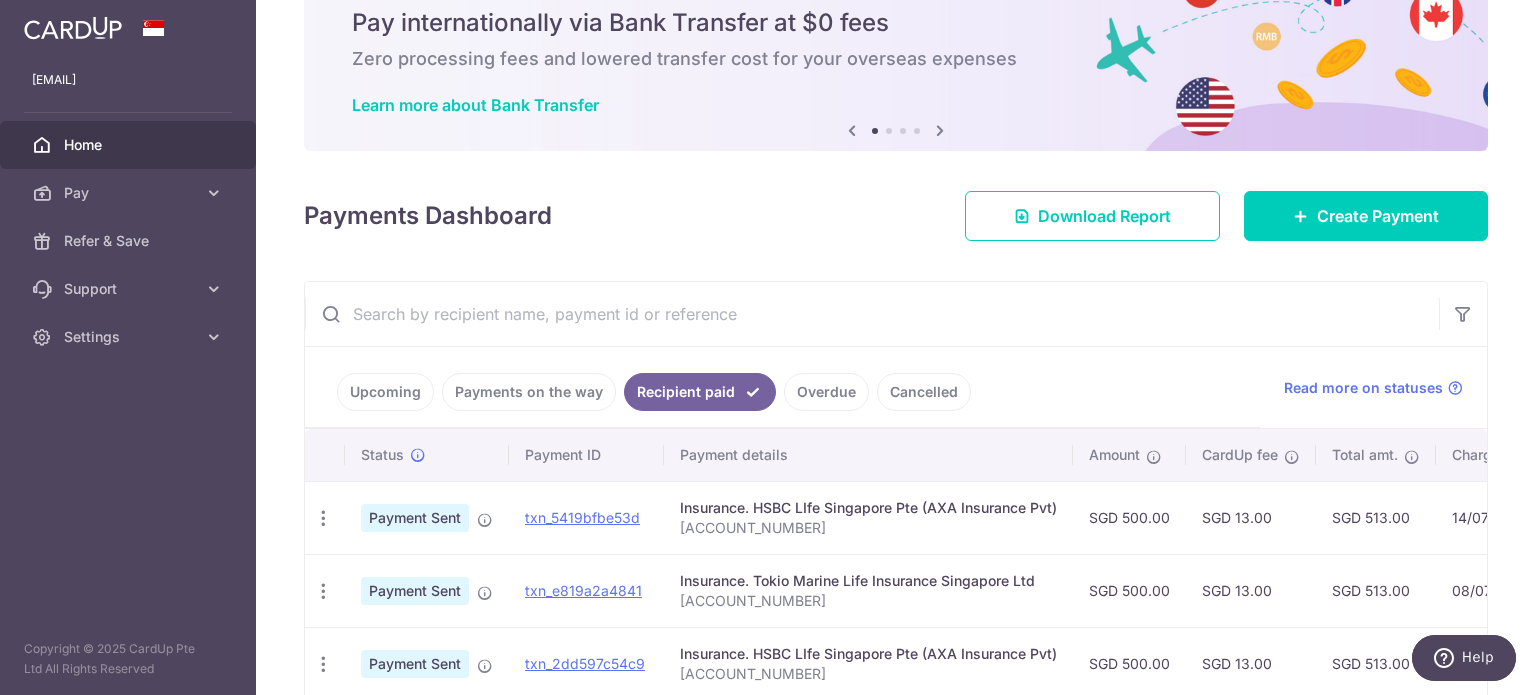 scroll, scrollTop: 128, scrollLeft: 0, axis: vertical 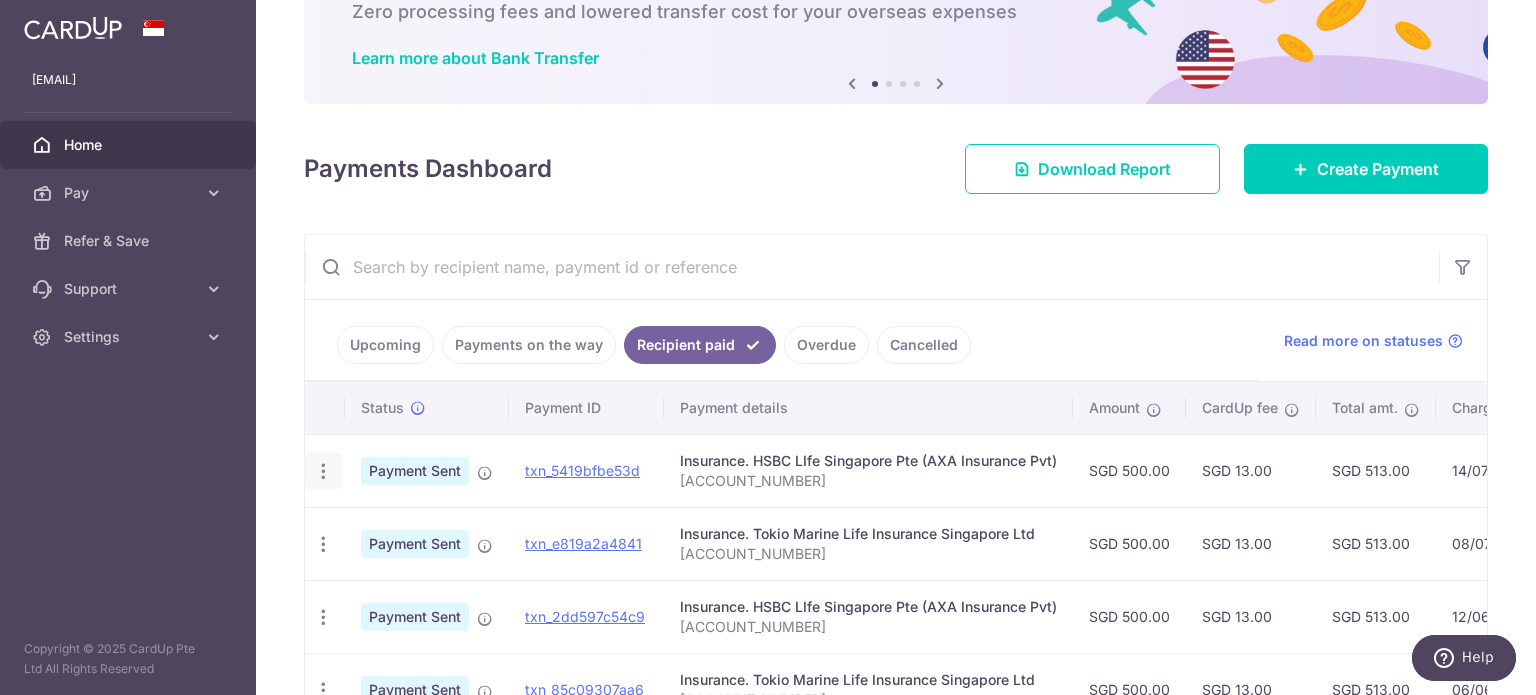 click at bounding box center [323, 471] 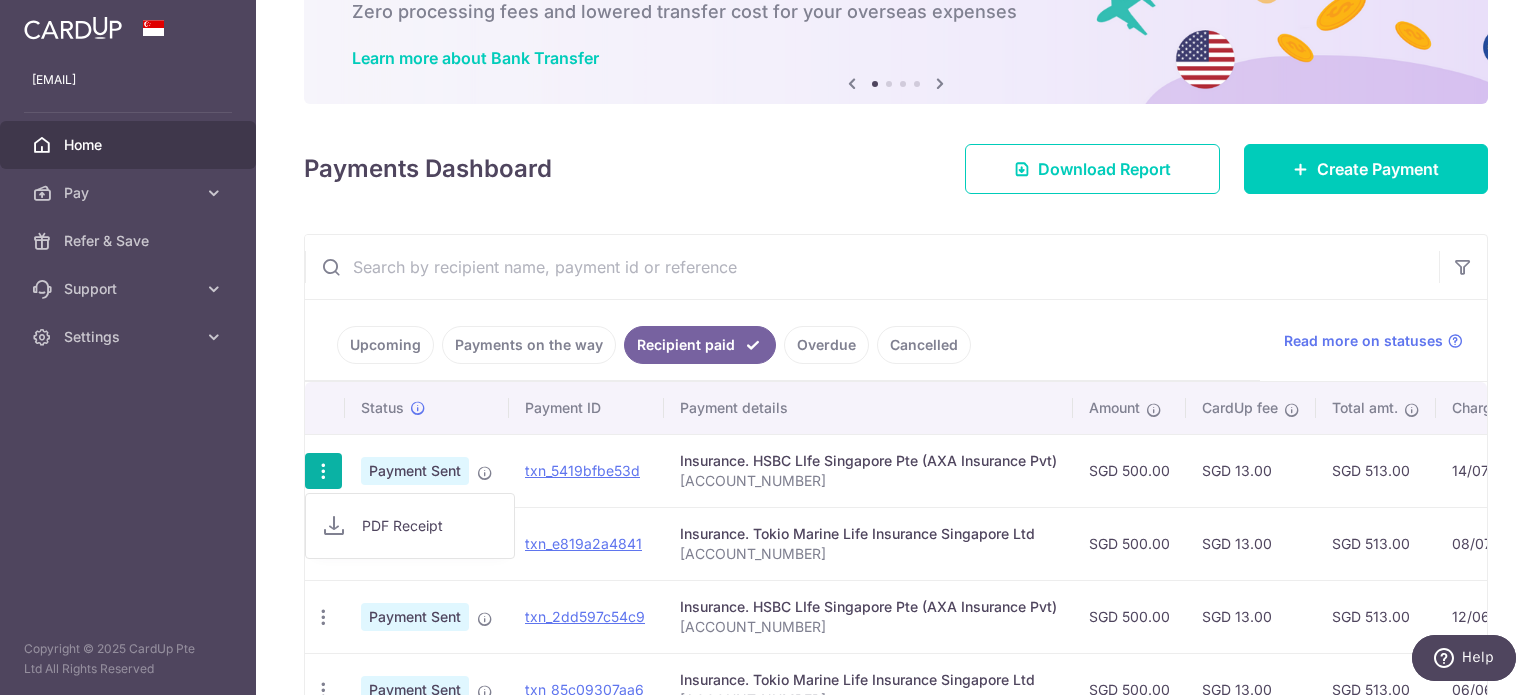drag, startPoint x: 1220, startPoint y: 319, endPoint x: 1195, endPoint y: 328, distance: 26.57066 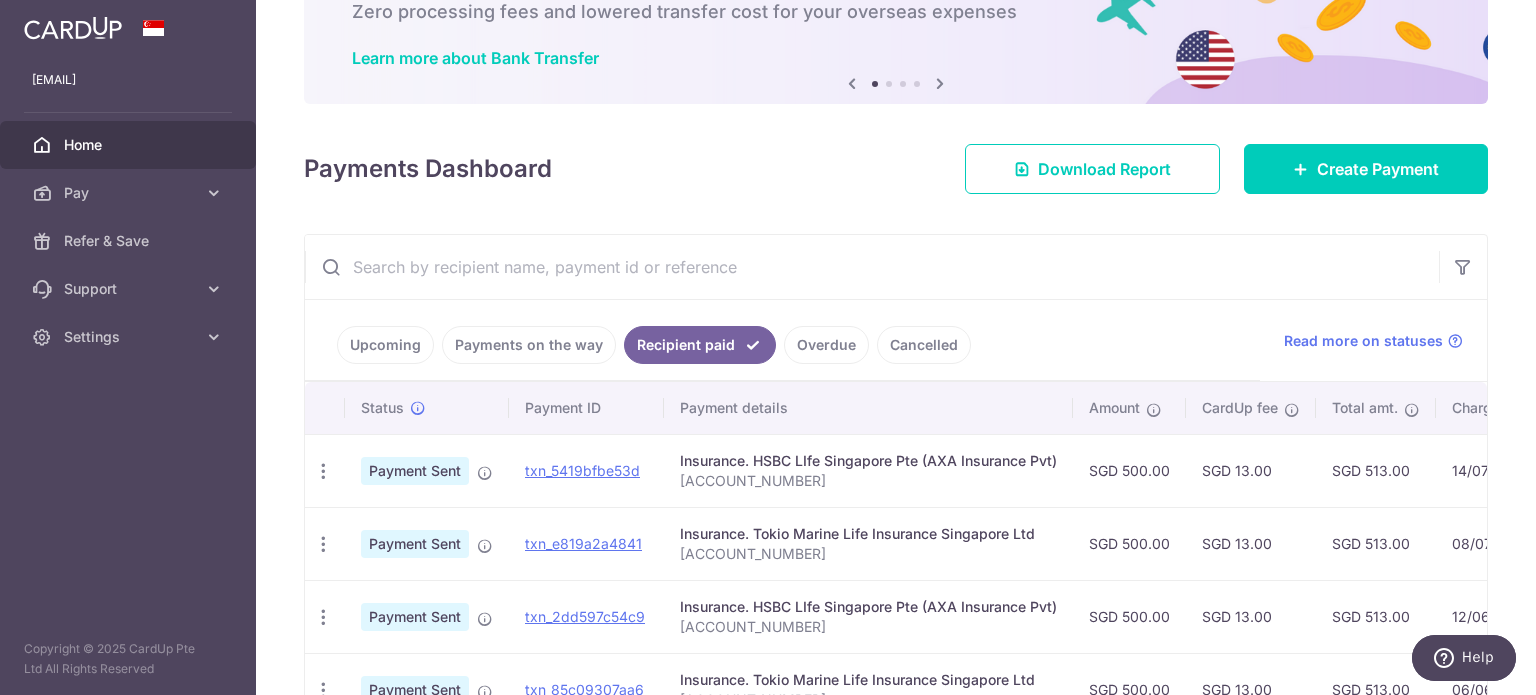 click on "Overdue" at bounding box center (826, 345) 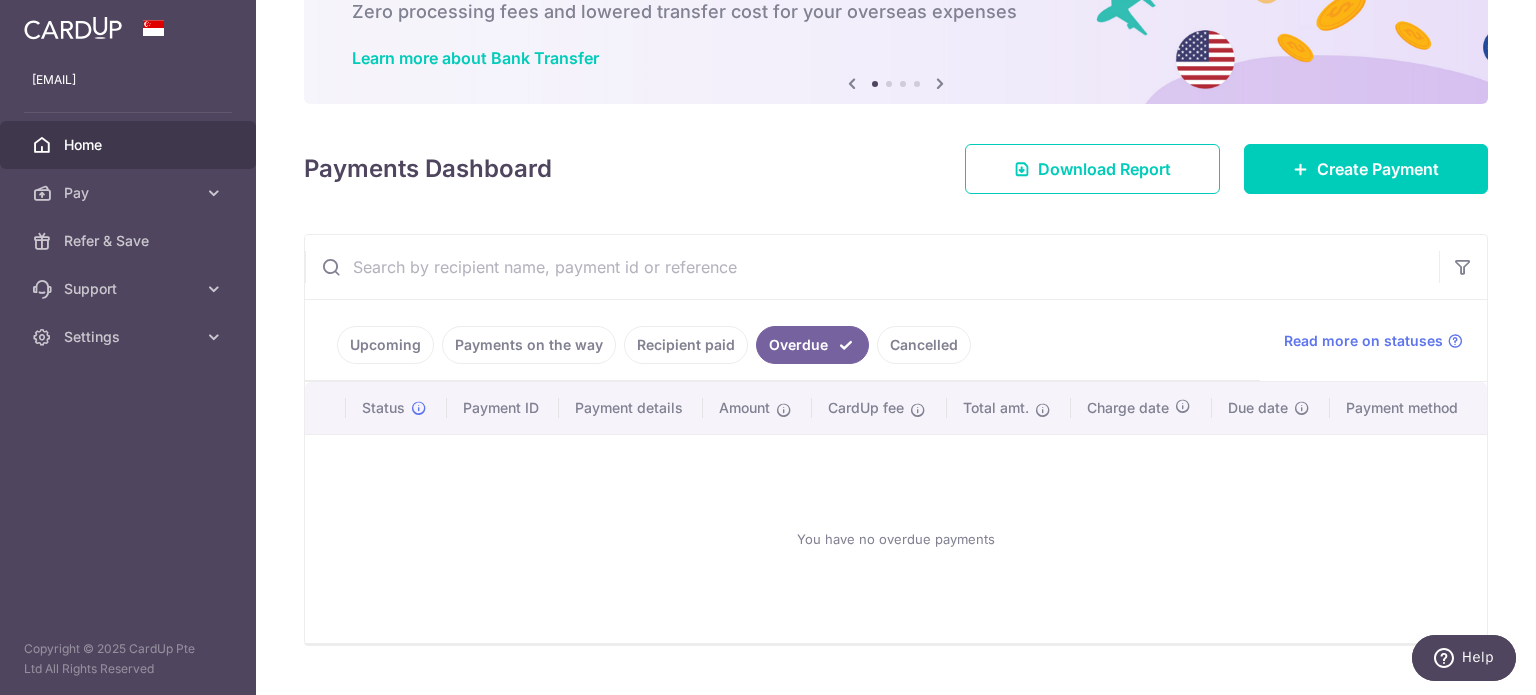click on "Cancelled" at bounding box center [924, 345] 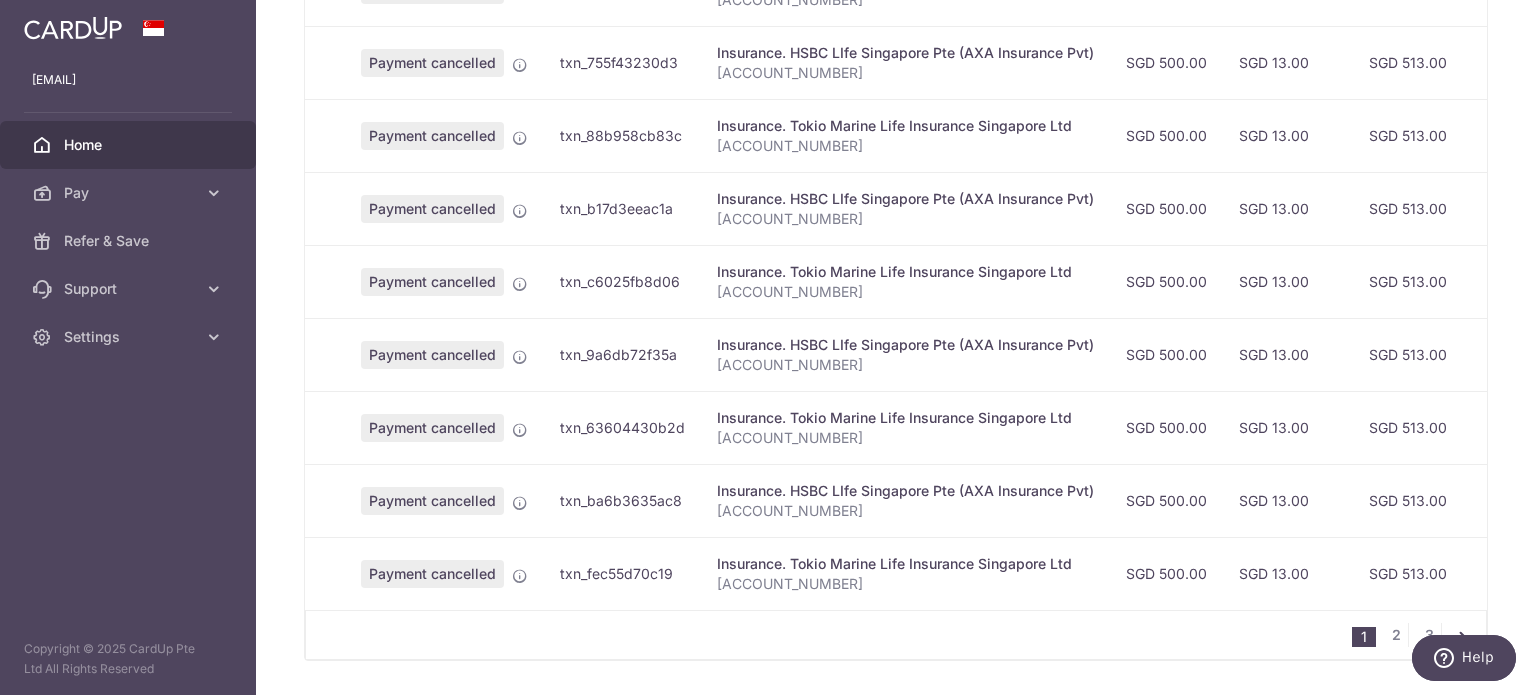 scroll, scrollTop: 748, scrollLeft: 0, axis: vertical 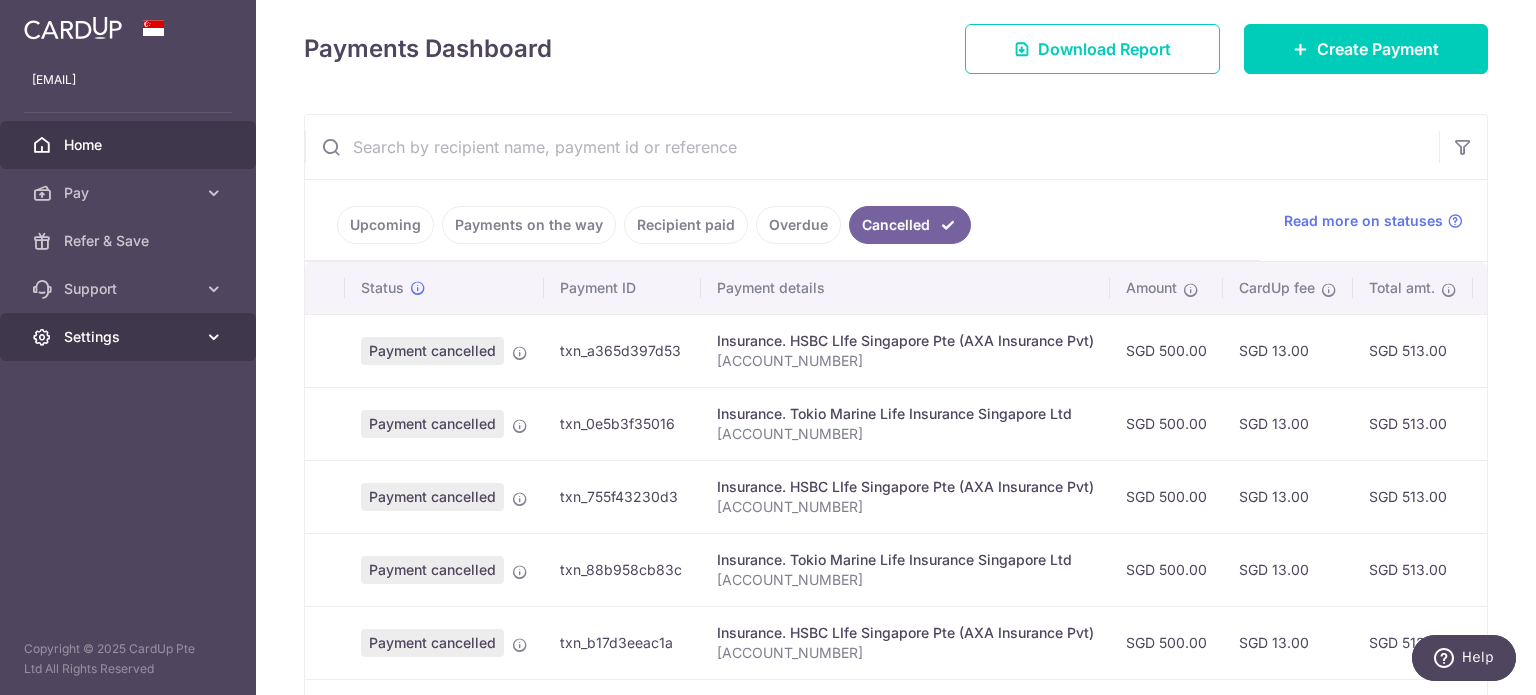 click on "Settings" at bounding box center (128, 337) 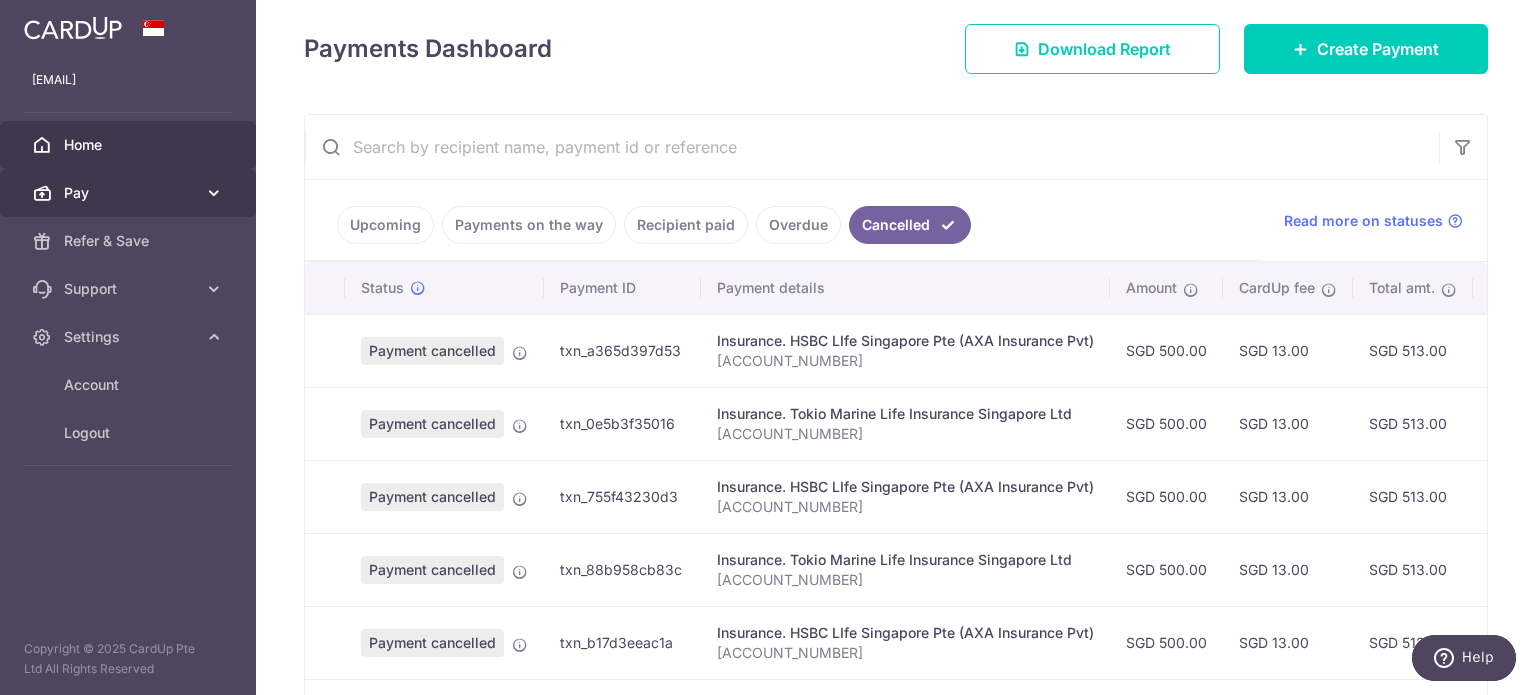 click on "Pay" at bounding box center [128, 193] 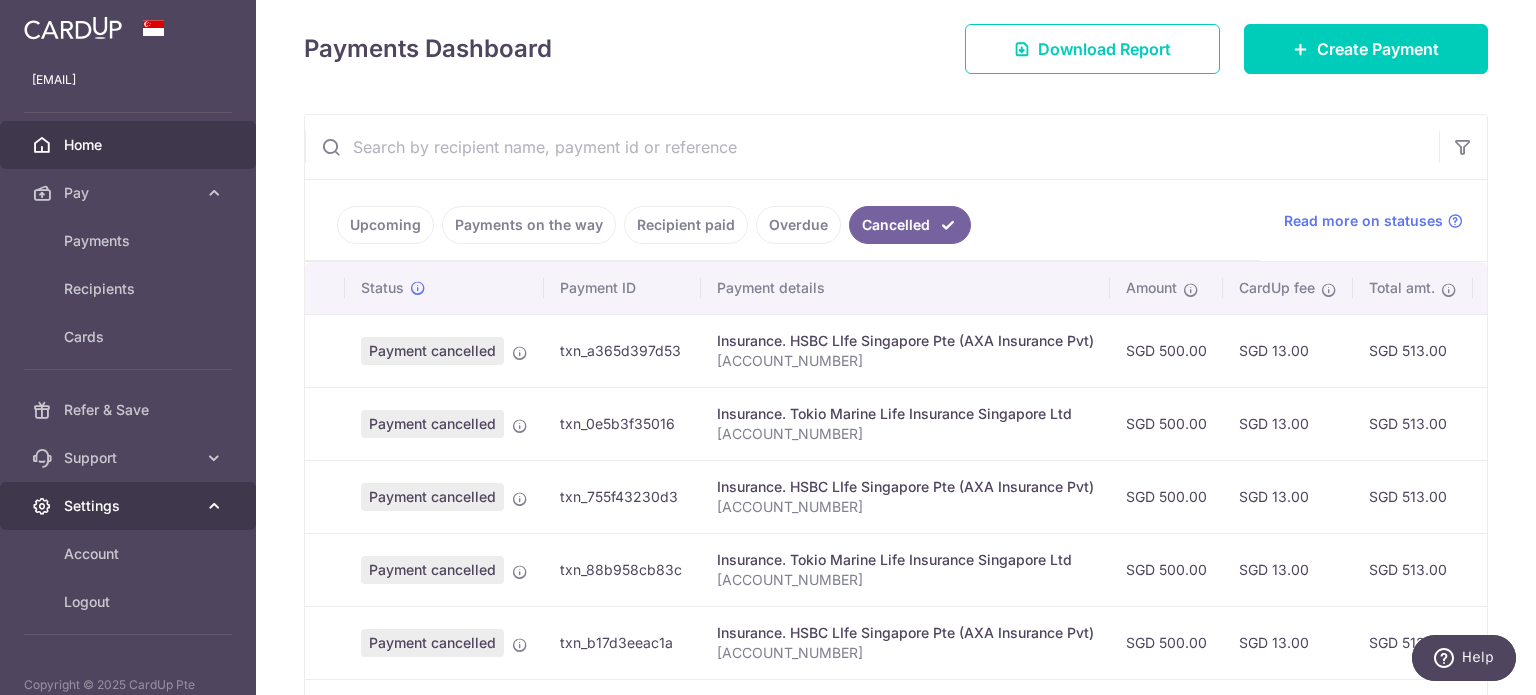 click on "Settings" at bounding box center [130, 506] 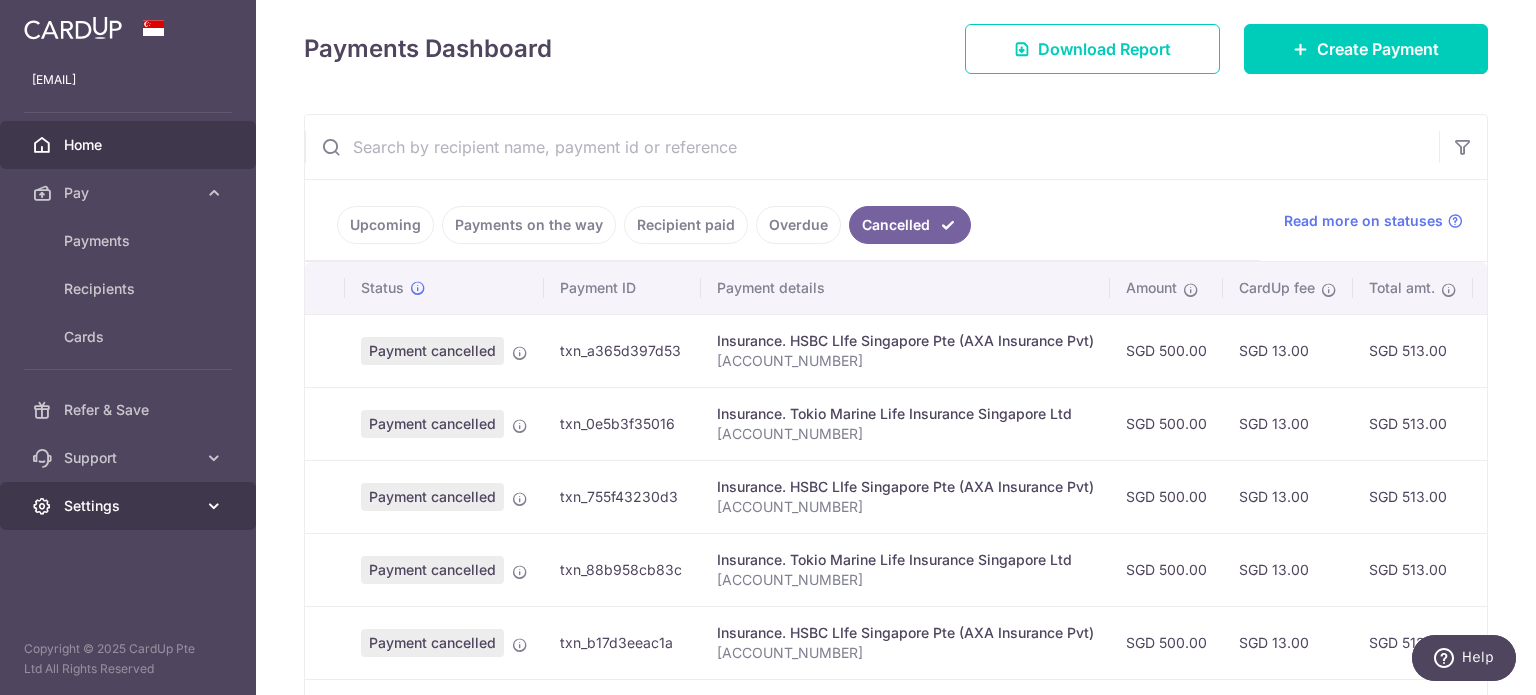 click on "Settings" at bounding box center (128, 506) 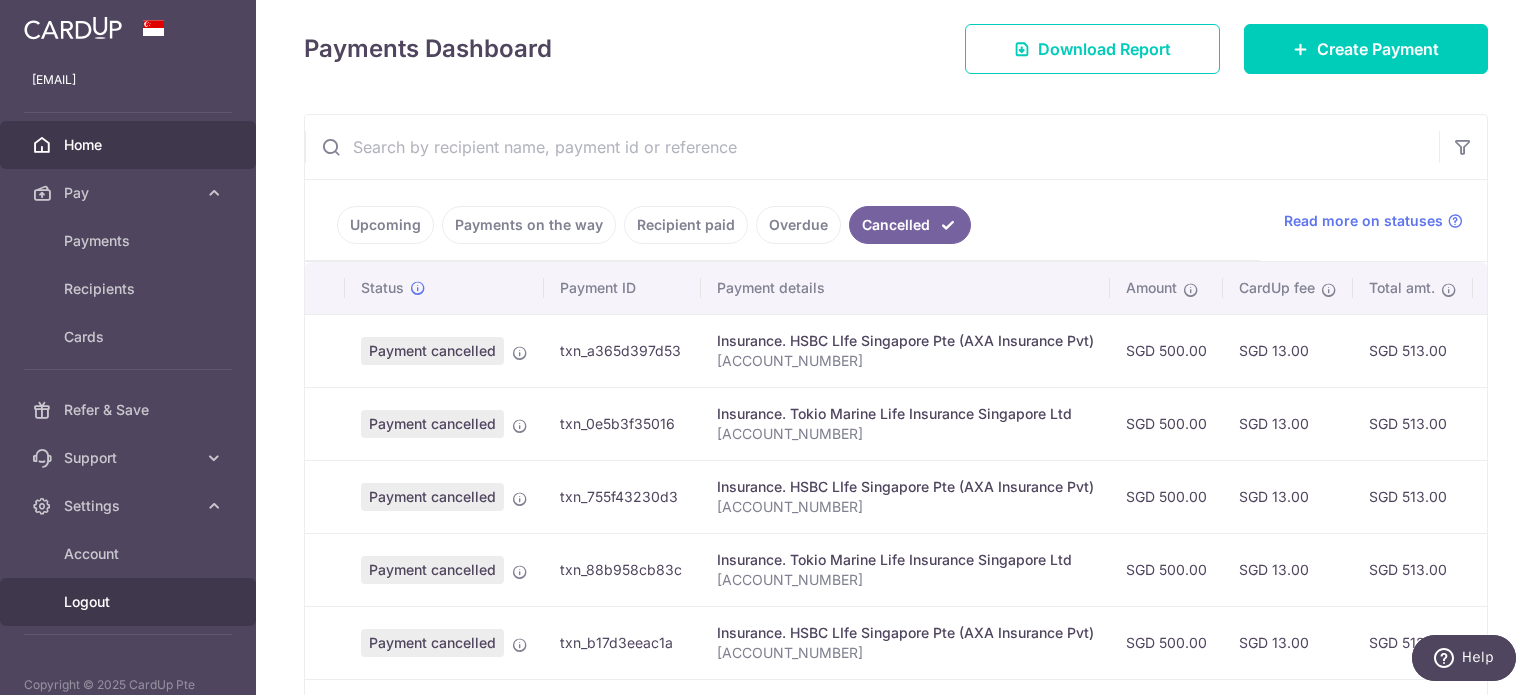 click on "Logout" at bounding box center [130, 602] 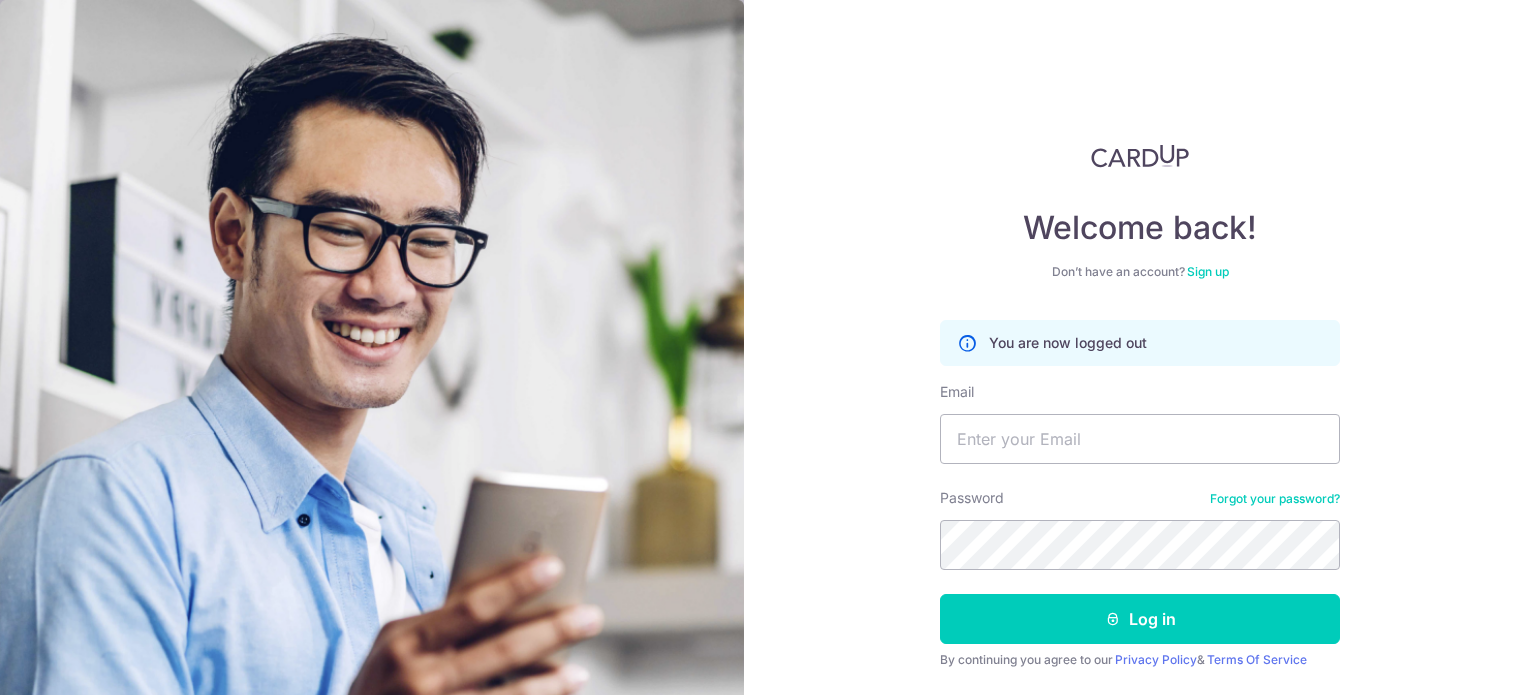 scroll, scrollTop: 0, scrollLeft: 0, axis: both 